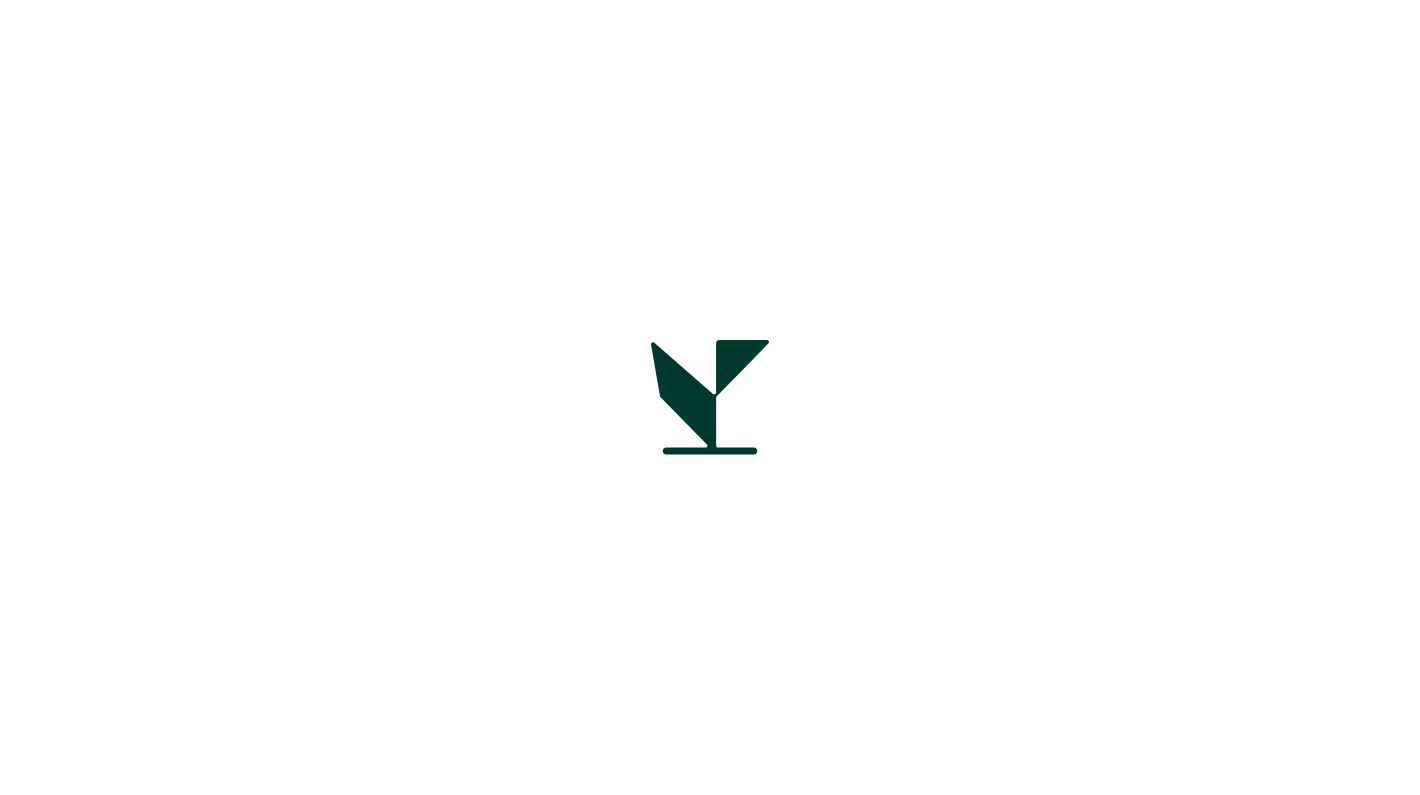 scroll, scrollTop: 0, scrollLeft: 0, axis: both 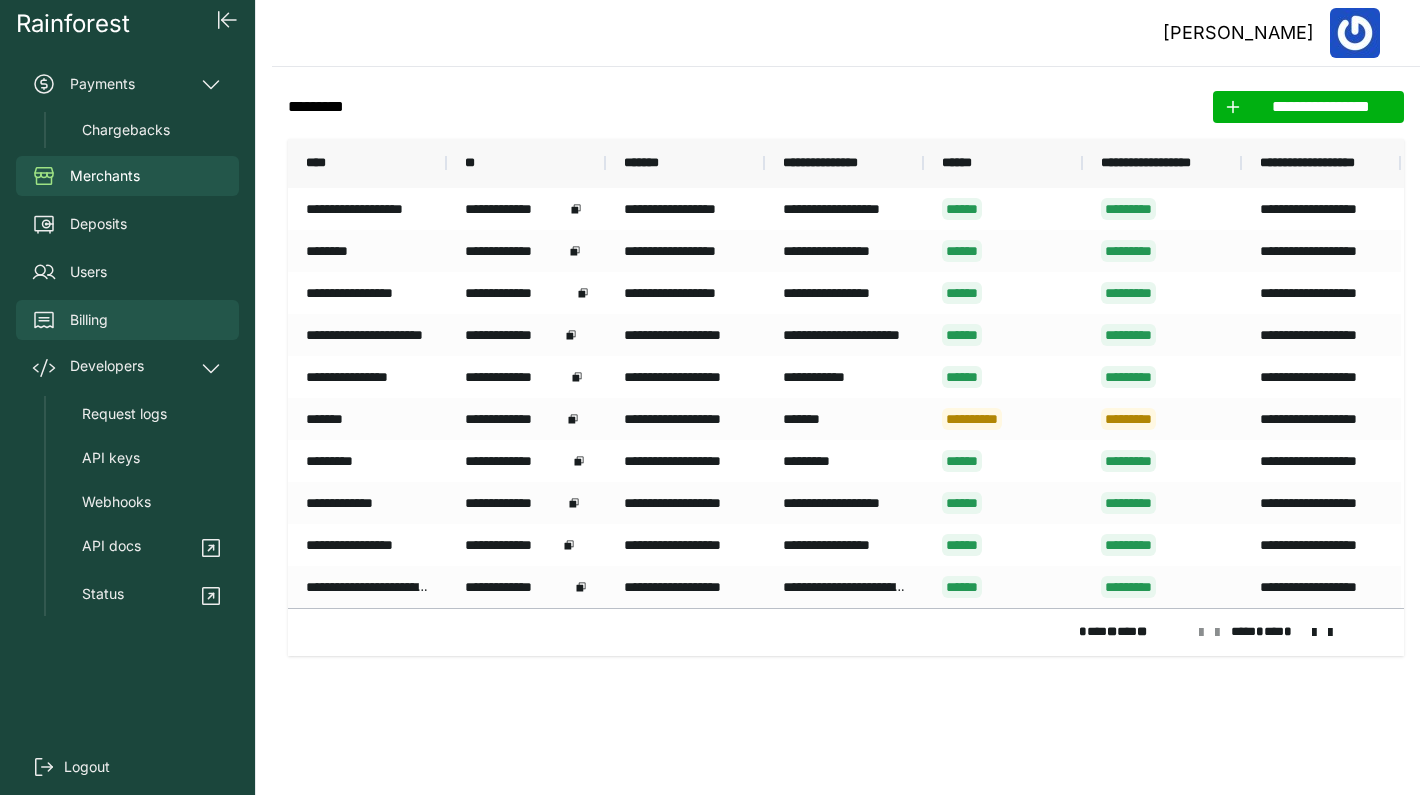 click on "Billing" at bounding box center (127, 320) 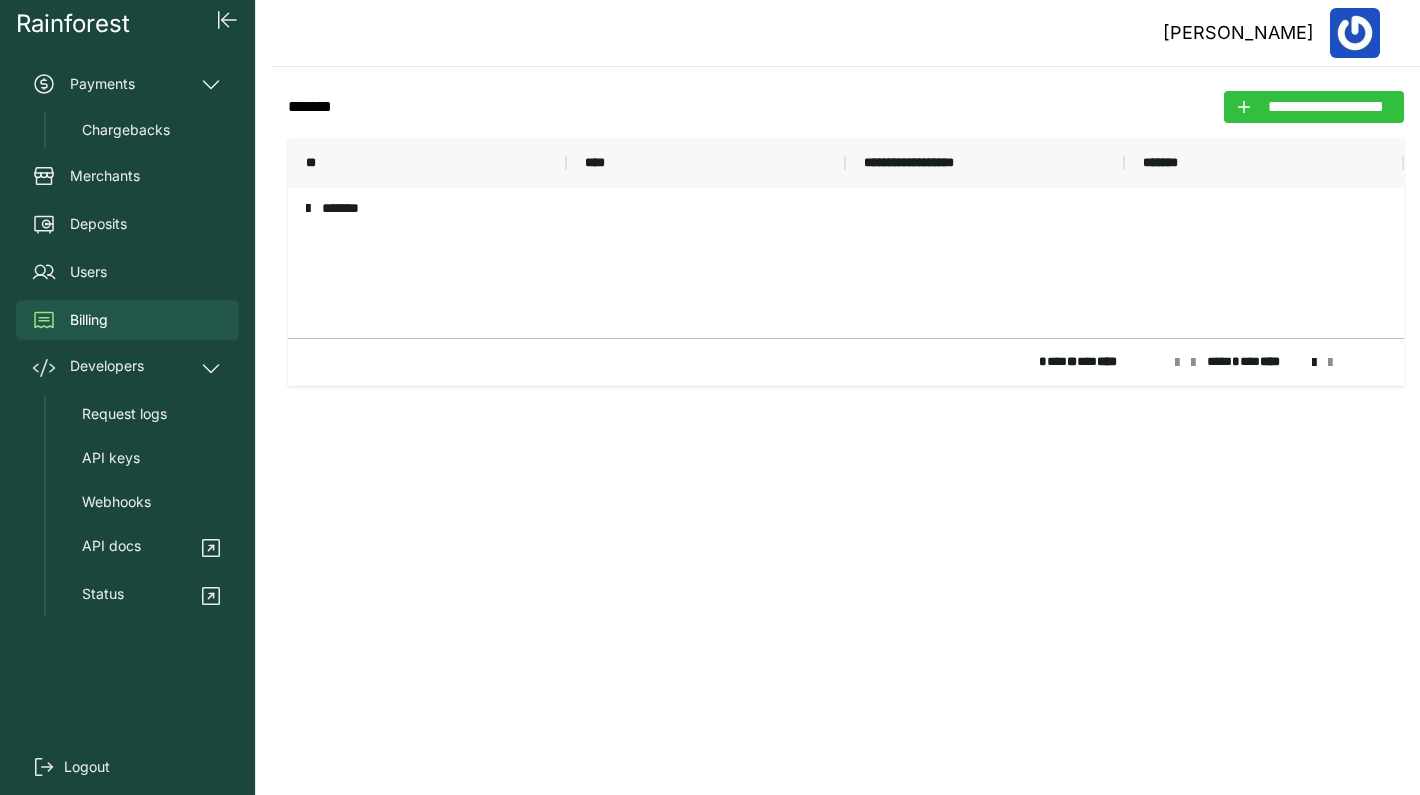 click on "**********" at bounding box center (1326, 107) 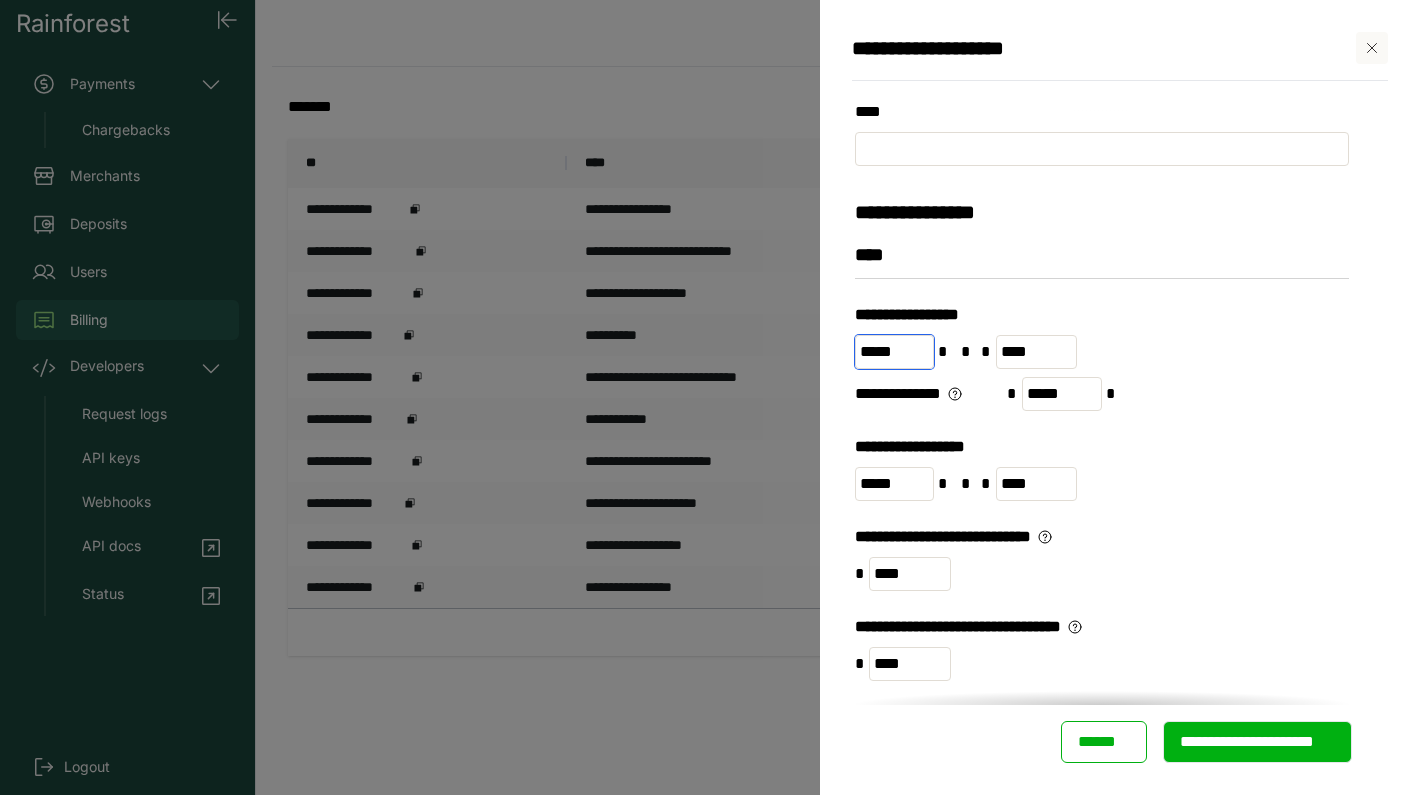 click on "*****" at bounding box center (894, 352) 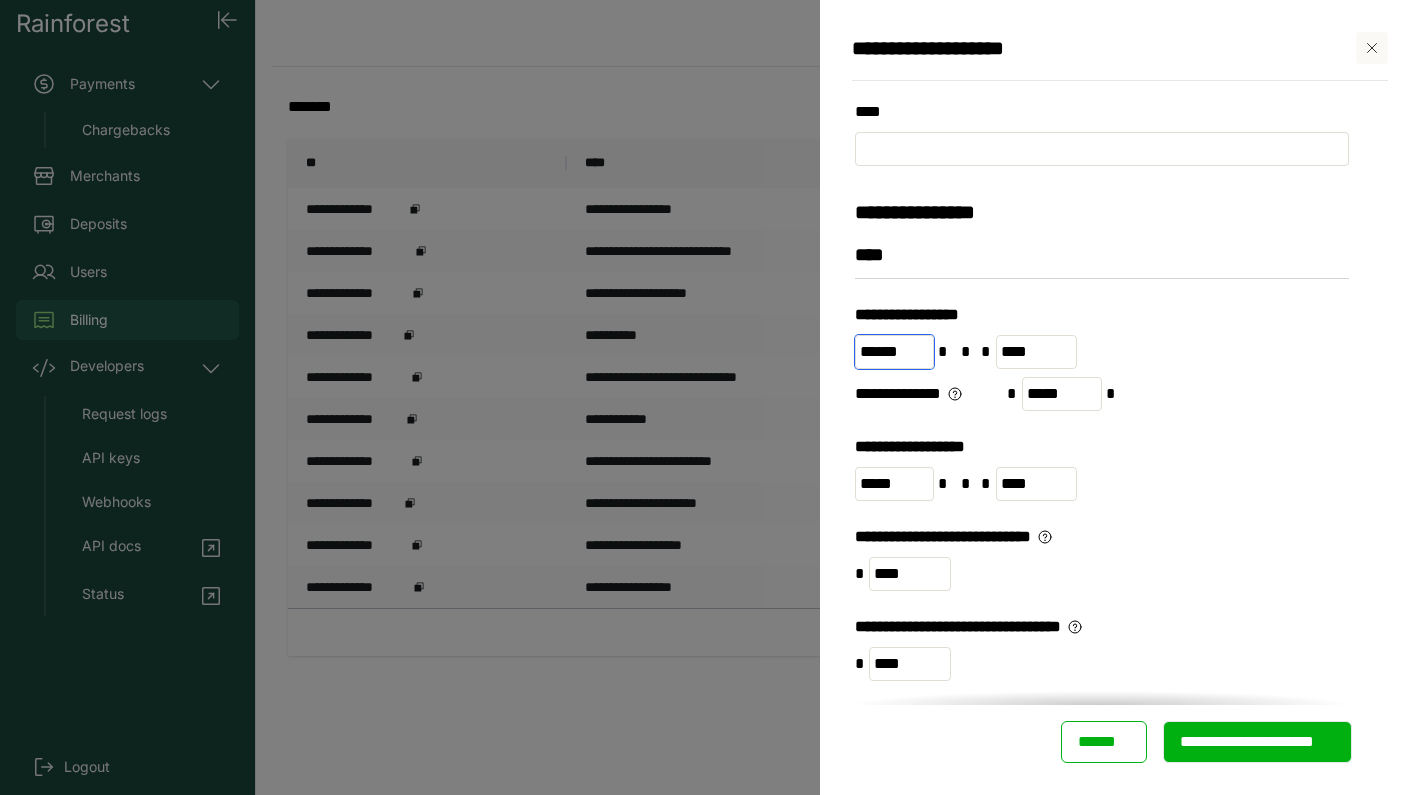type on "******" 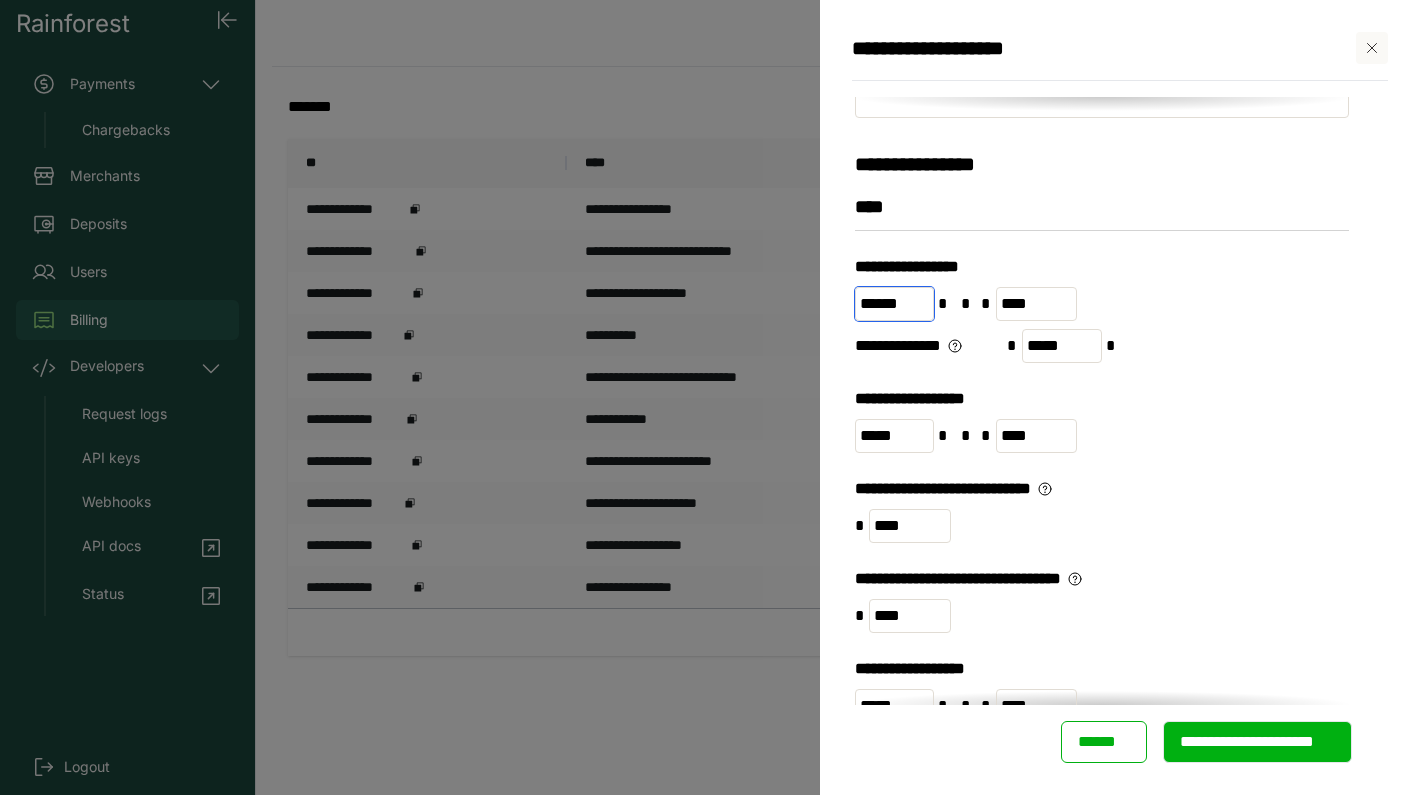 scroll, scrollTop: 40, scrollLeft: 0, axis: vertical 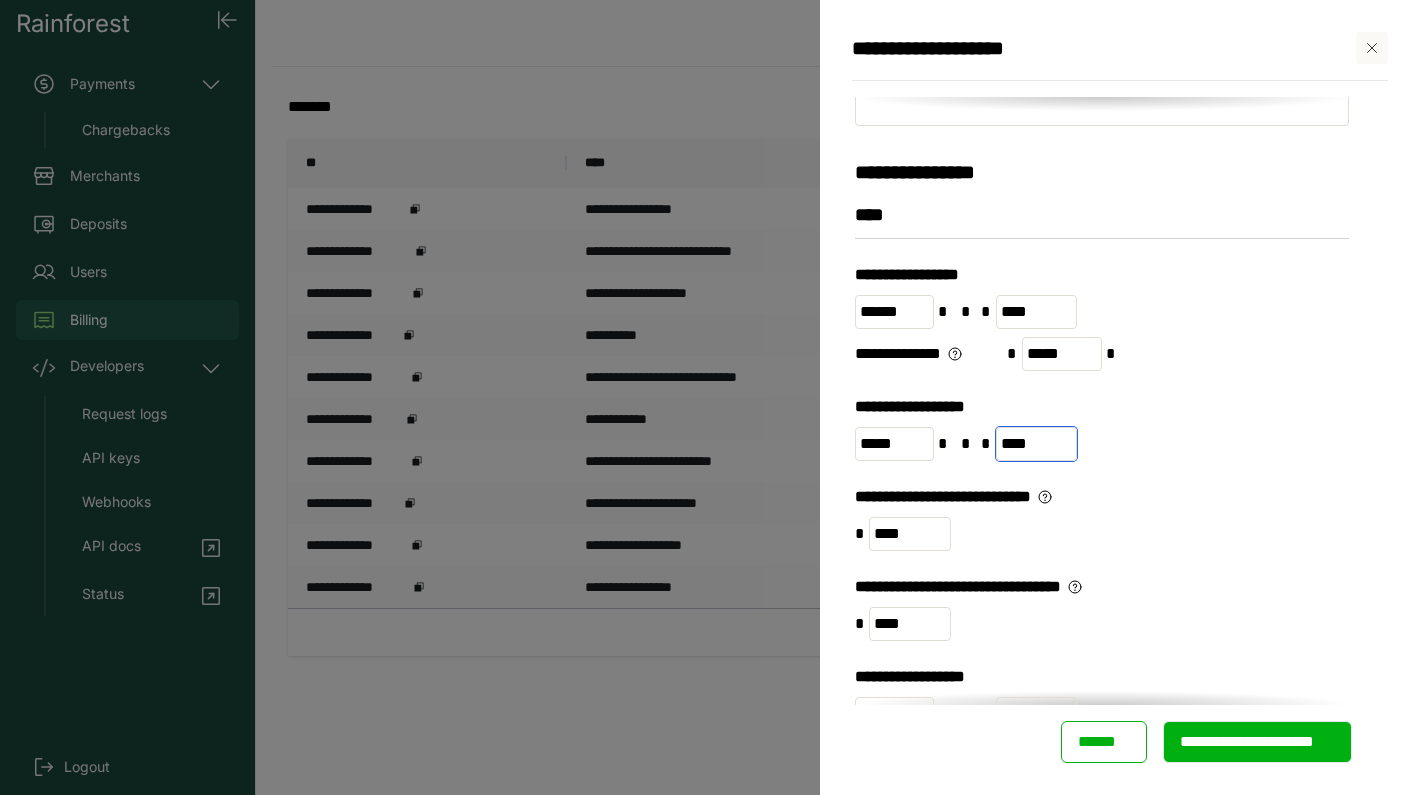 click on "****" at bounding box center [1037, 444] 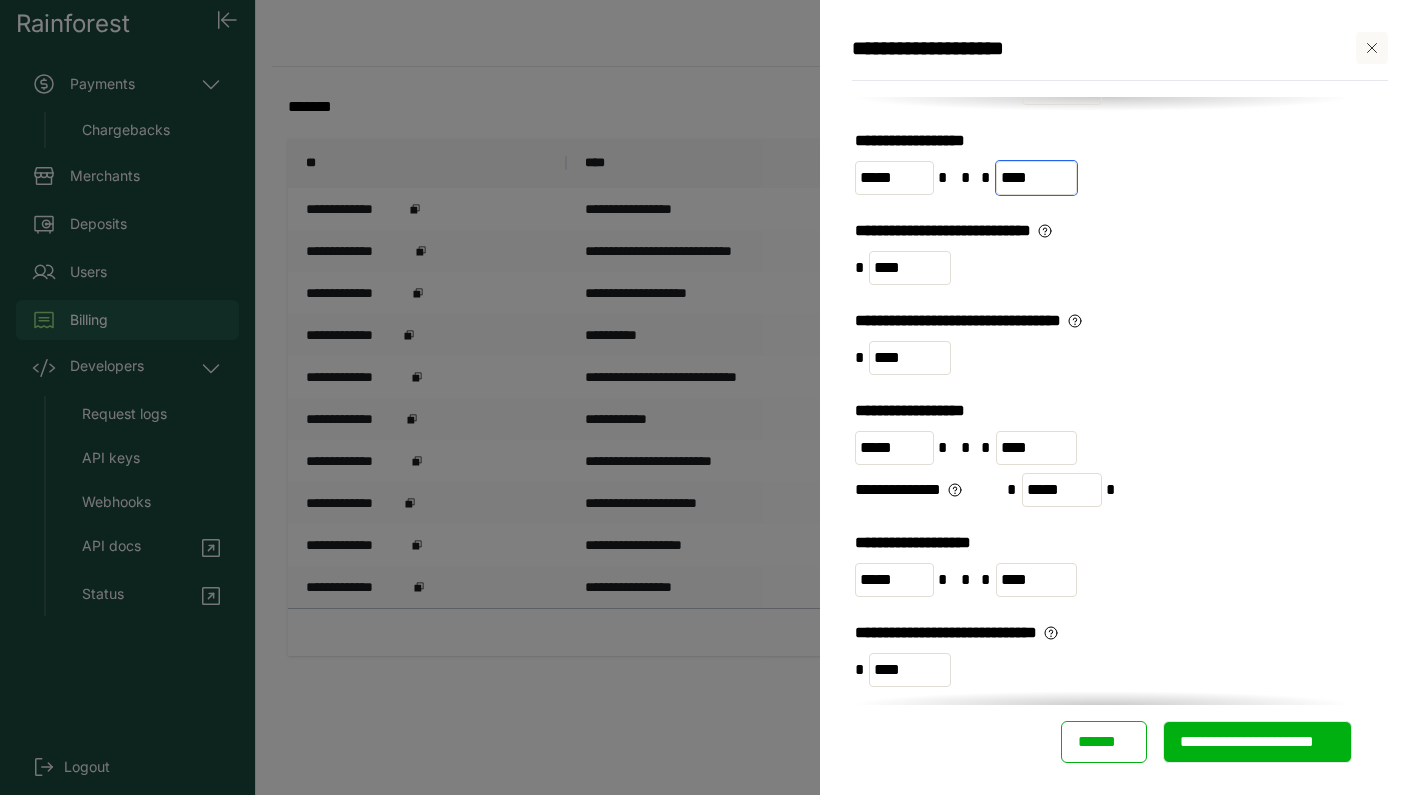 scroll, scrollTop: 311, scrollLeft: 0, axis: vertical 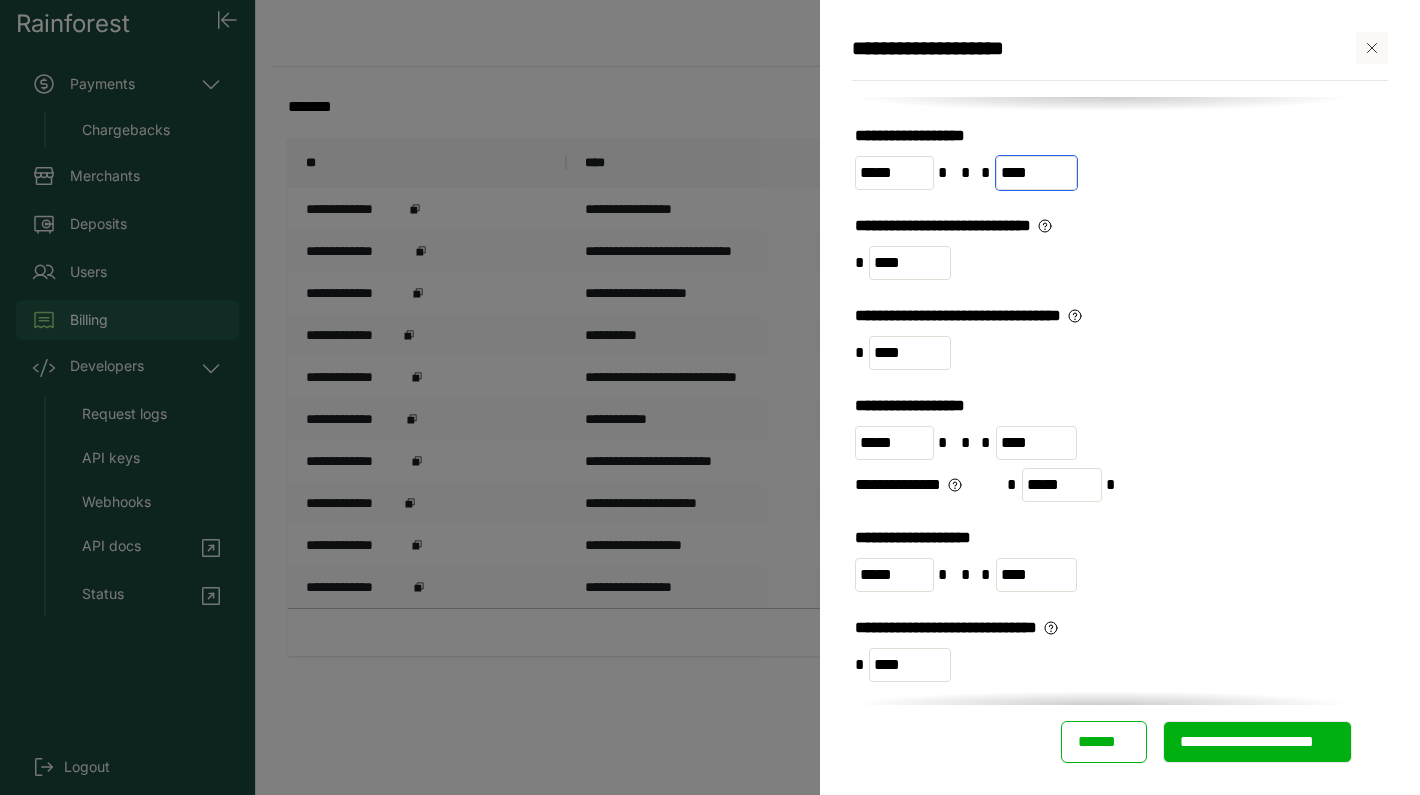 type on "****" 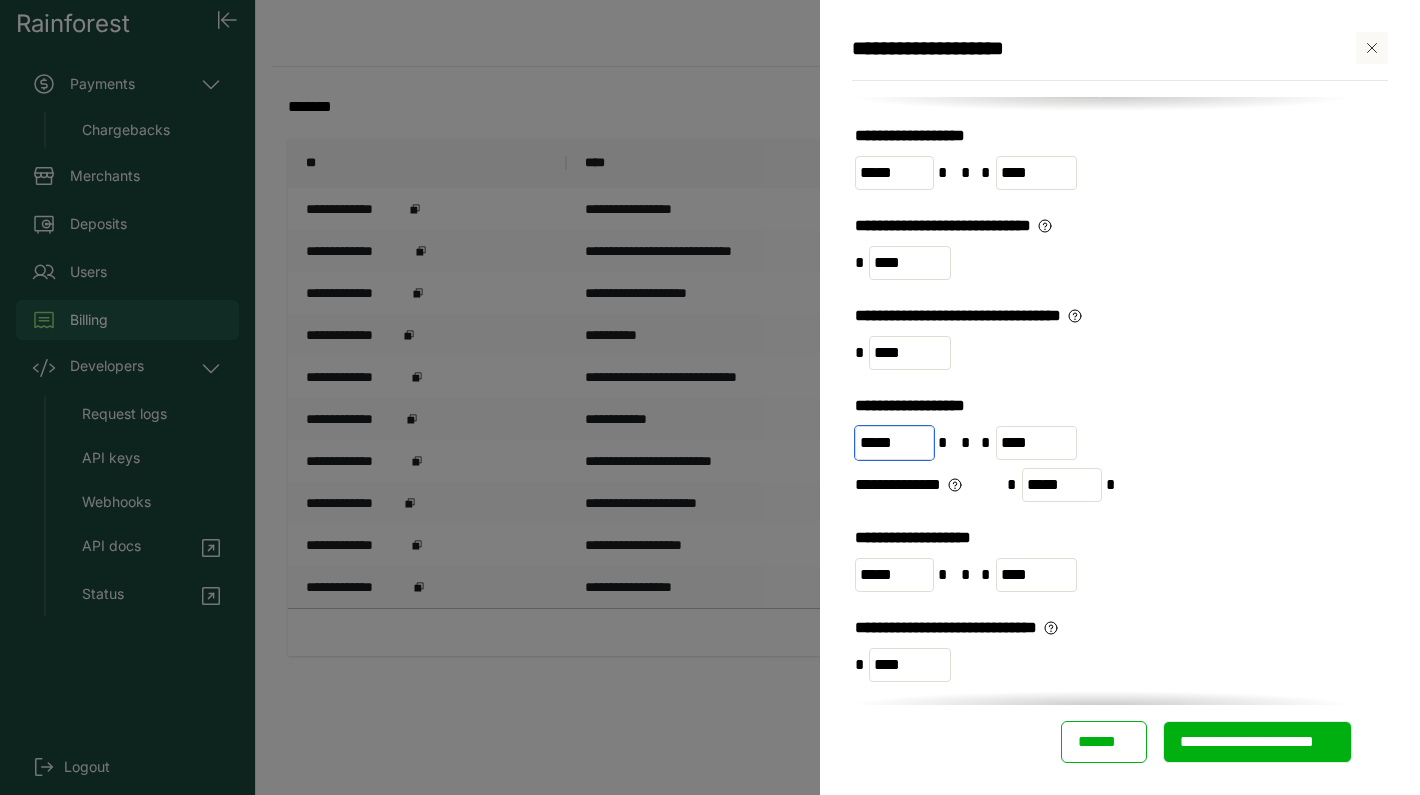 click on "*****" at bounding box center (894, 443) 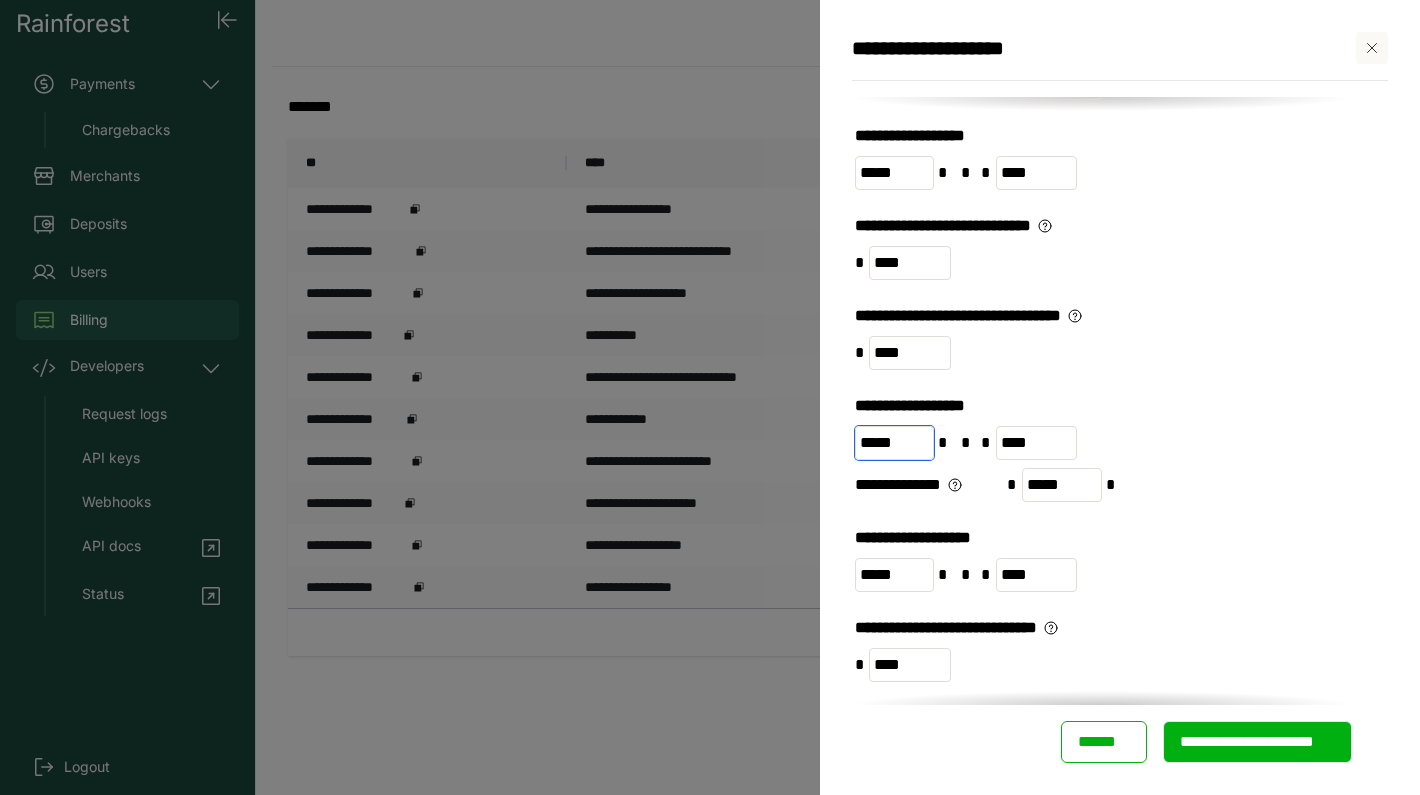 type on "*****" 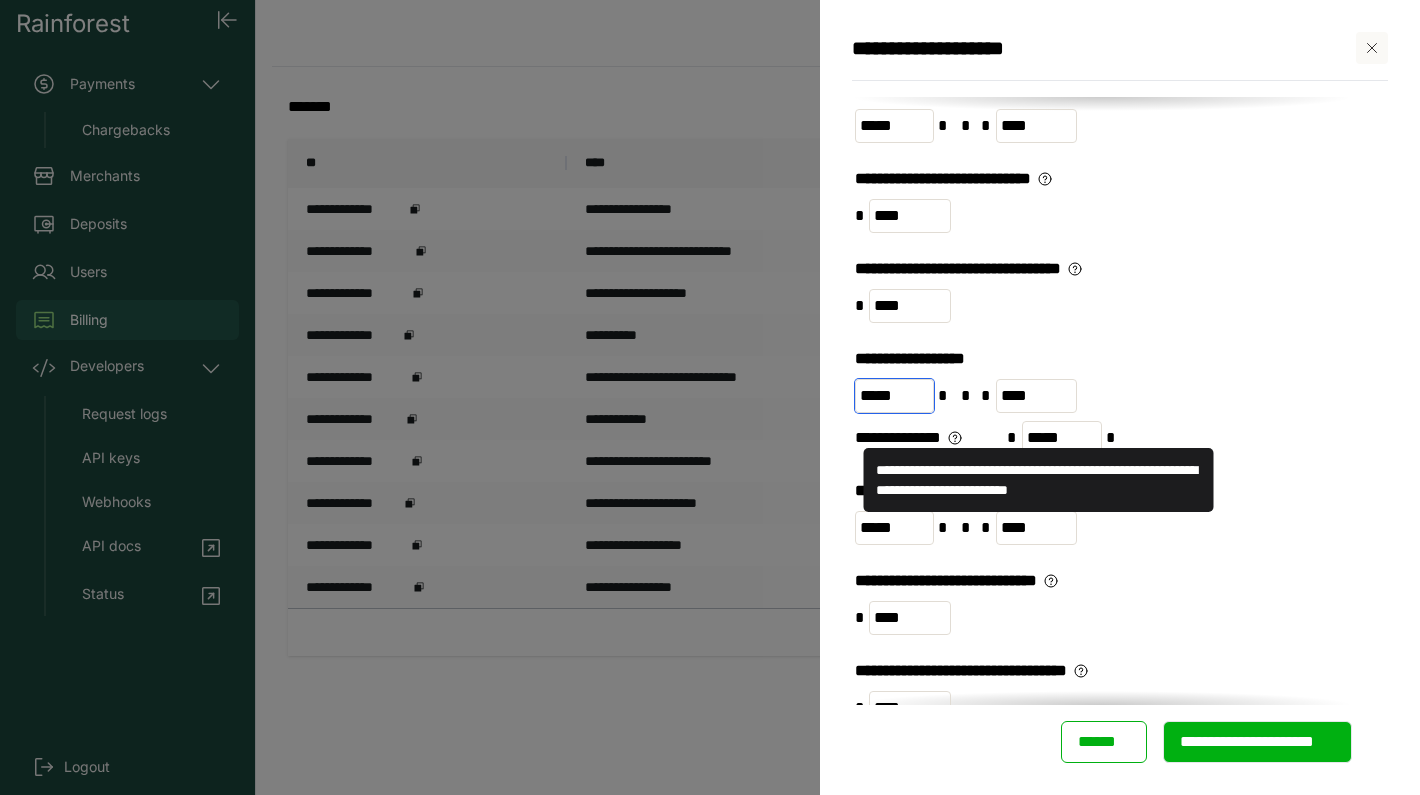 scroll, scrollTop: 359, scrollLeft: 0, axis: vertical 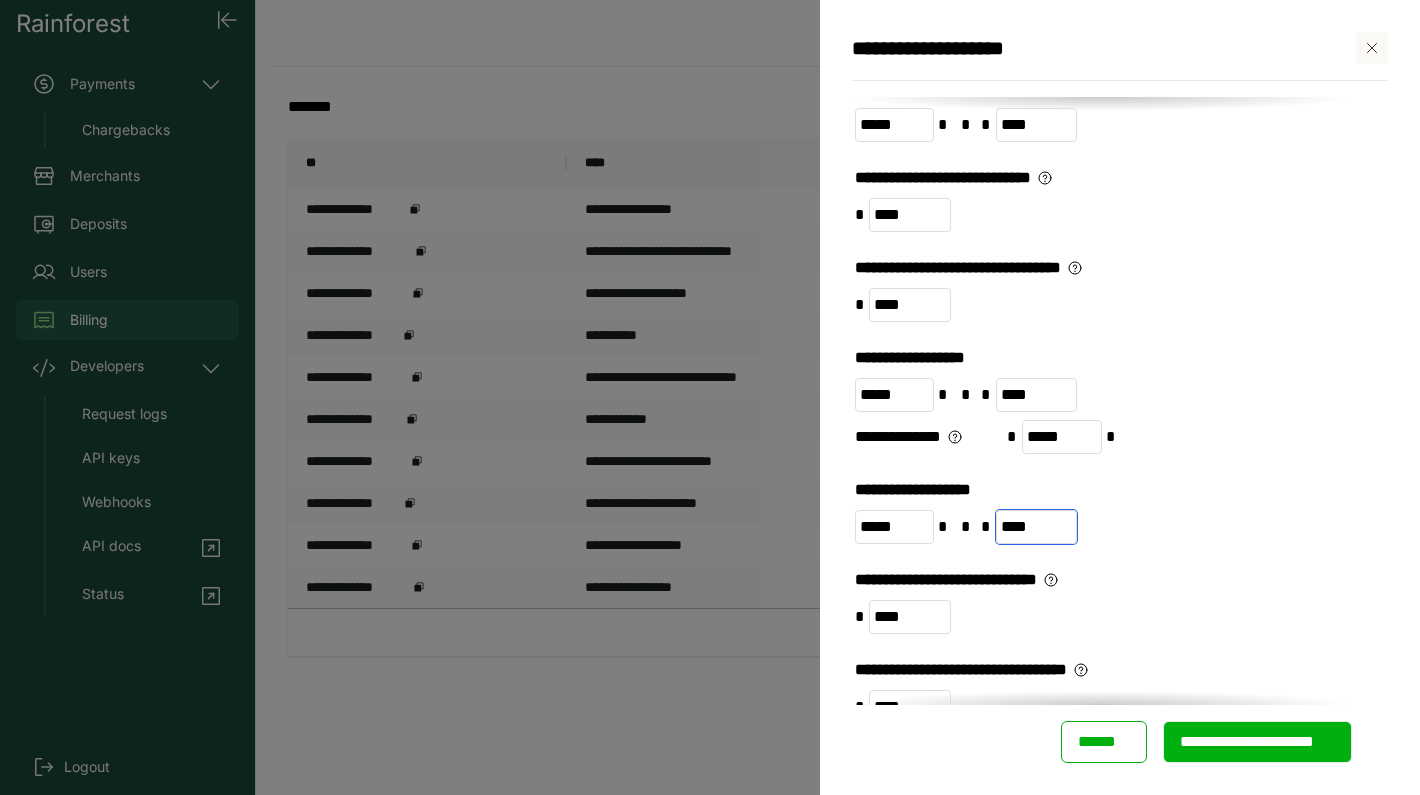 click on "****" at bounding box center (1037, 527) 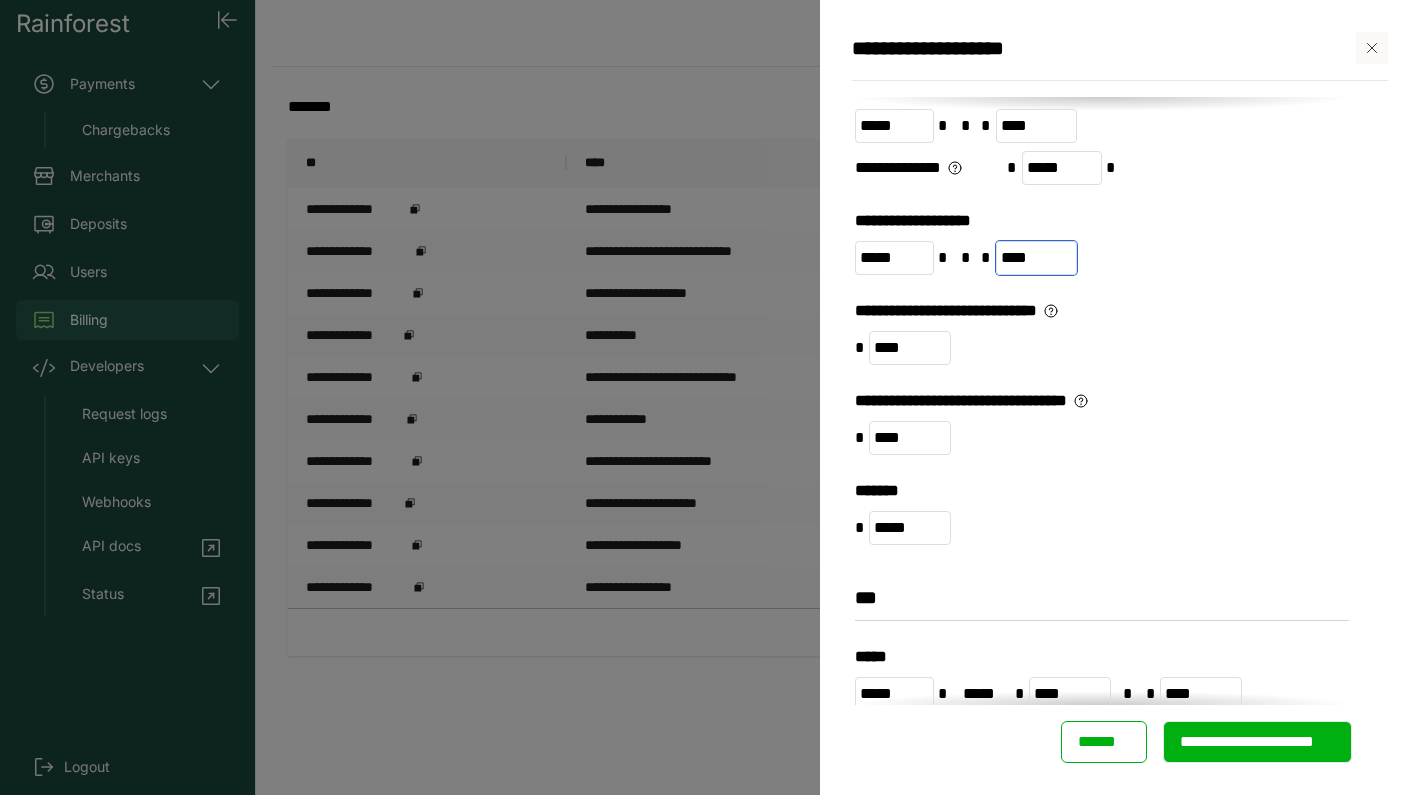 scroll, scrollTop: 646, scrollLeft: 0, axis: vertical 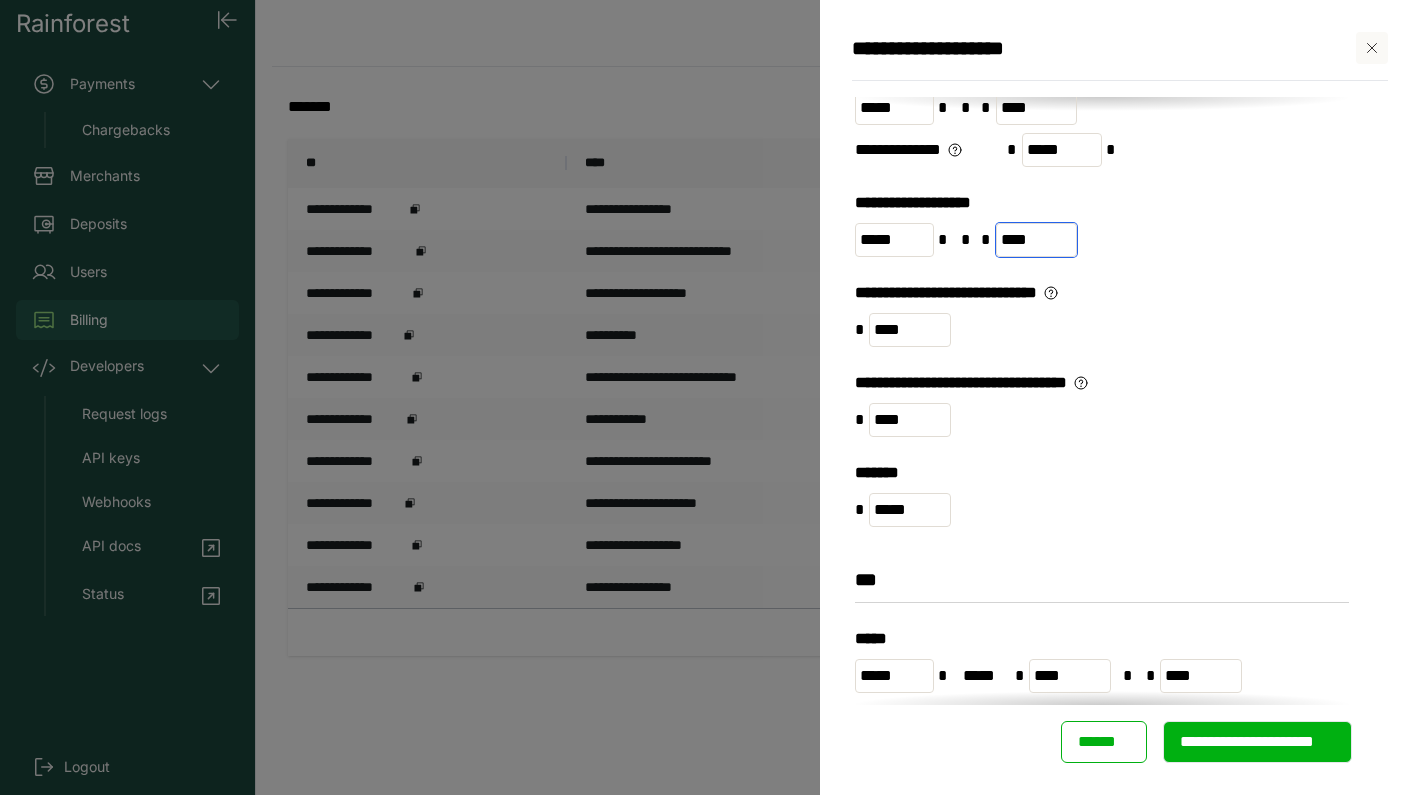 type on "****" 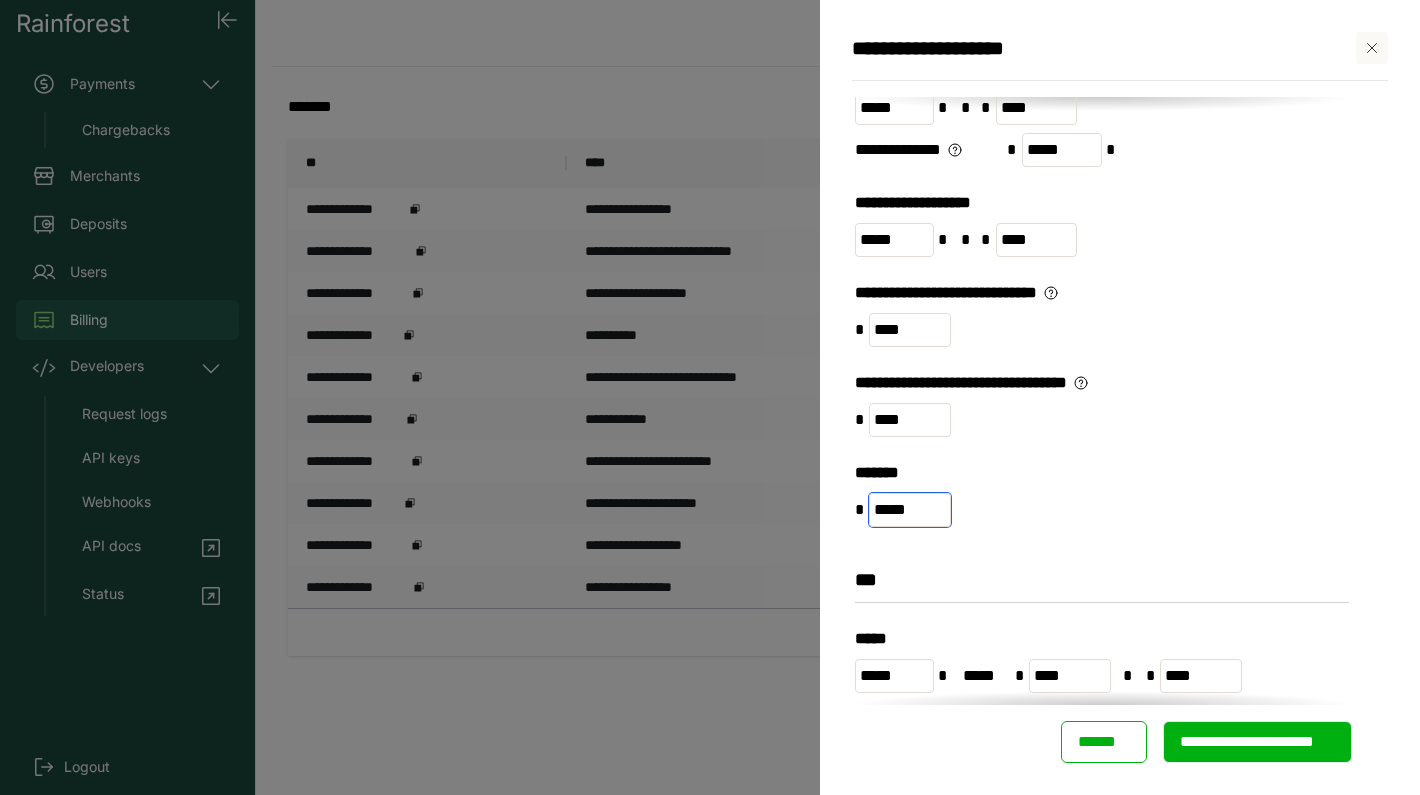 click on "*****" at bounding box center (910, 510) 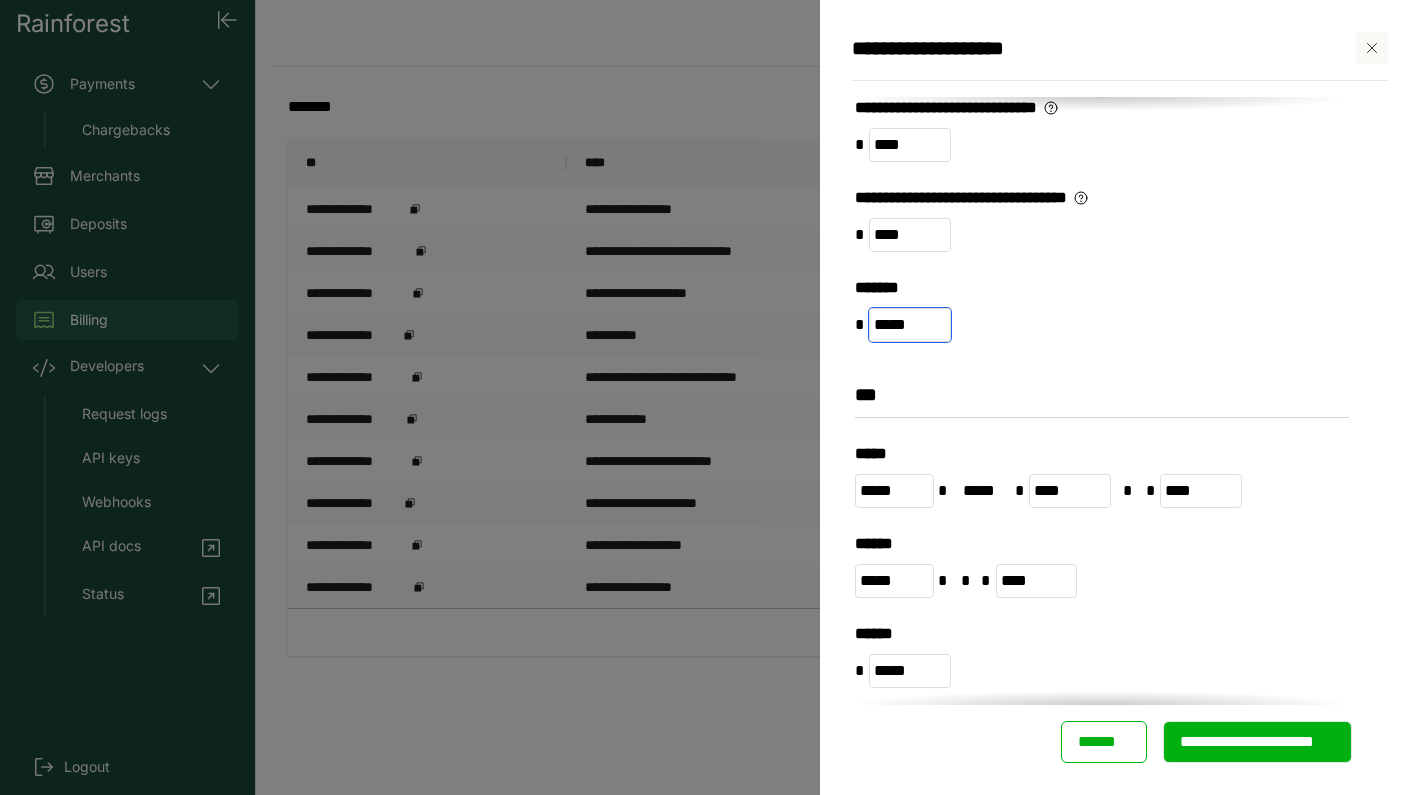scroll, scrollTop: 838, scrollLeft: 0, axis: vertical 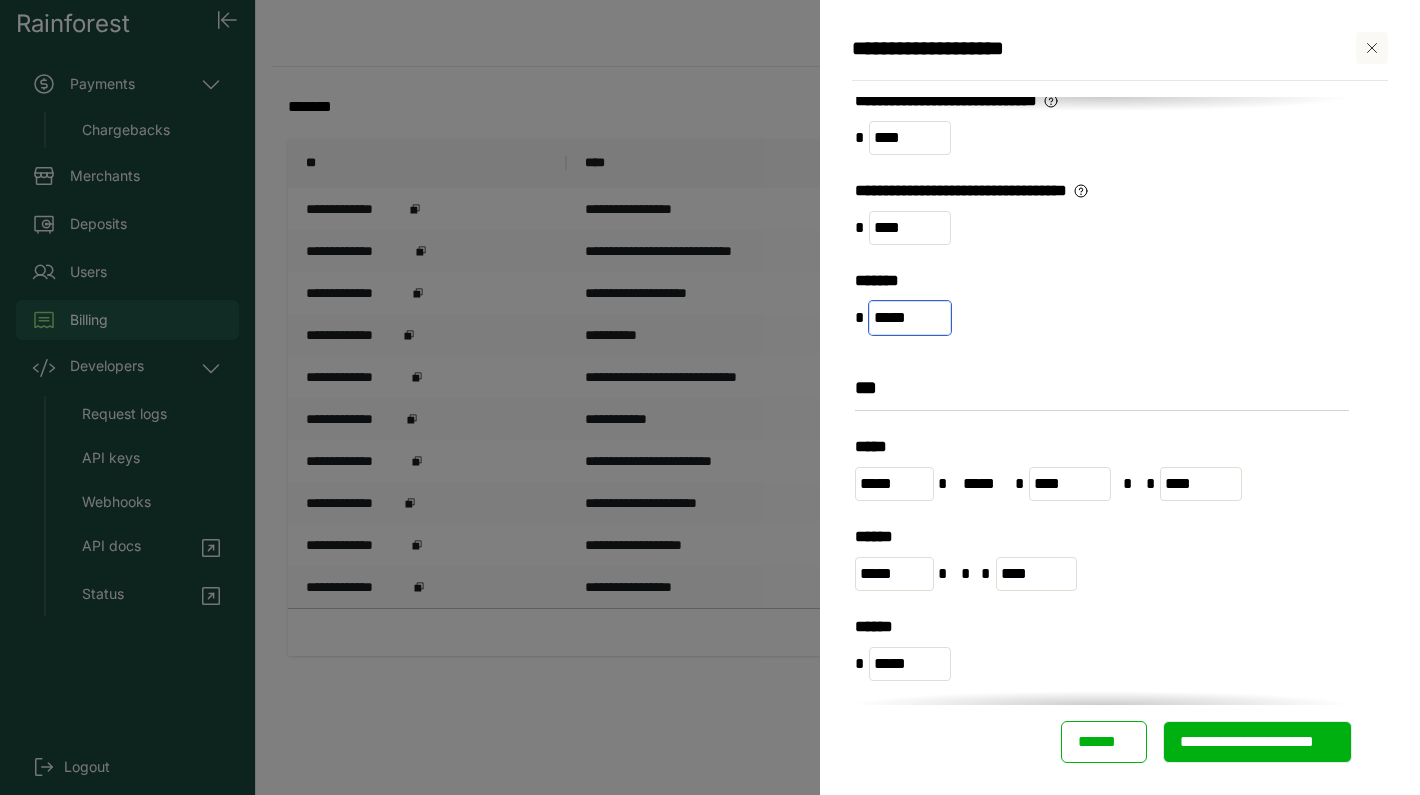 type on "*****" 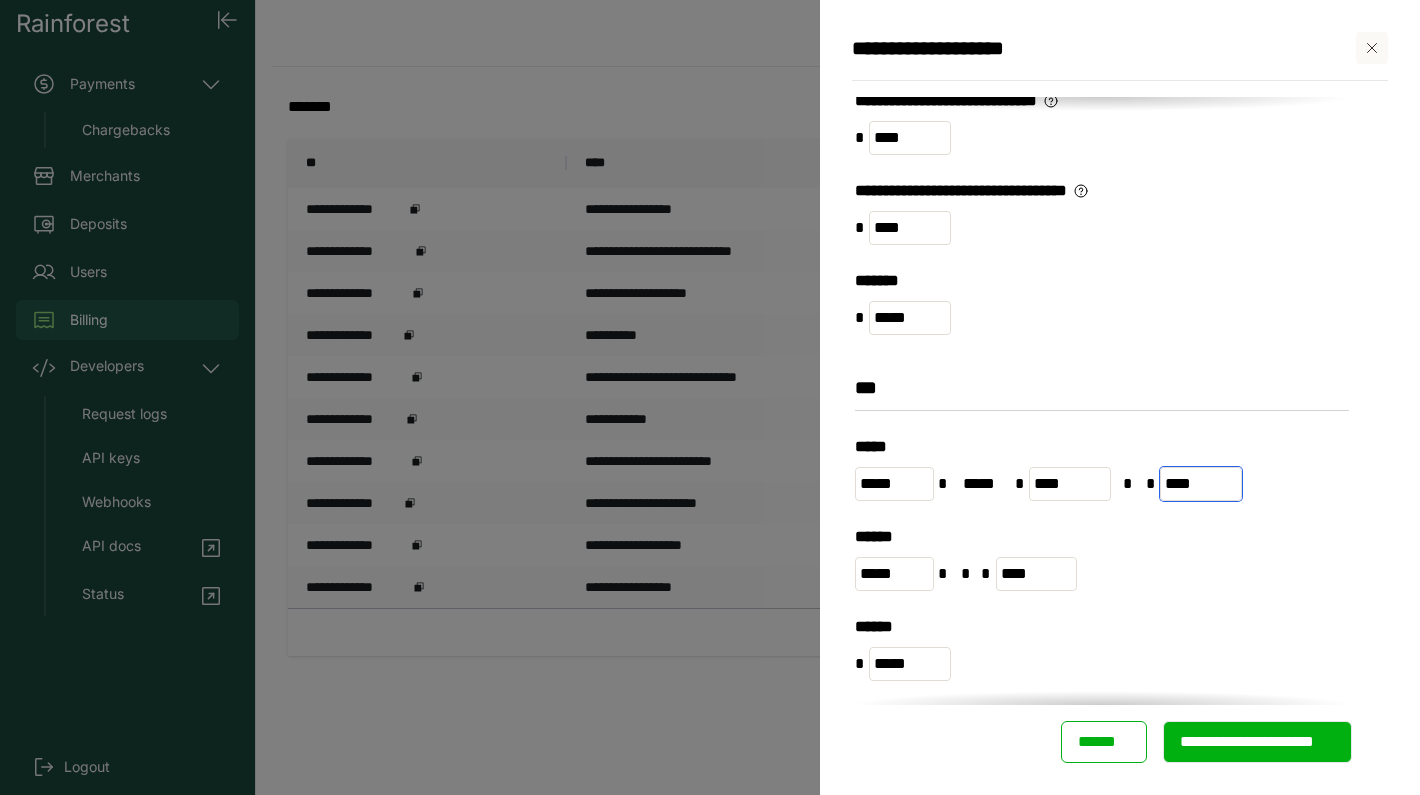click on "****" at bounding box center [1201, 484] 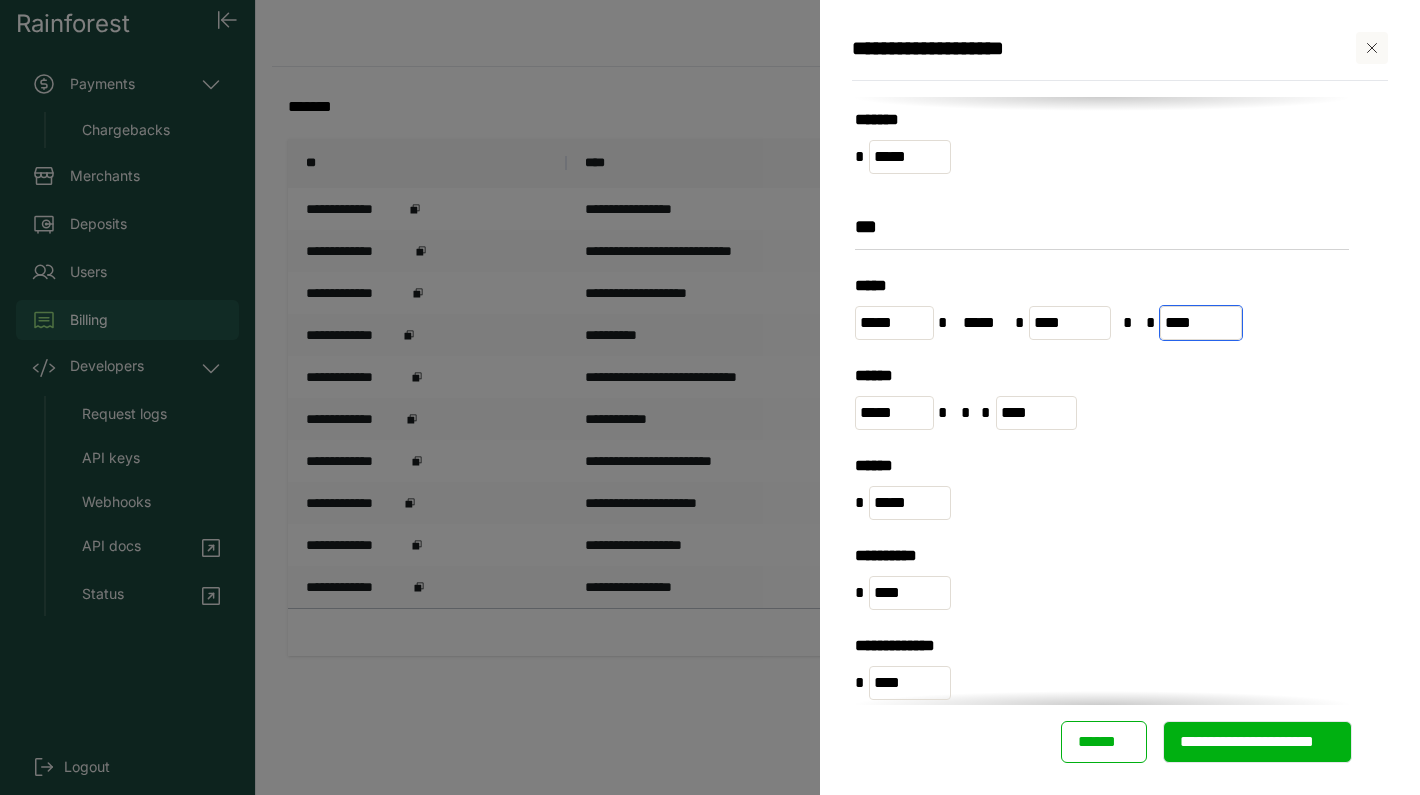 scroll, scrollTop: 1003, scrollLeft: 0, axis: vertical 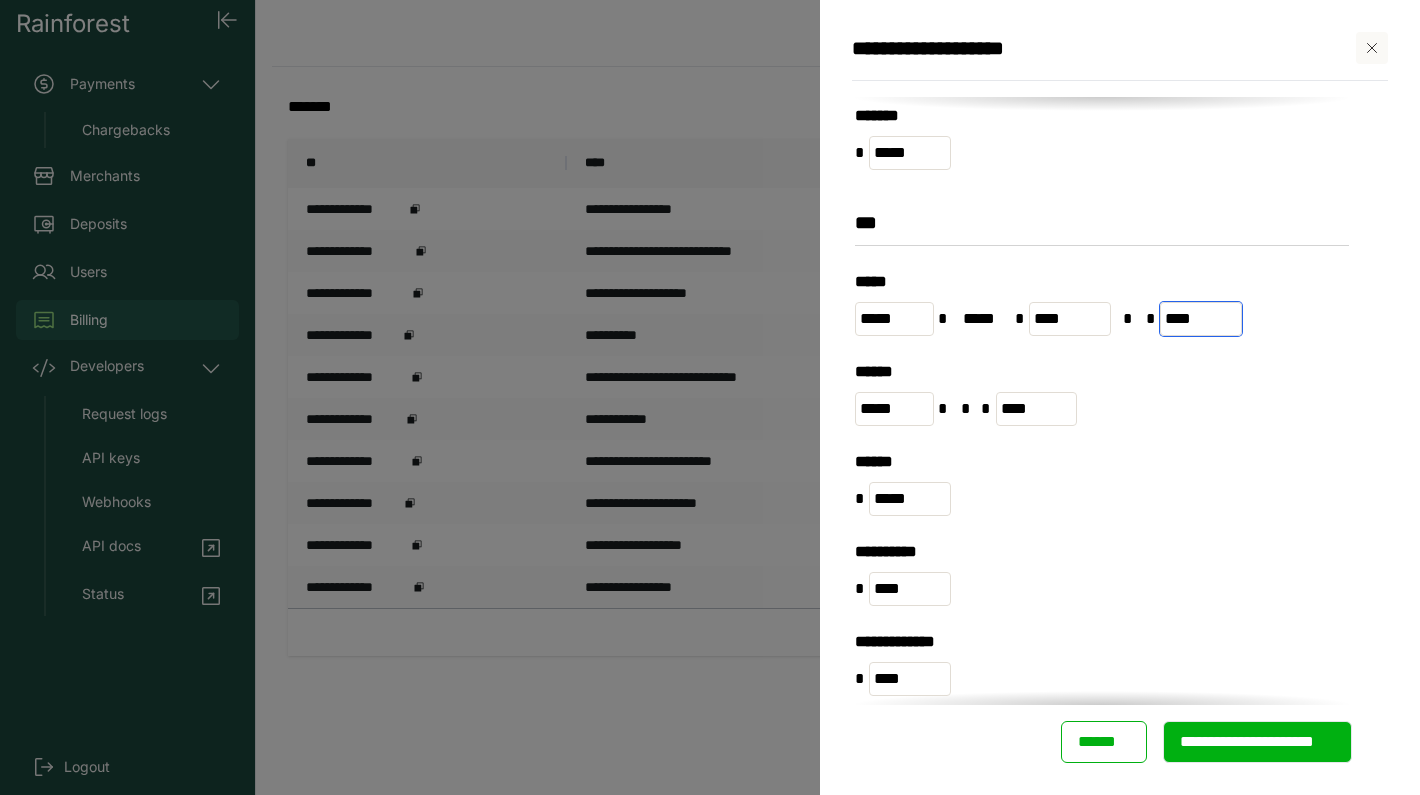 type on "****" 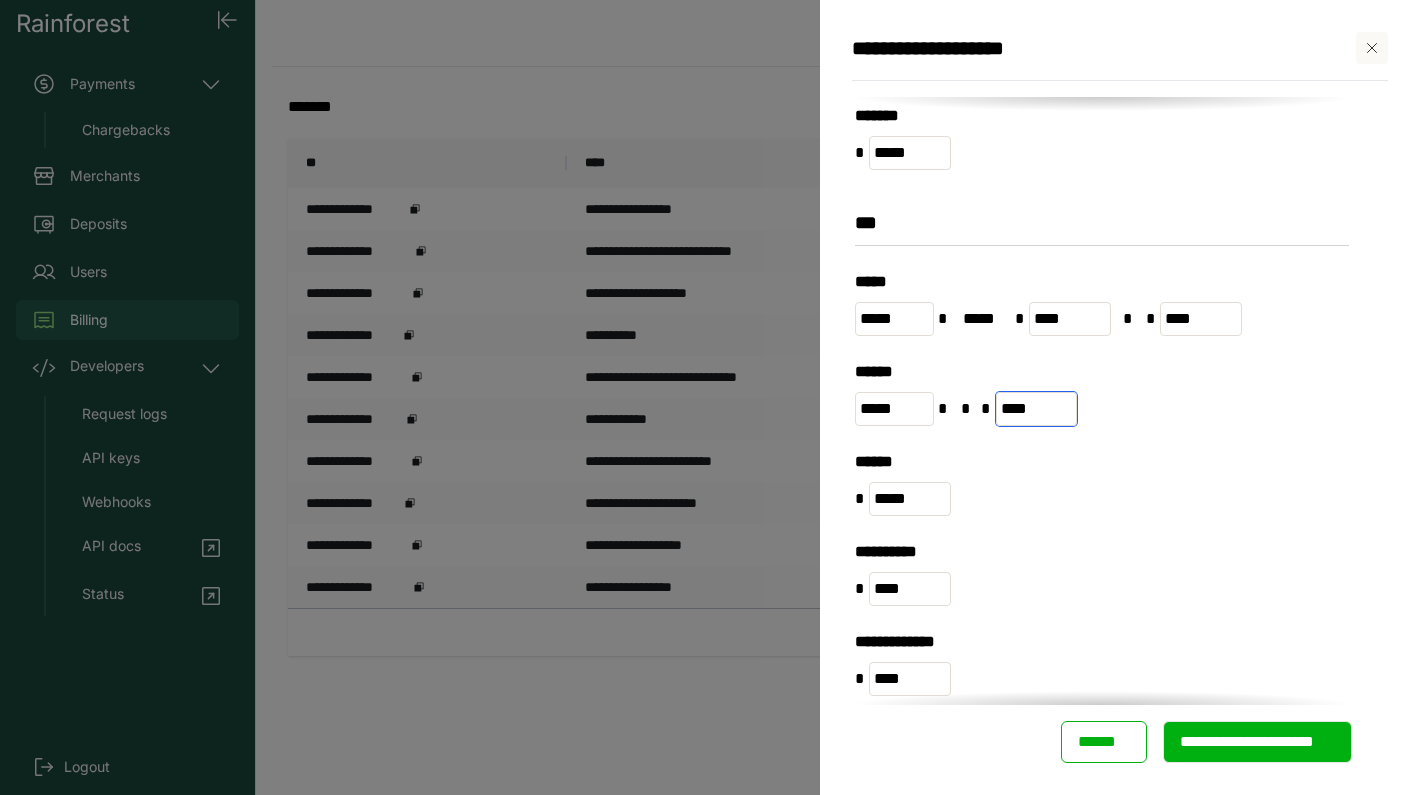 click on "****" at bounding box center [1037, 409] 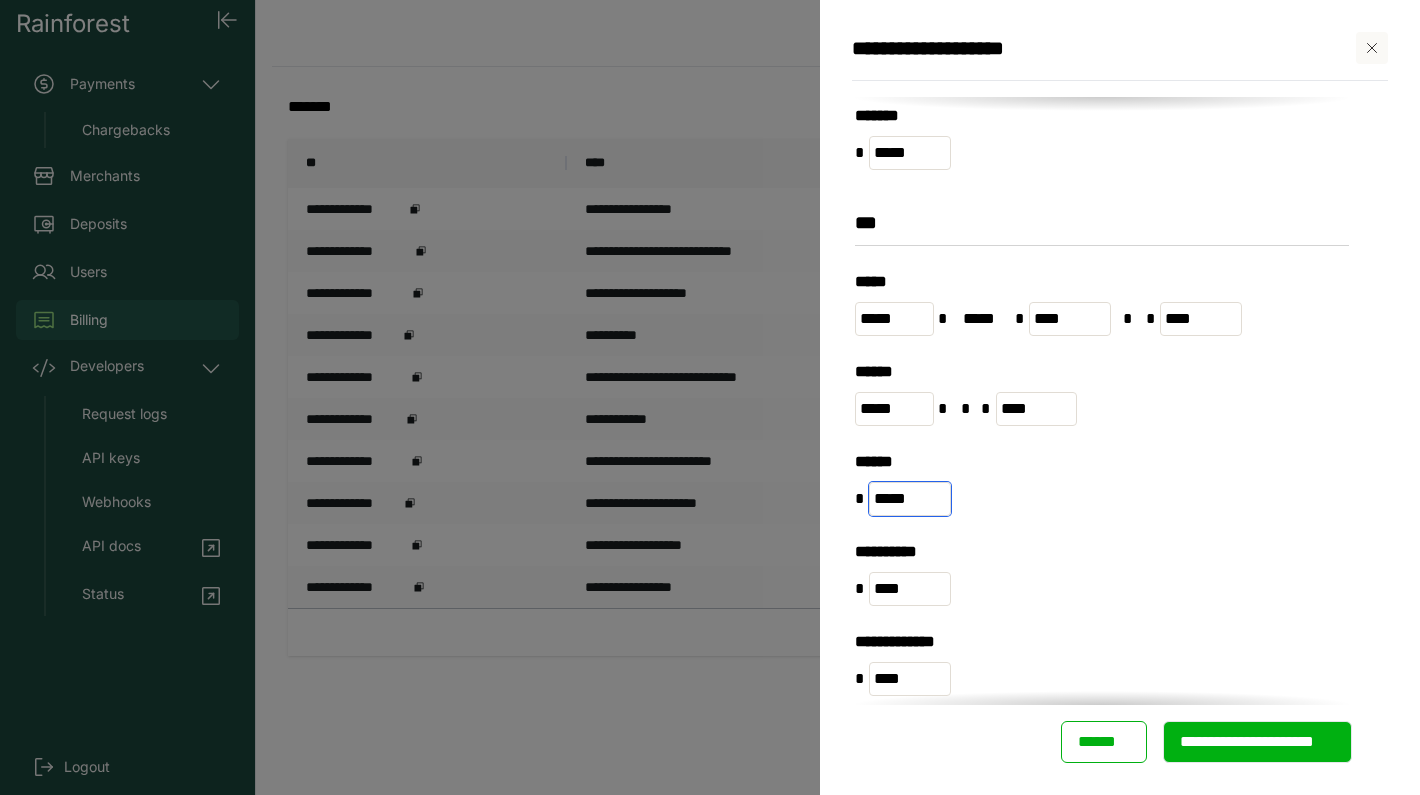 click on "*****" at bounding box center (910, 499) 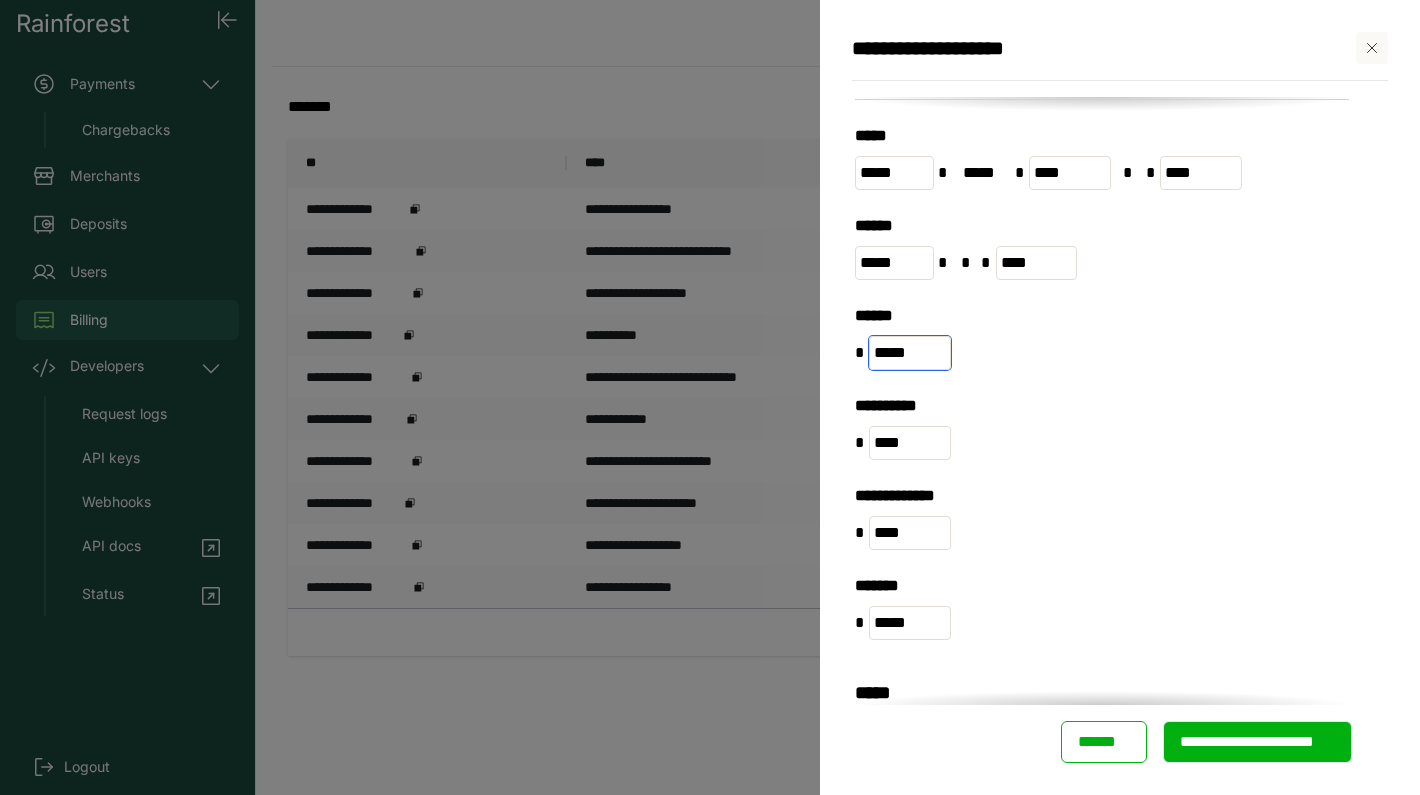 scroll, scrollTop: 1151, scrollLeft: 0, axis: vertical 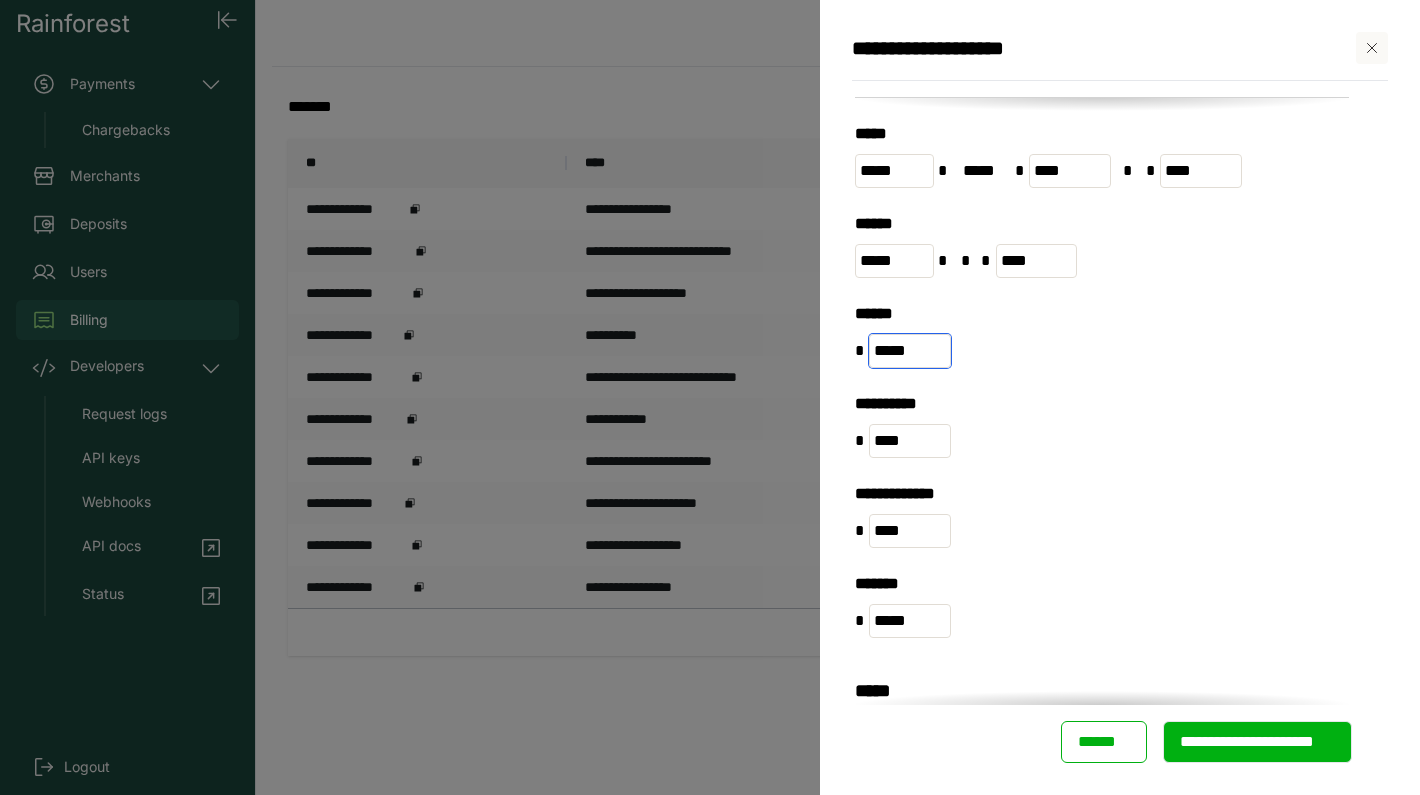 type on "*****" 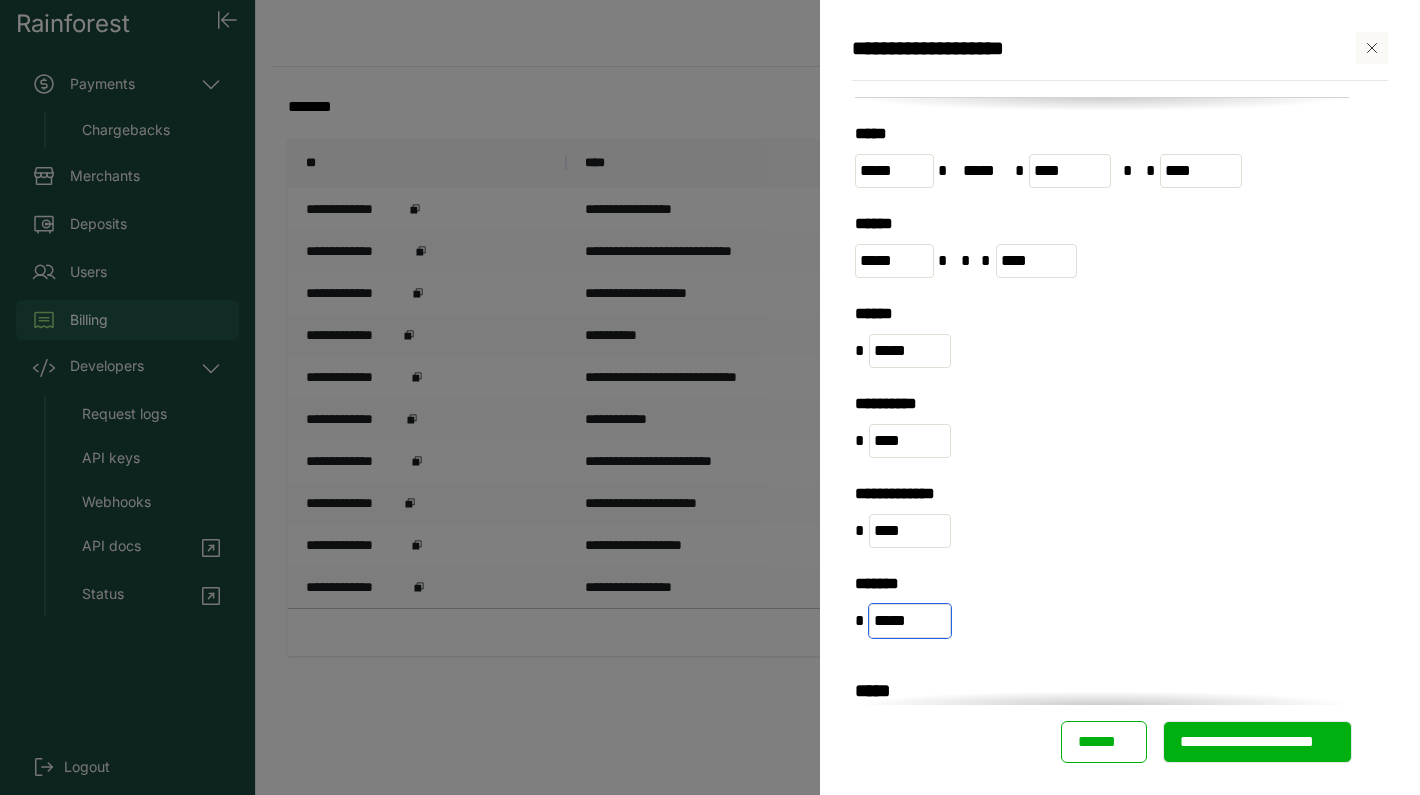 click on "*****" at bounding box center (910, 621) 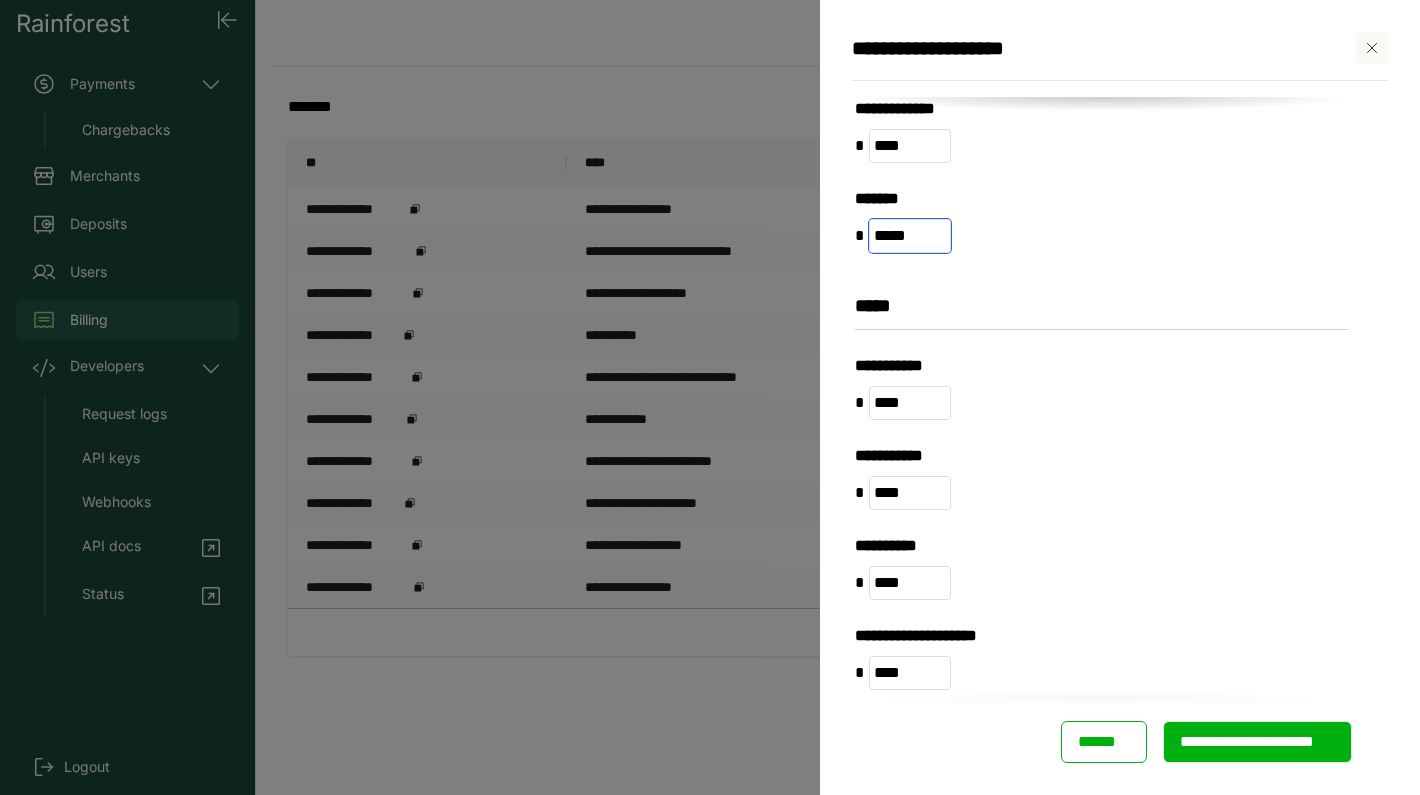 scroll, scrollTop: 1548, scrollLeft: 0, axis: vertical 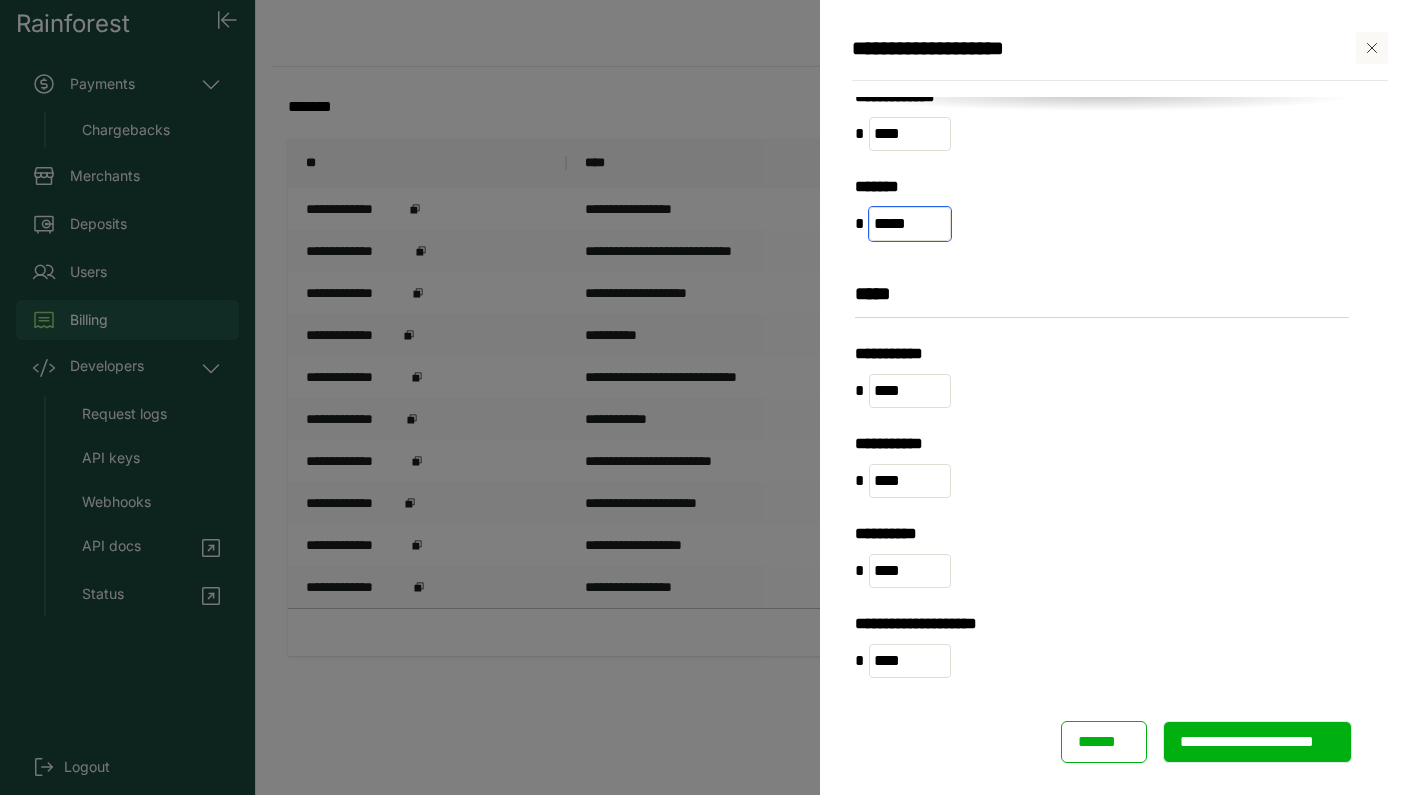 type on "*****" 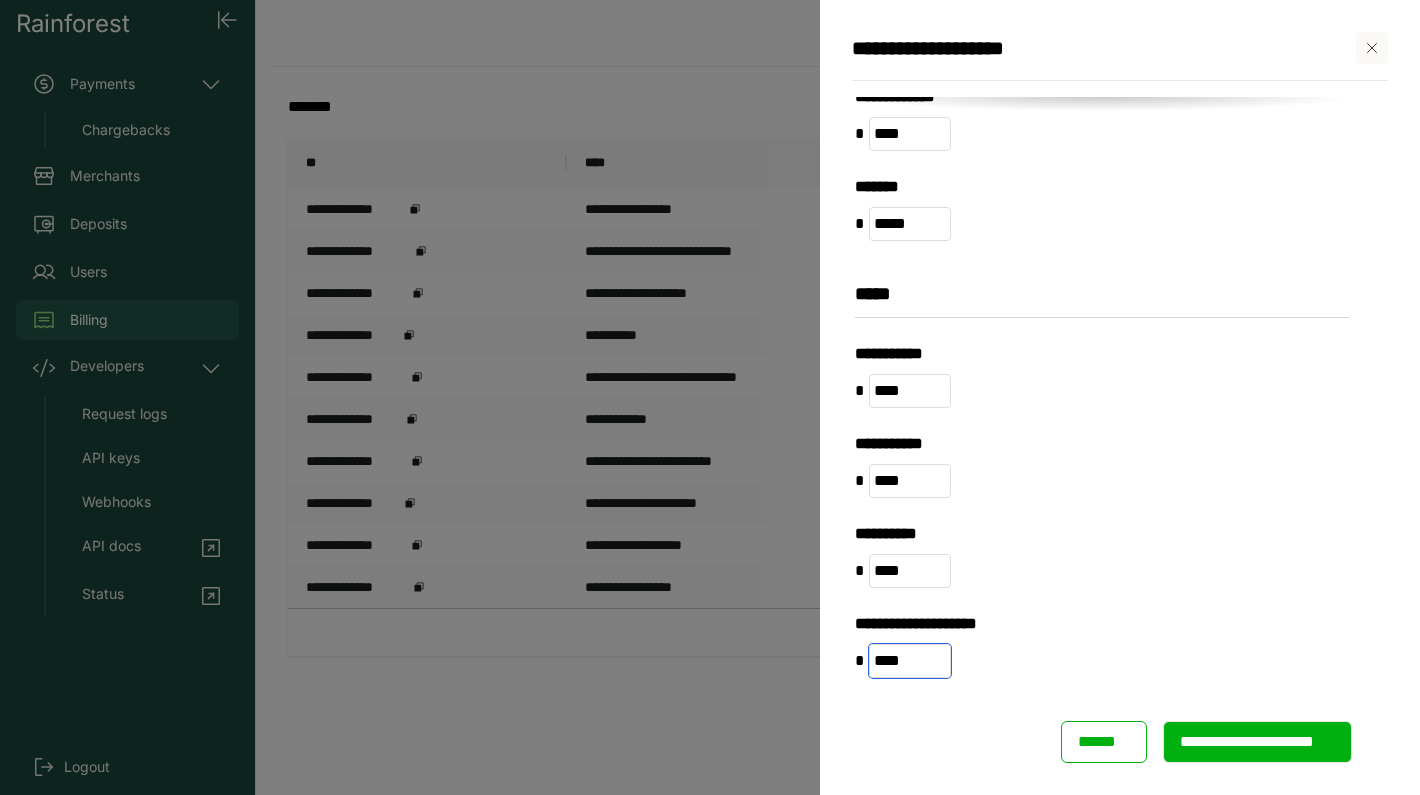 click on "****" at bounding box center (910, 661) 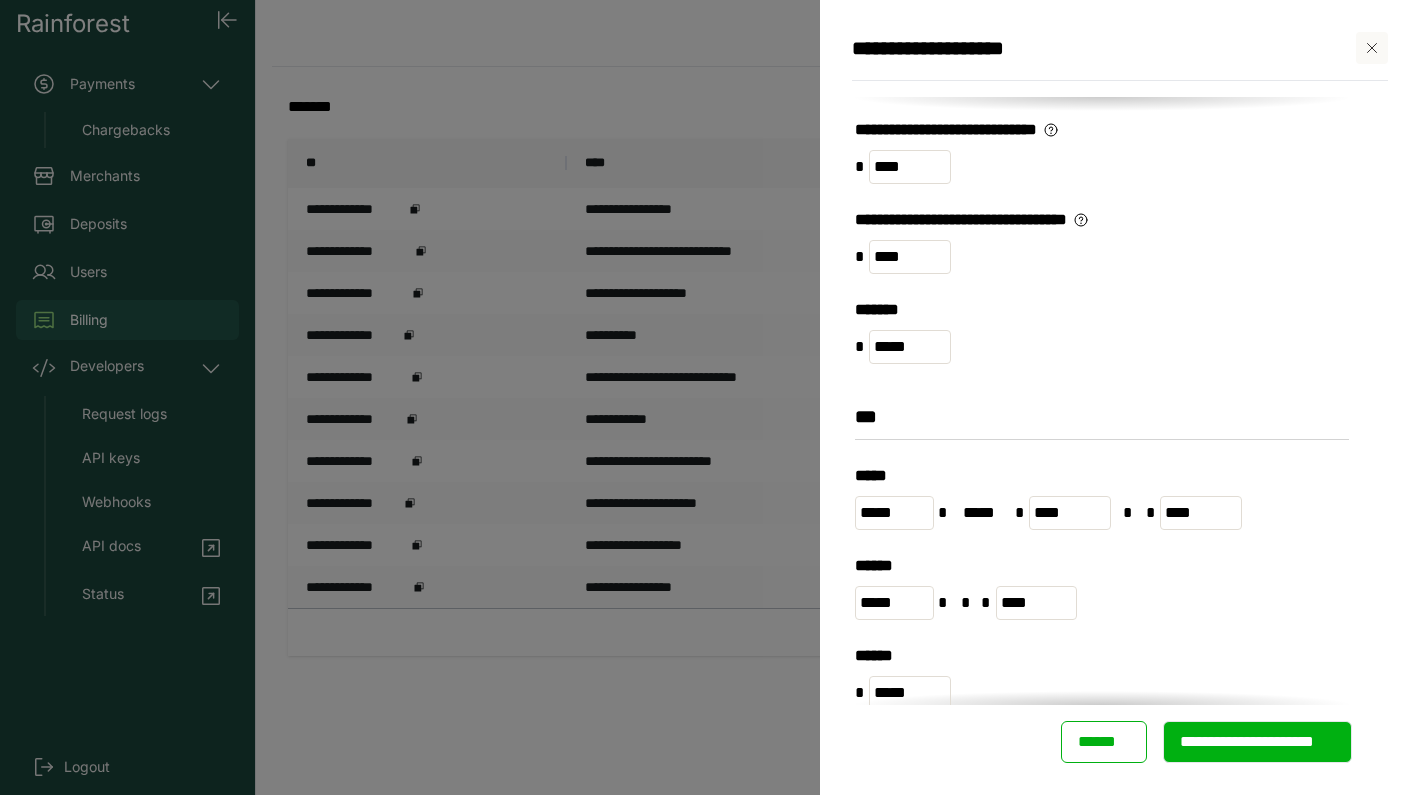 scroll, scrollTop: 802, scrollLeft: 0, axis: vertical 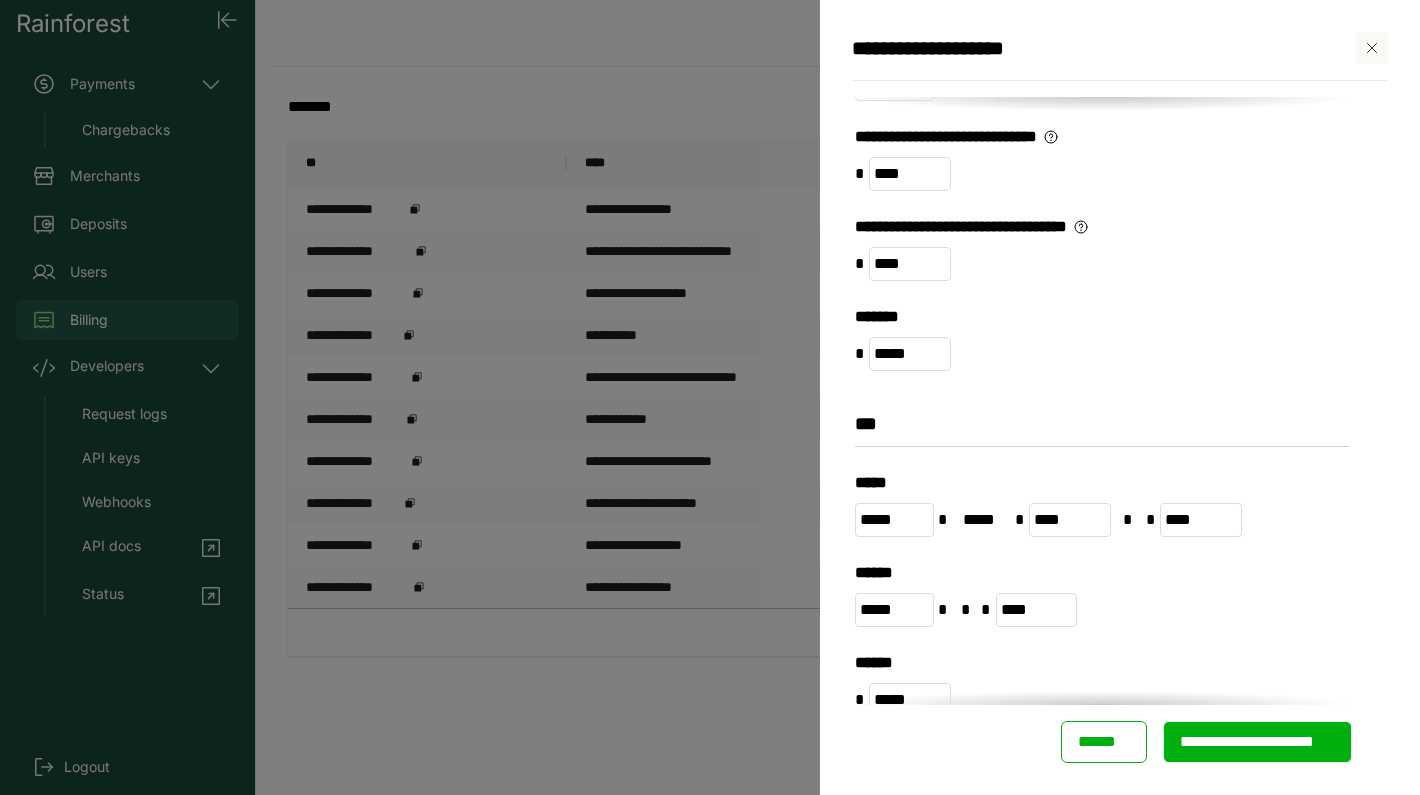 type on "****" 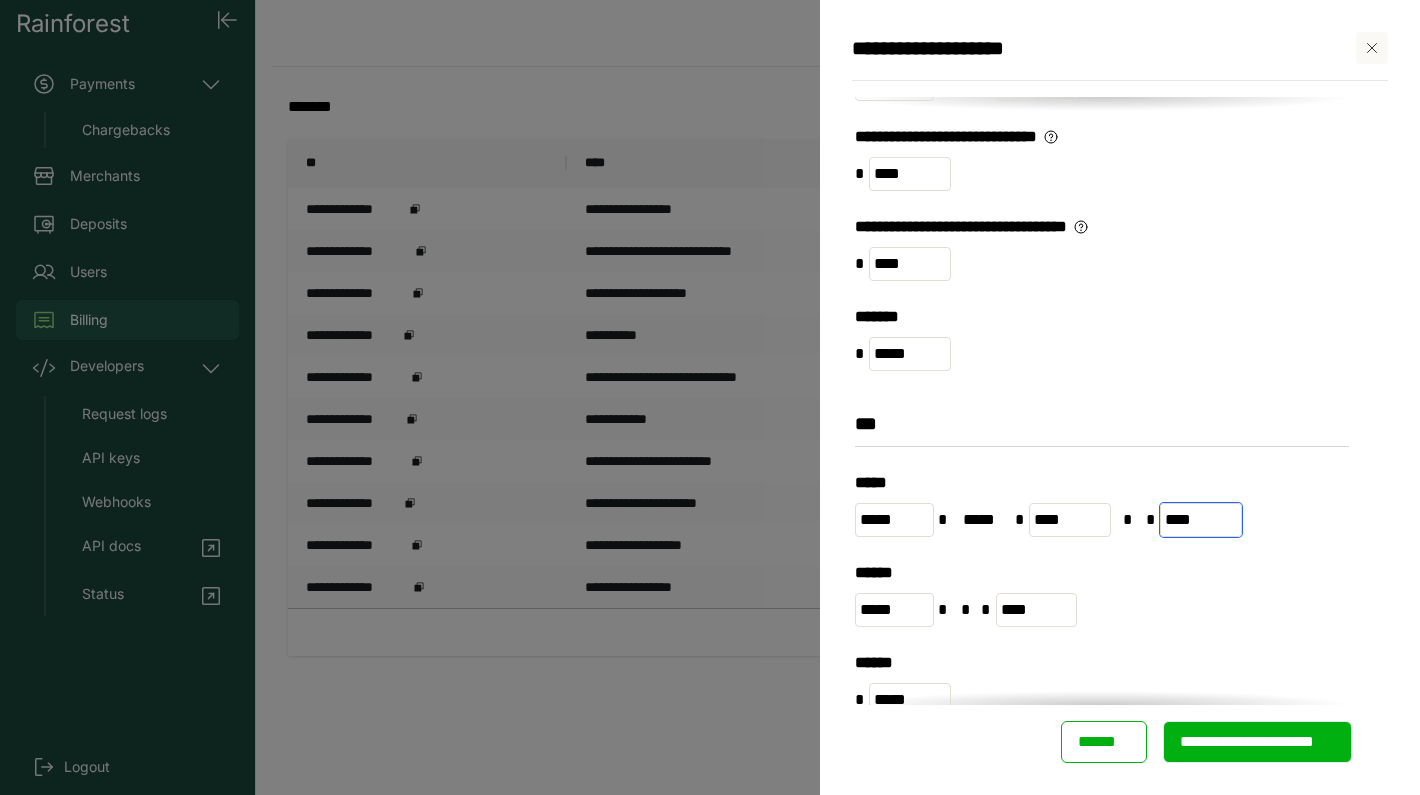 click on "****" at bounding box center [1201, 520] 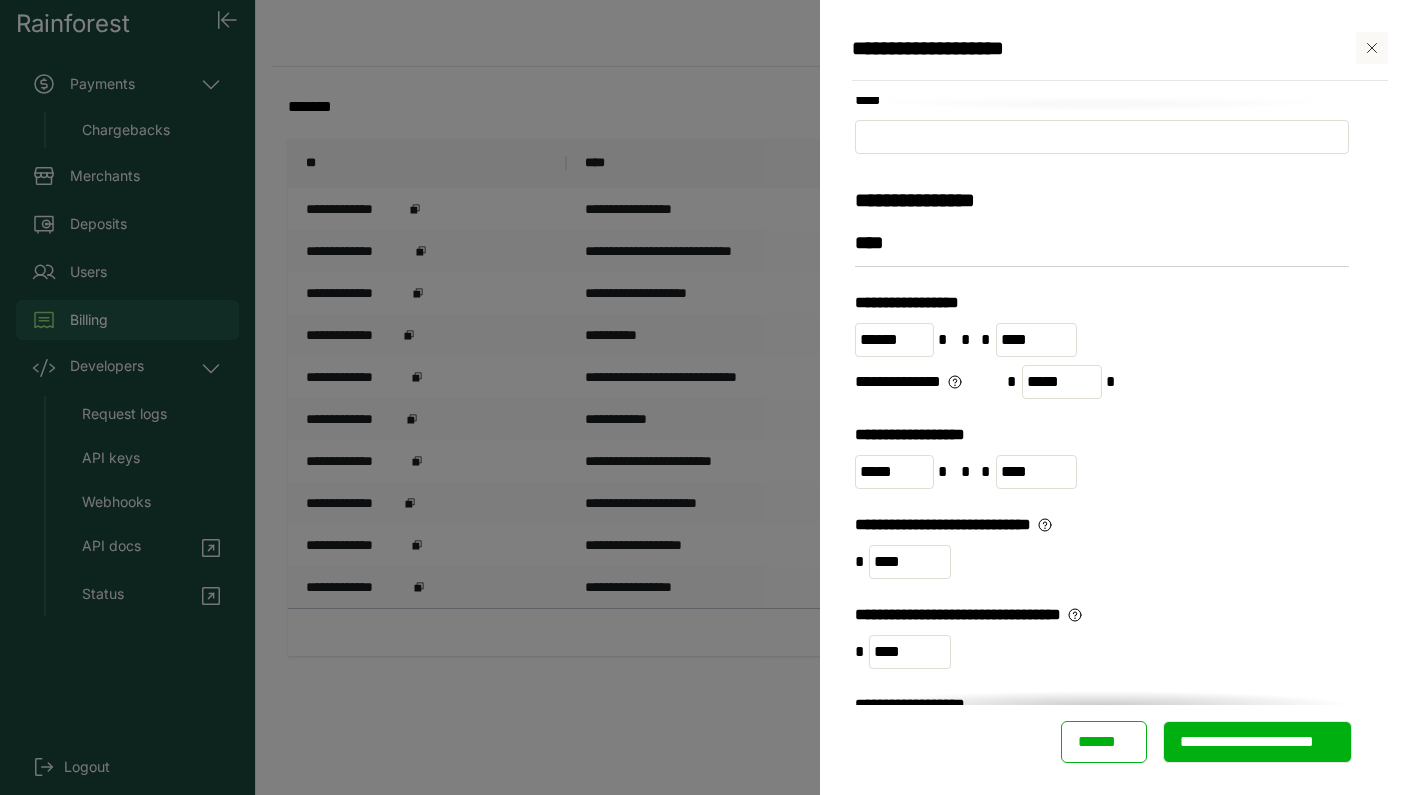 scroll, scrollTop: 0, scrollLeft: 0, axis: both 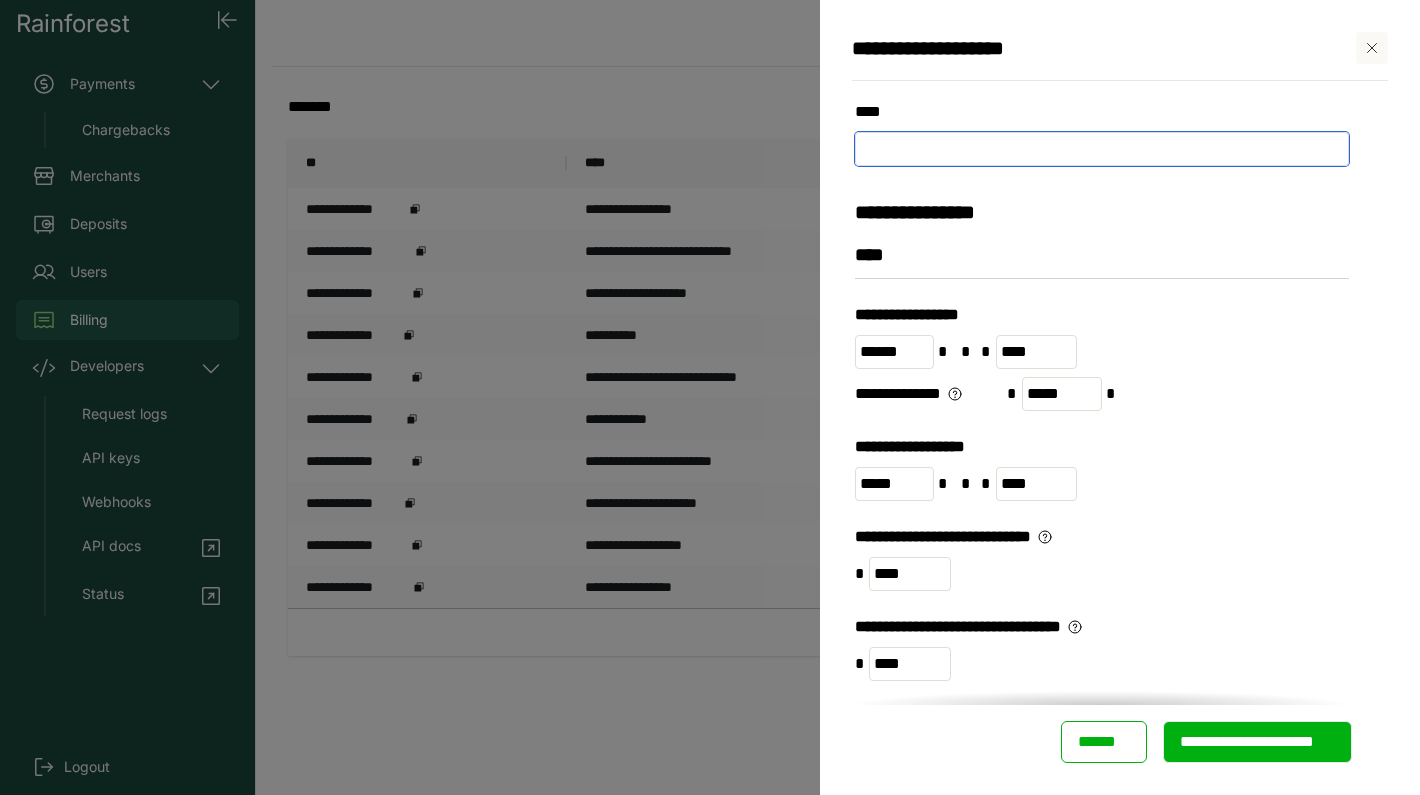 click at bounding box center (1102, 149) 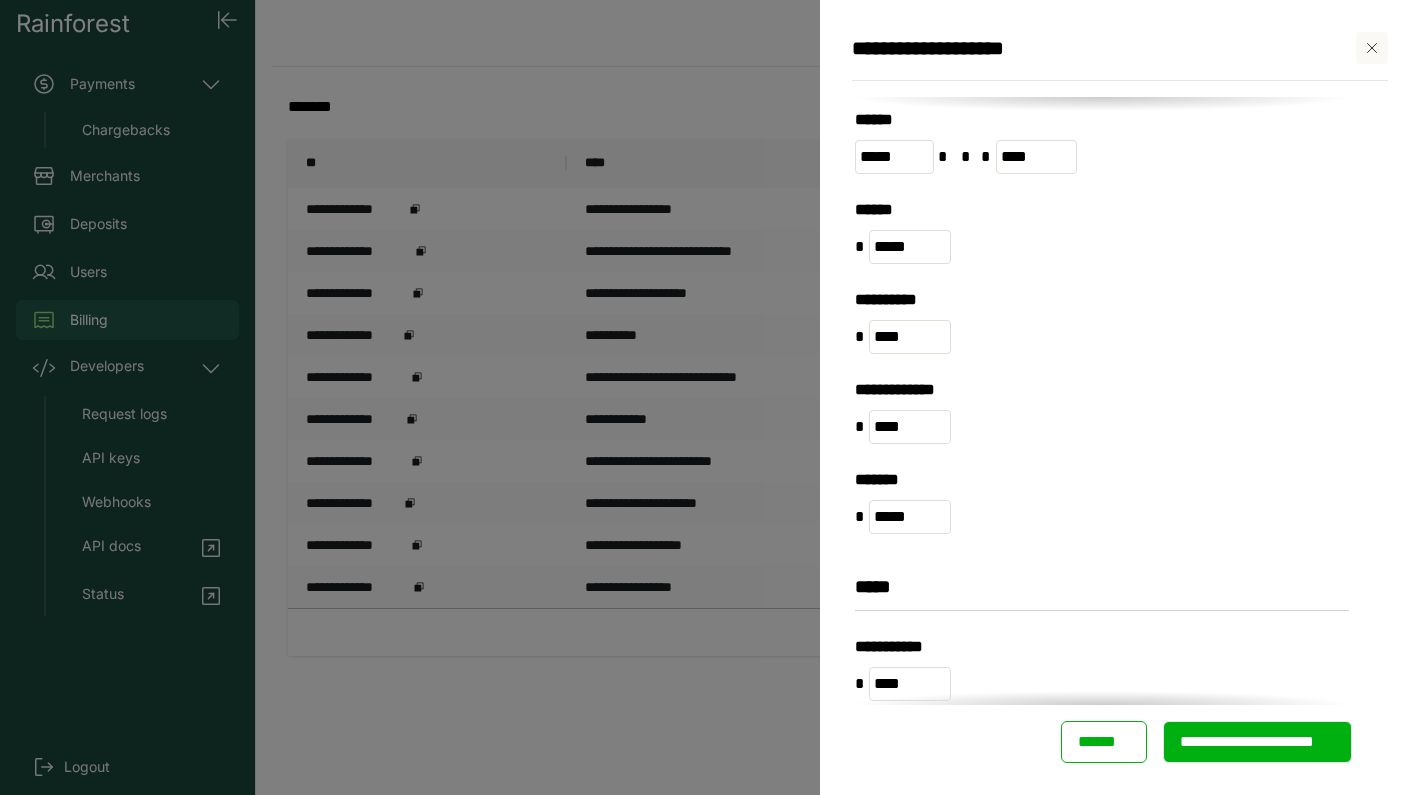scroll, scrollTop: 1223, scrollLeft: 0, axis: vertical 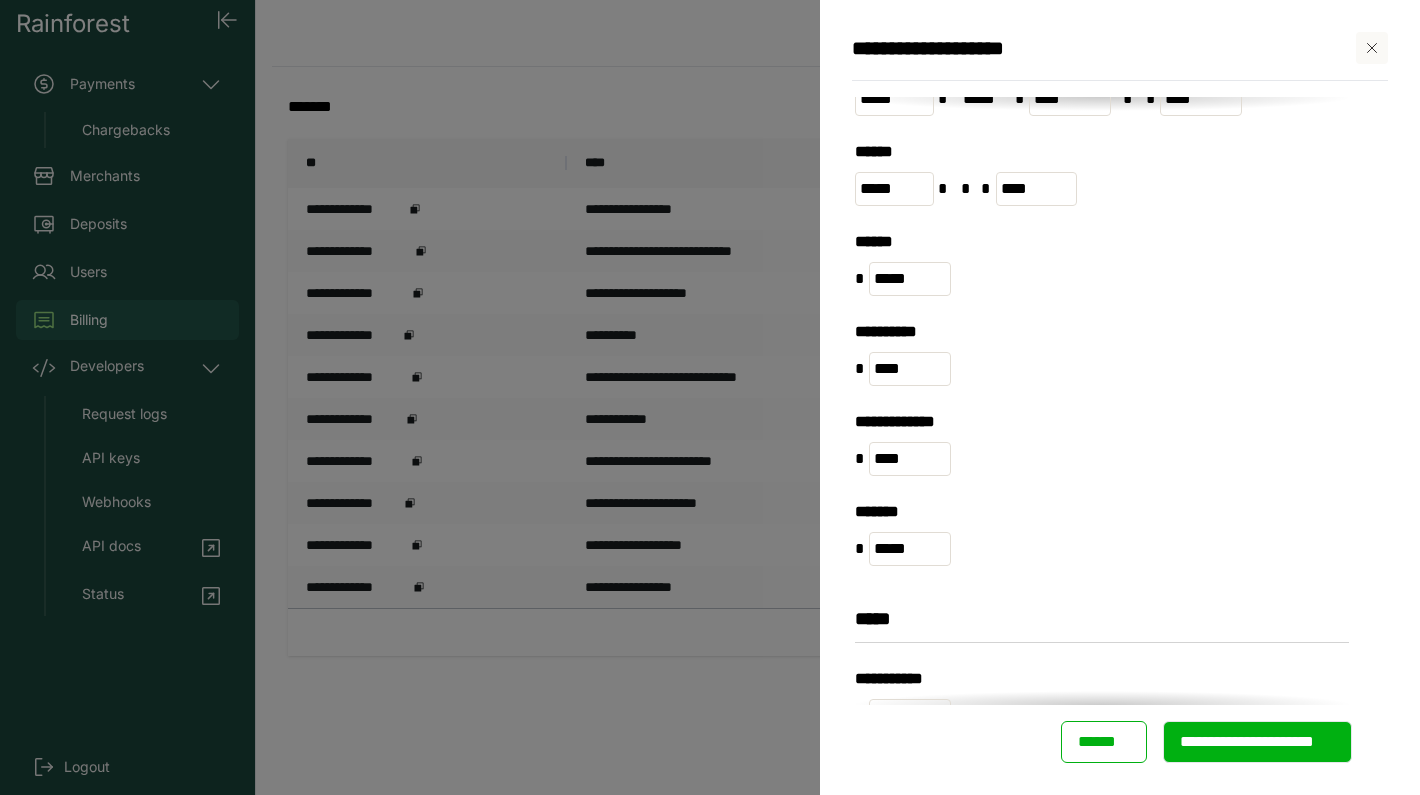 type on "**********" 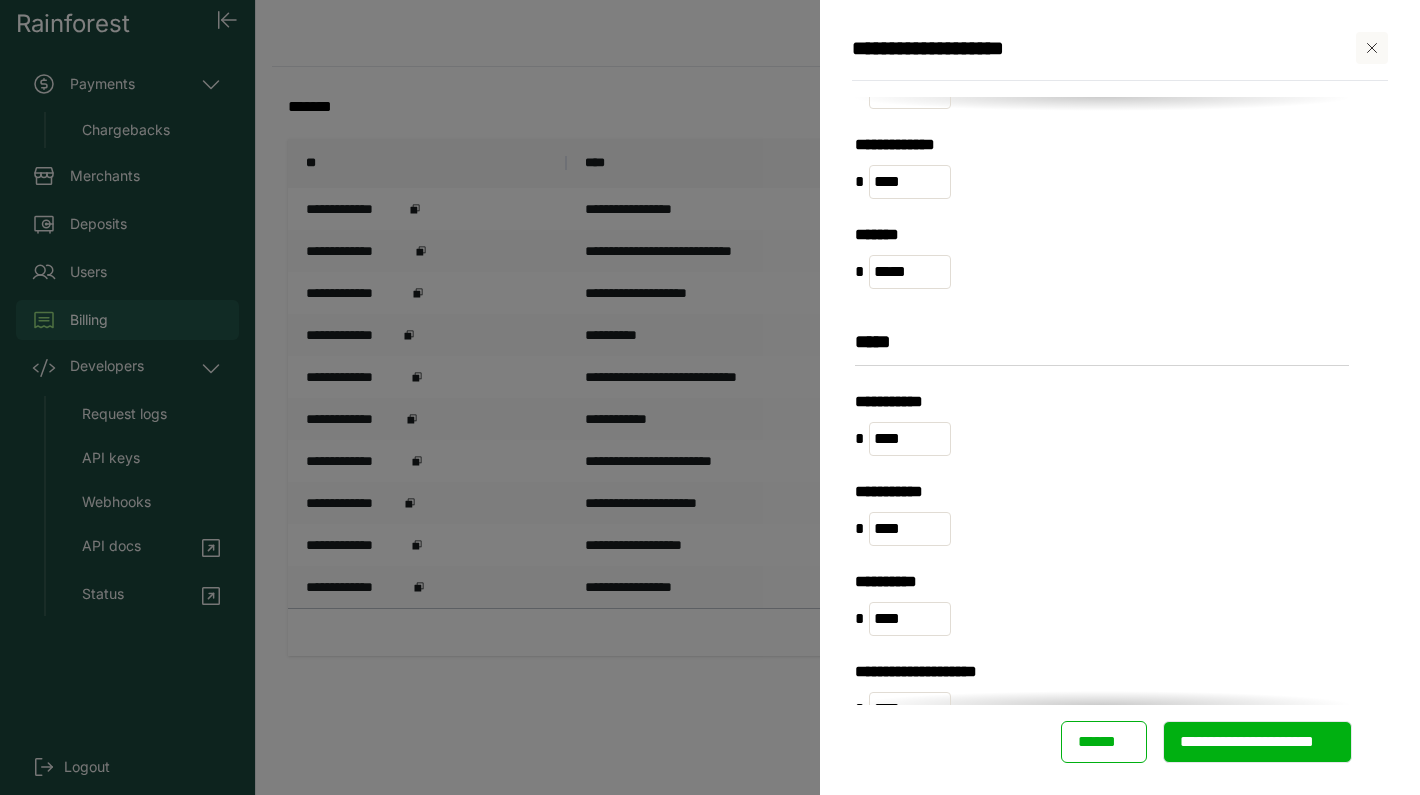 scroll, scrollTop: 1548, scrollLeft: 0, axis: vertical 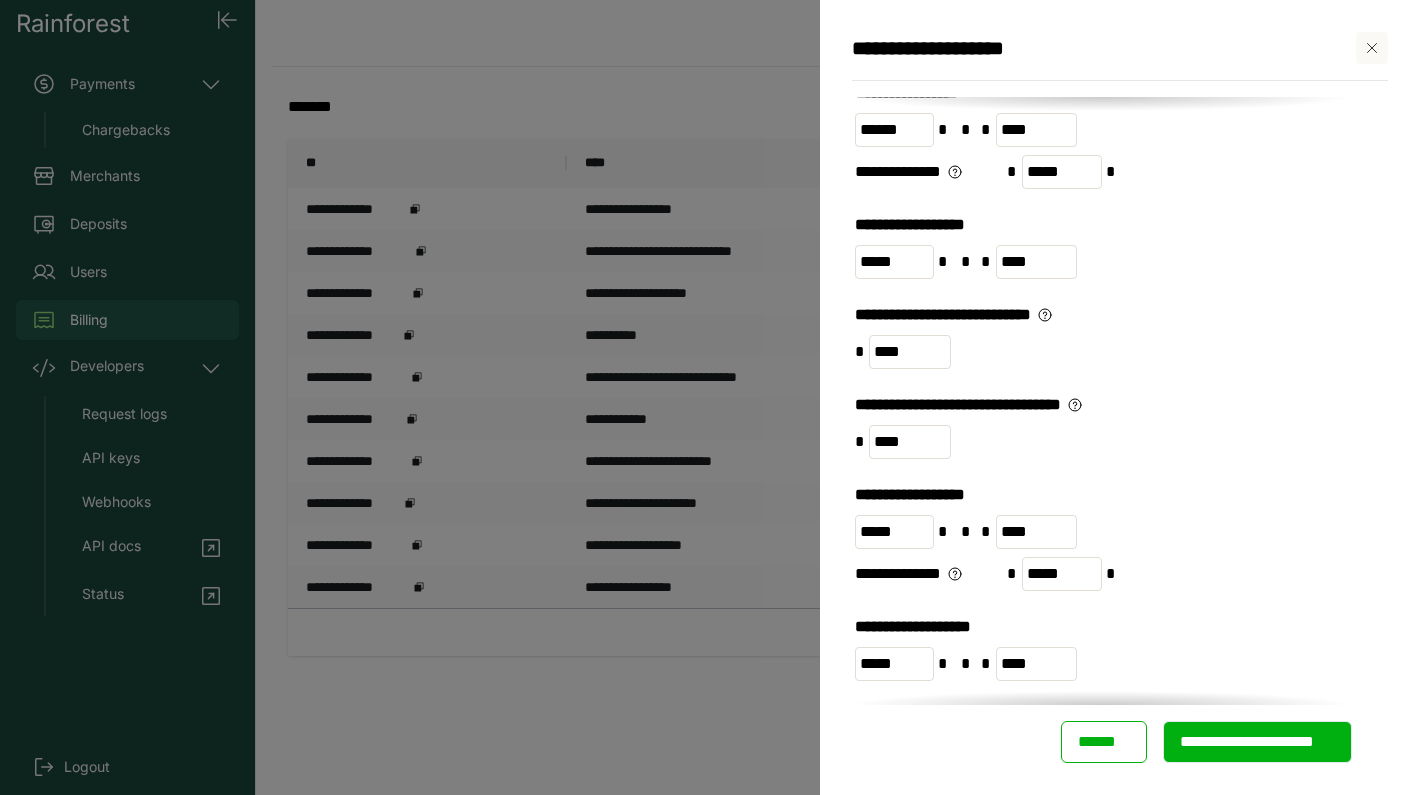 click on "**********" at bounding box center [1257, 742] 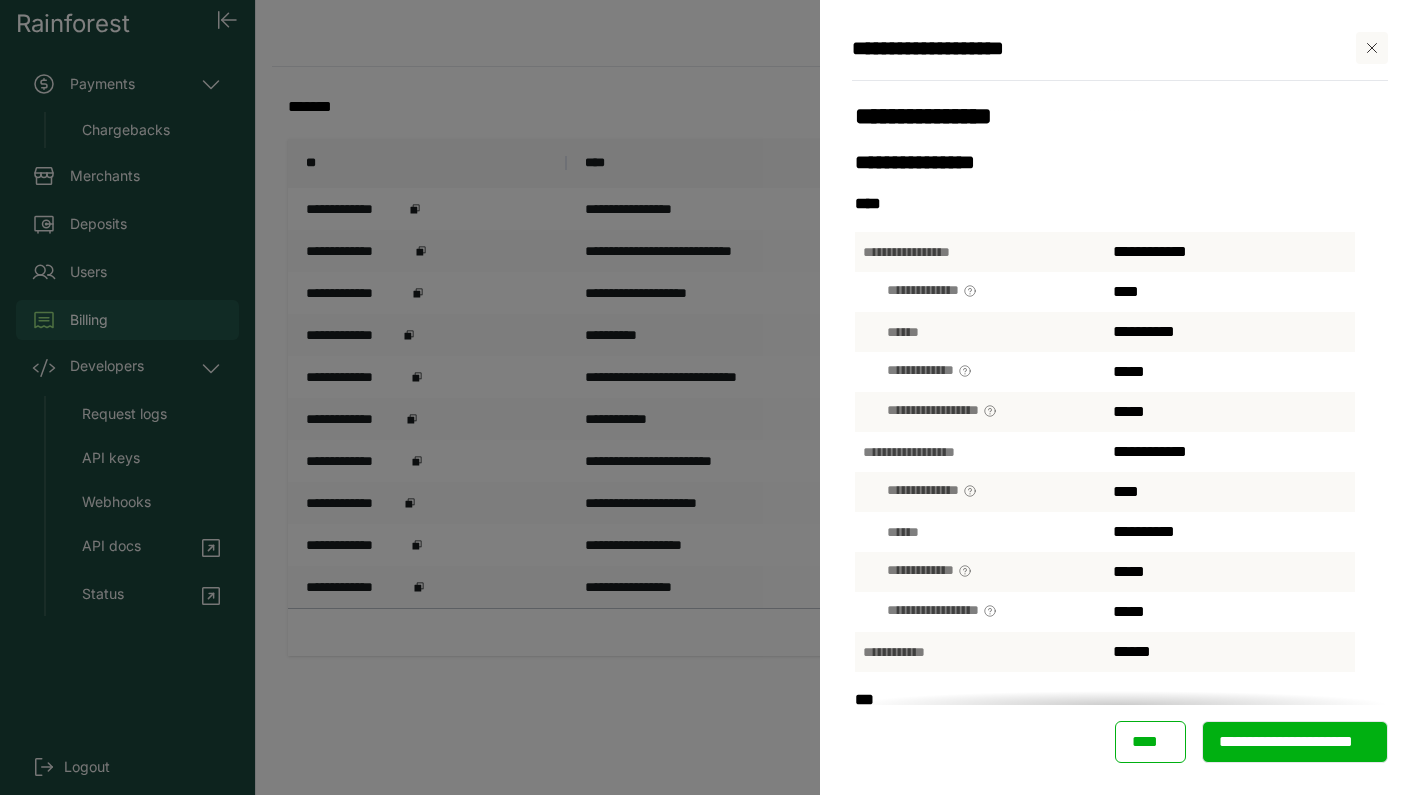 click on "**********" at bounding box center (1295, 742) 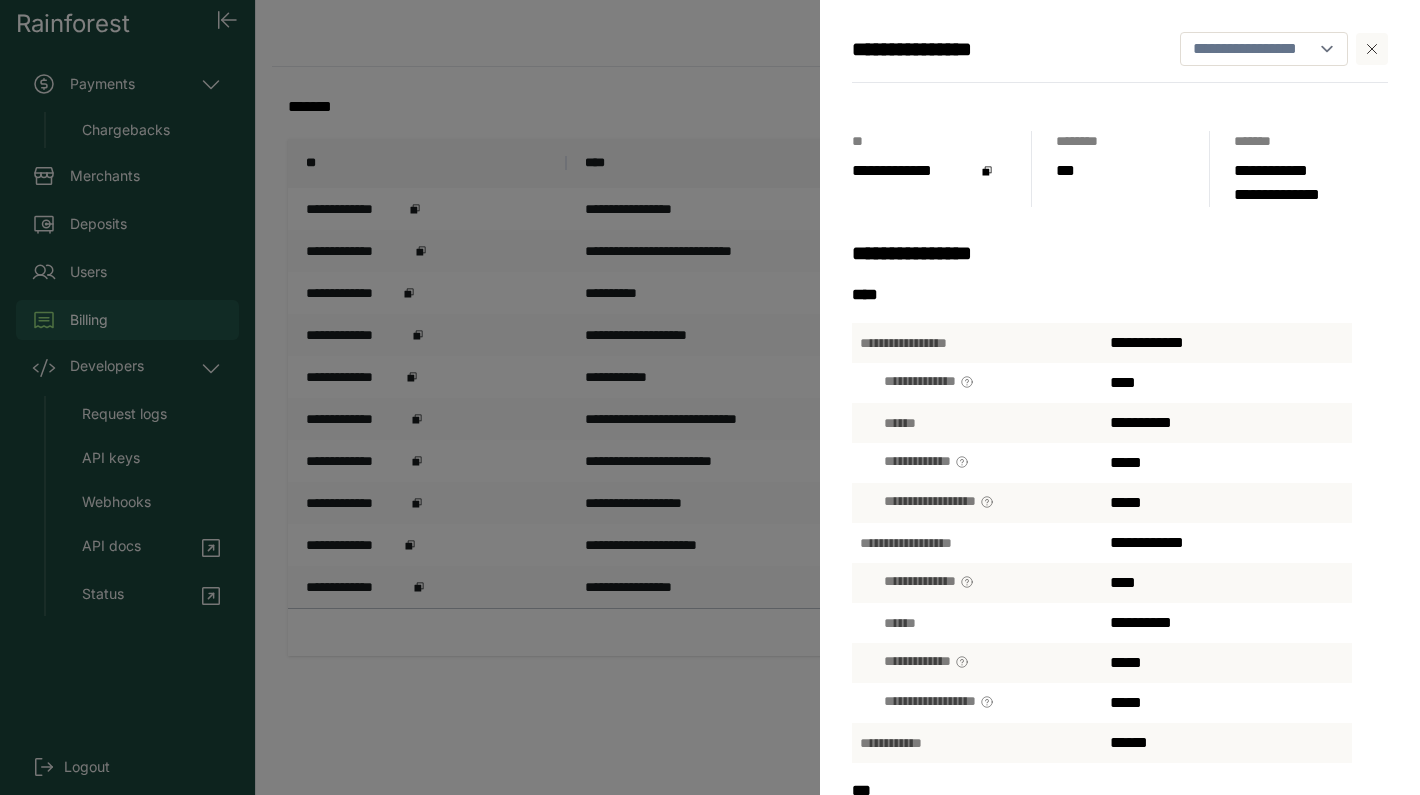 click 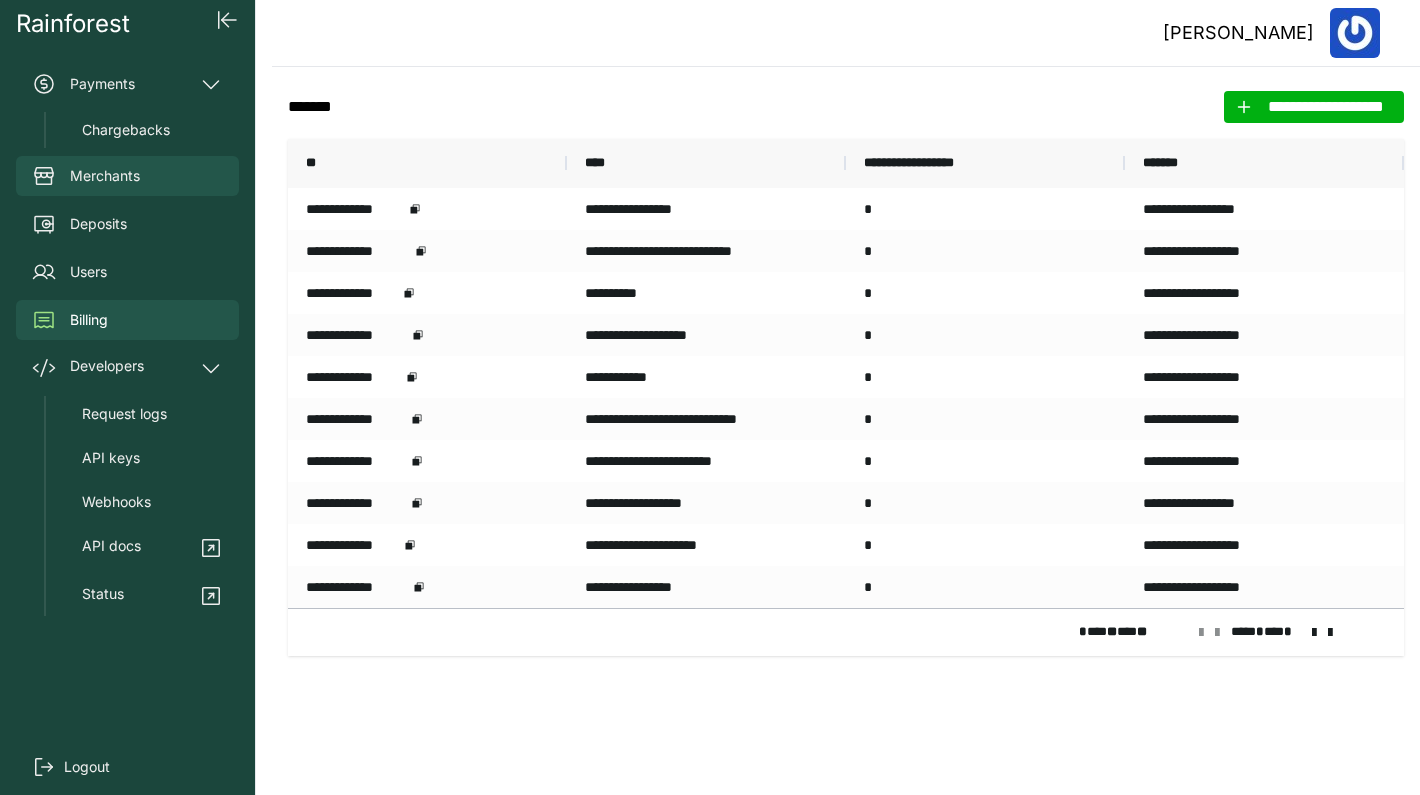 click on "Merchants" at bounding box center (127, 176) 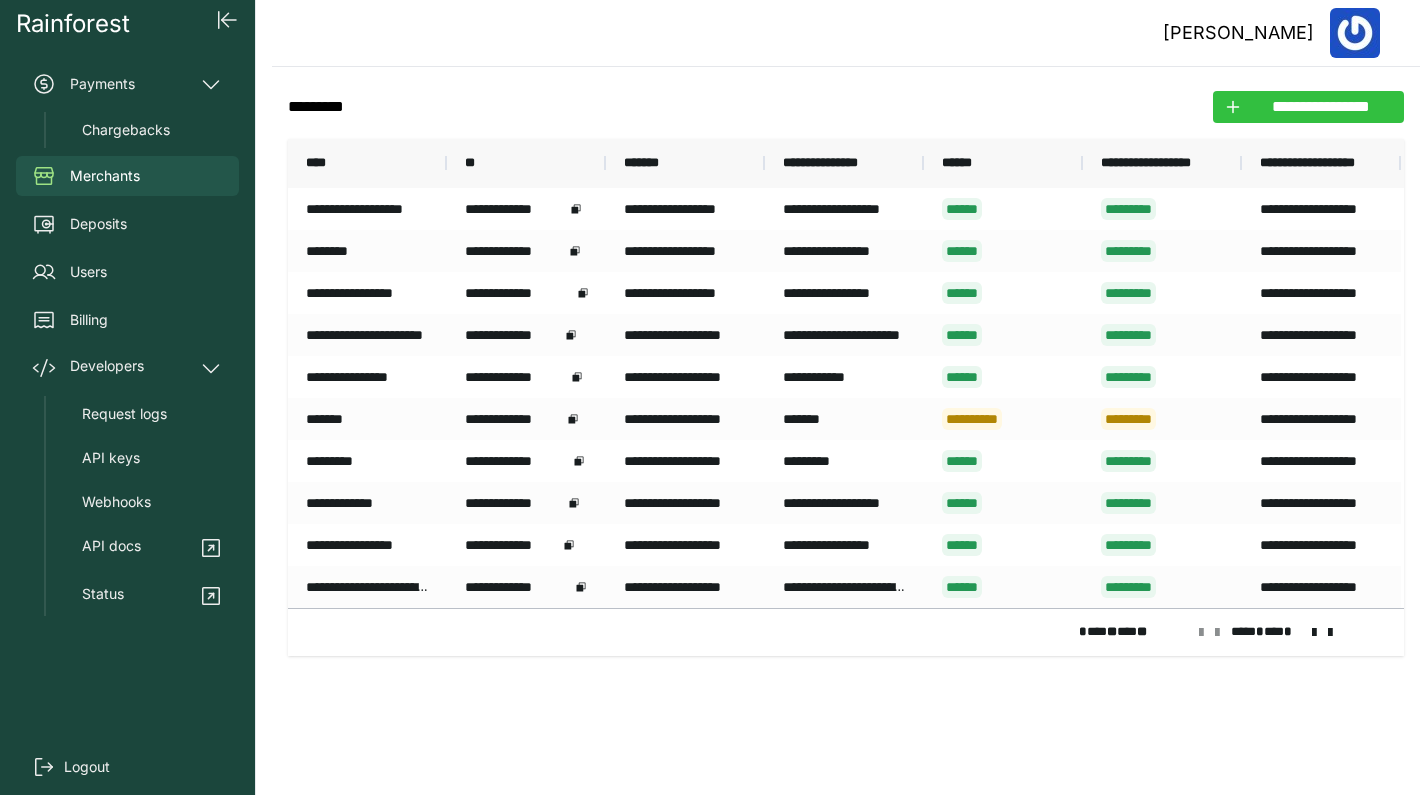 click on "**********" 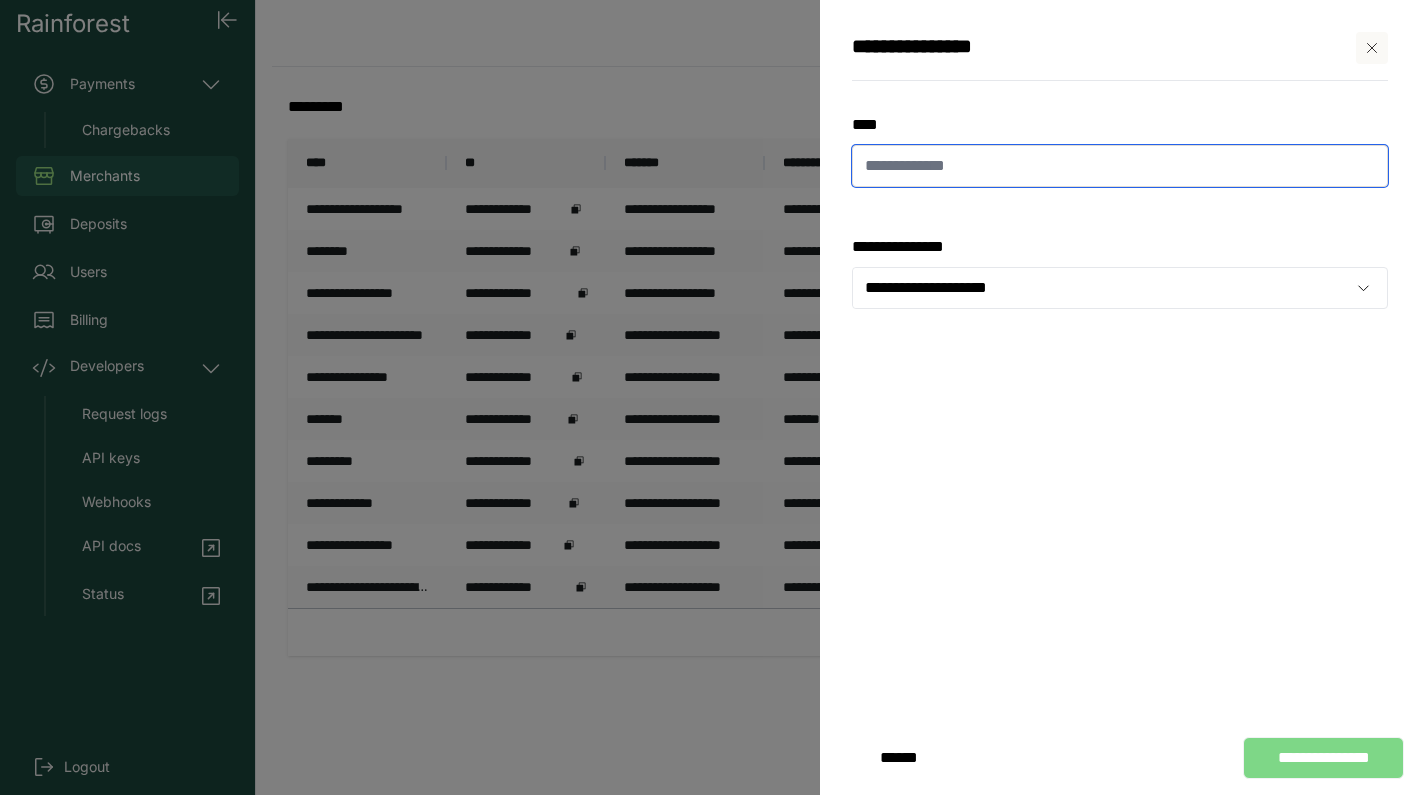 click at bounding box center [1120, 166] 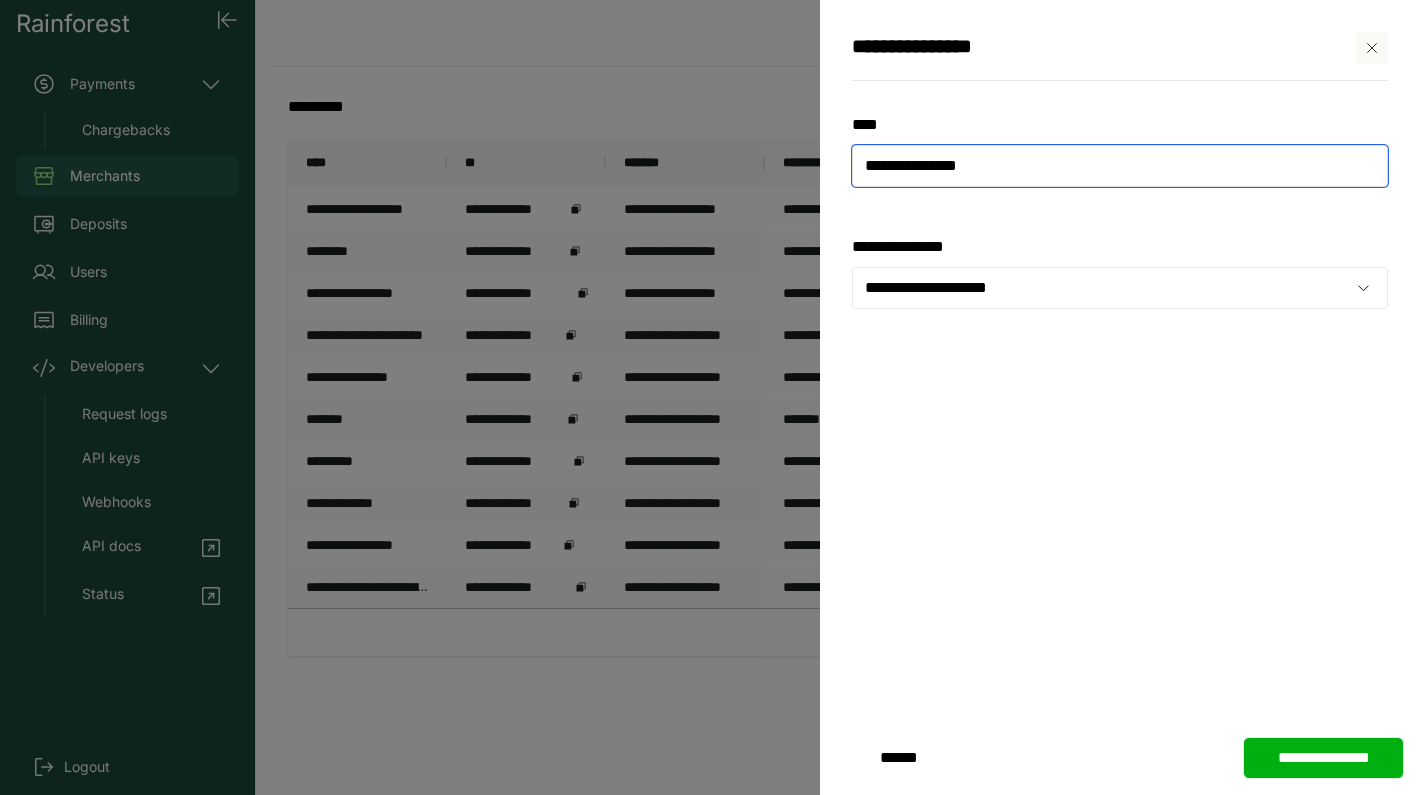 type on "**********" 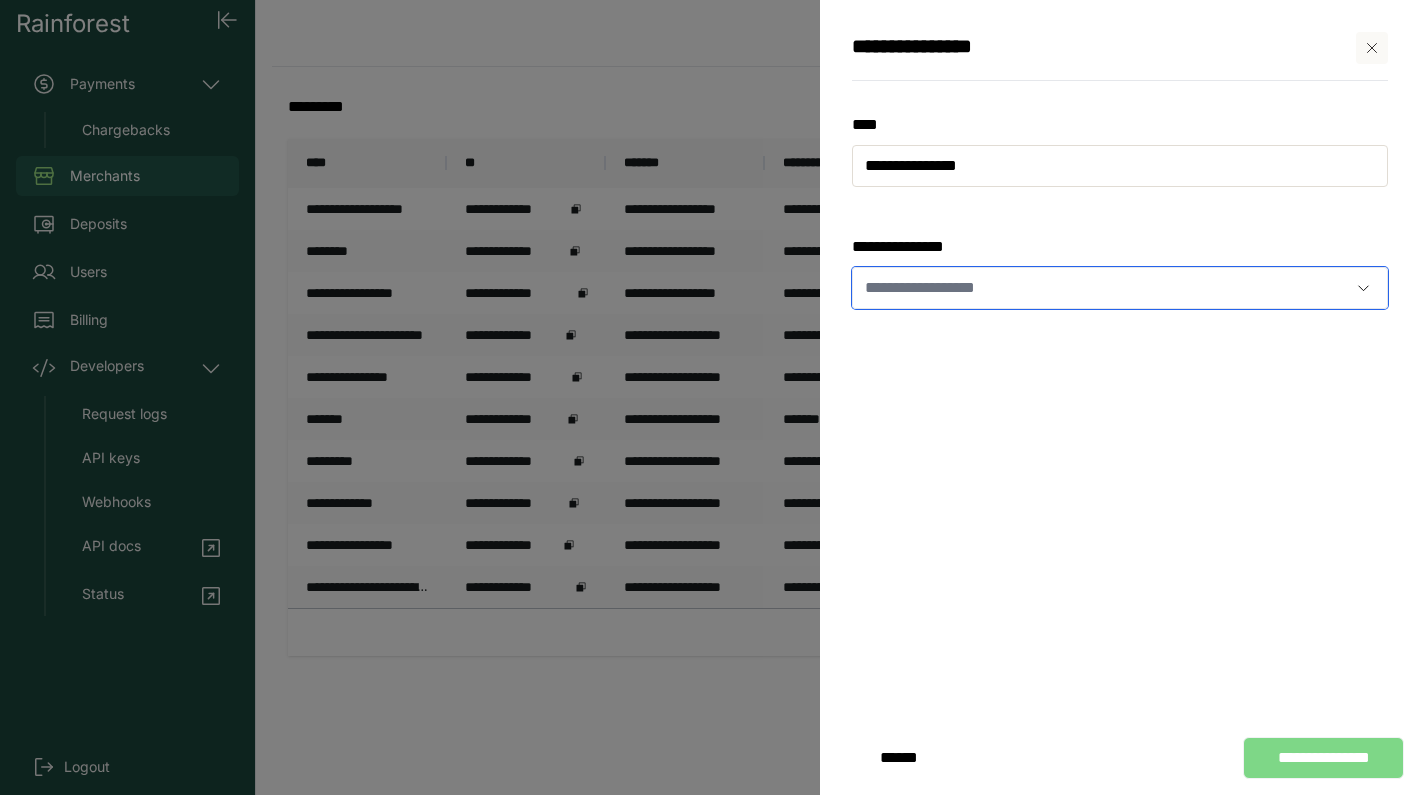 click at bounding box center (1100, 288) 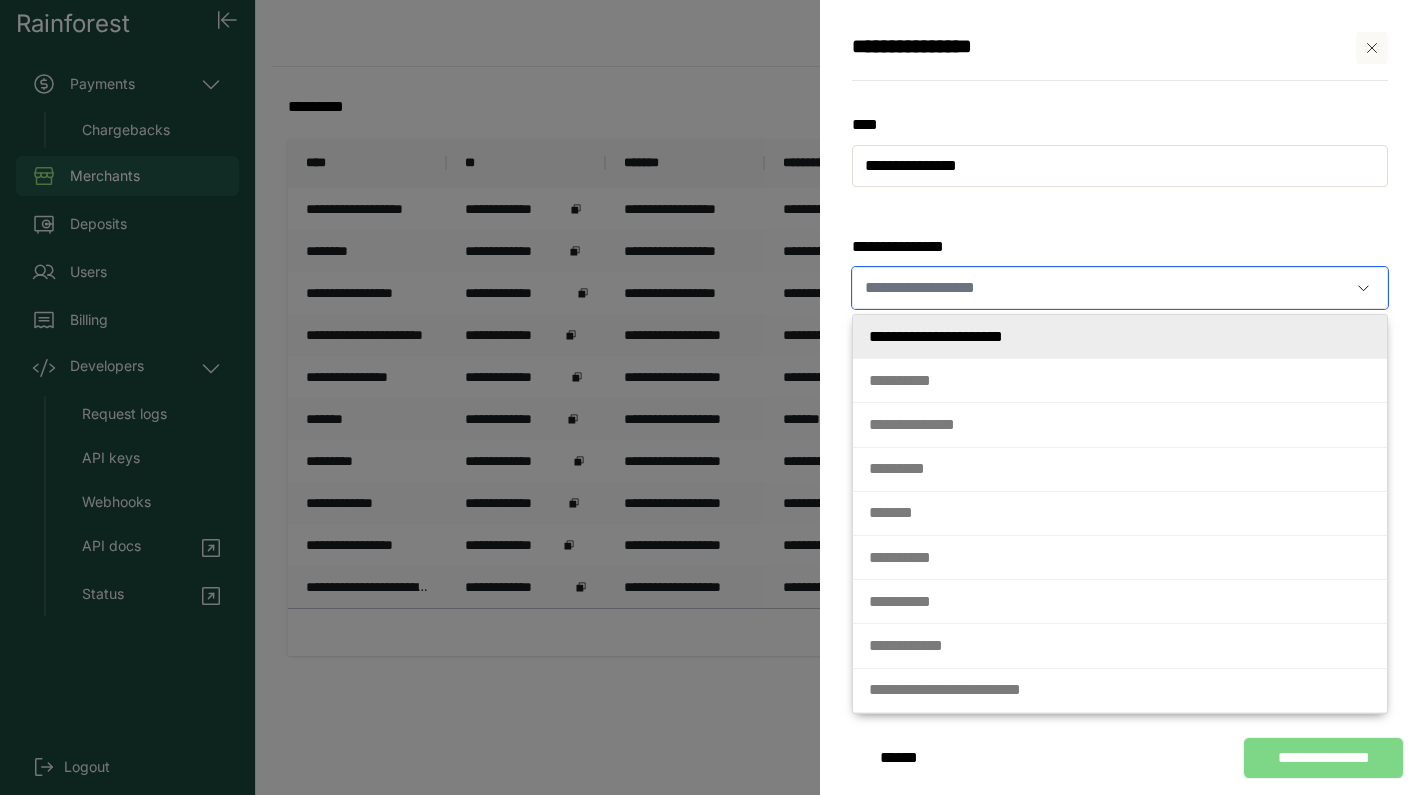 type on "*" 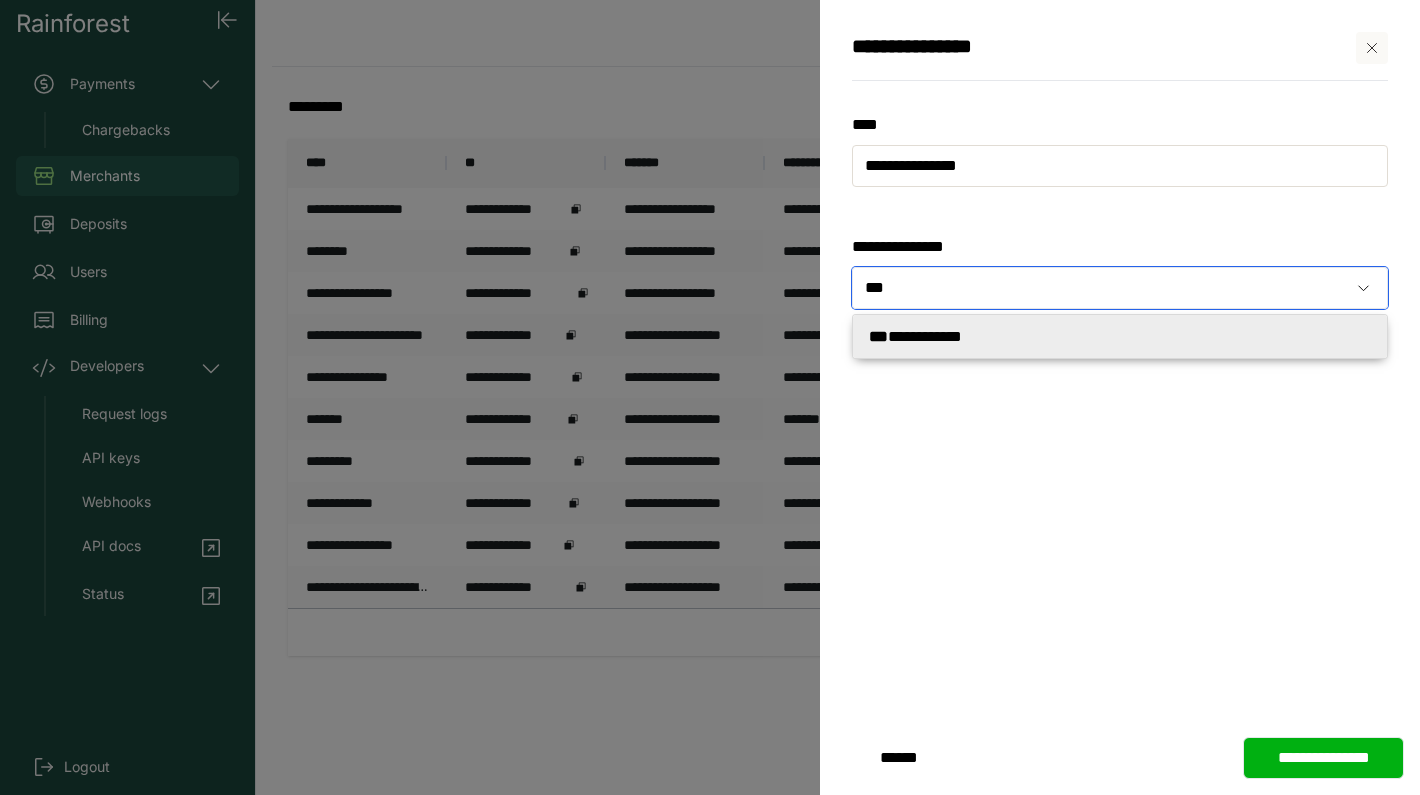 click on "**********" 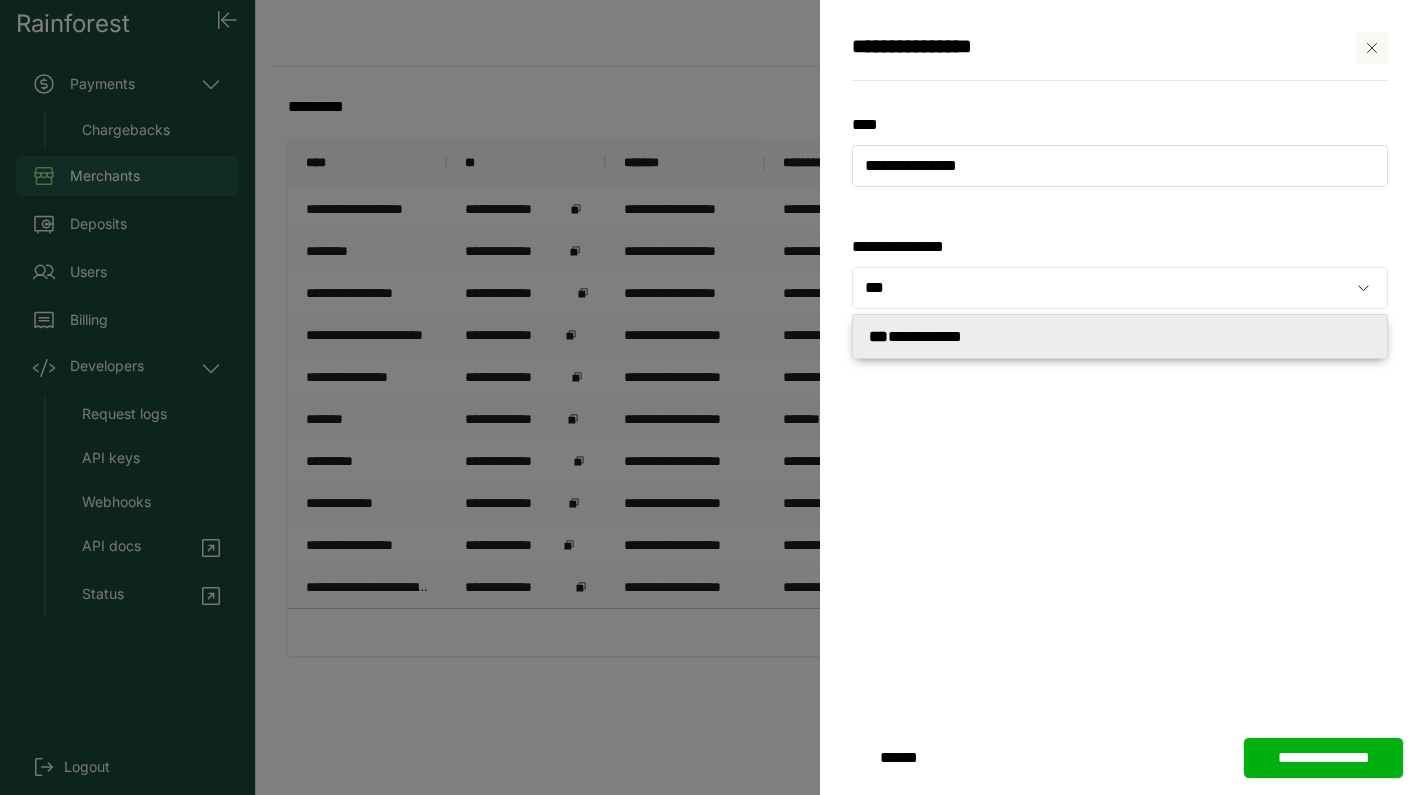 type on "**********" 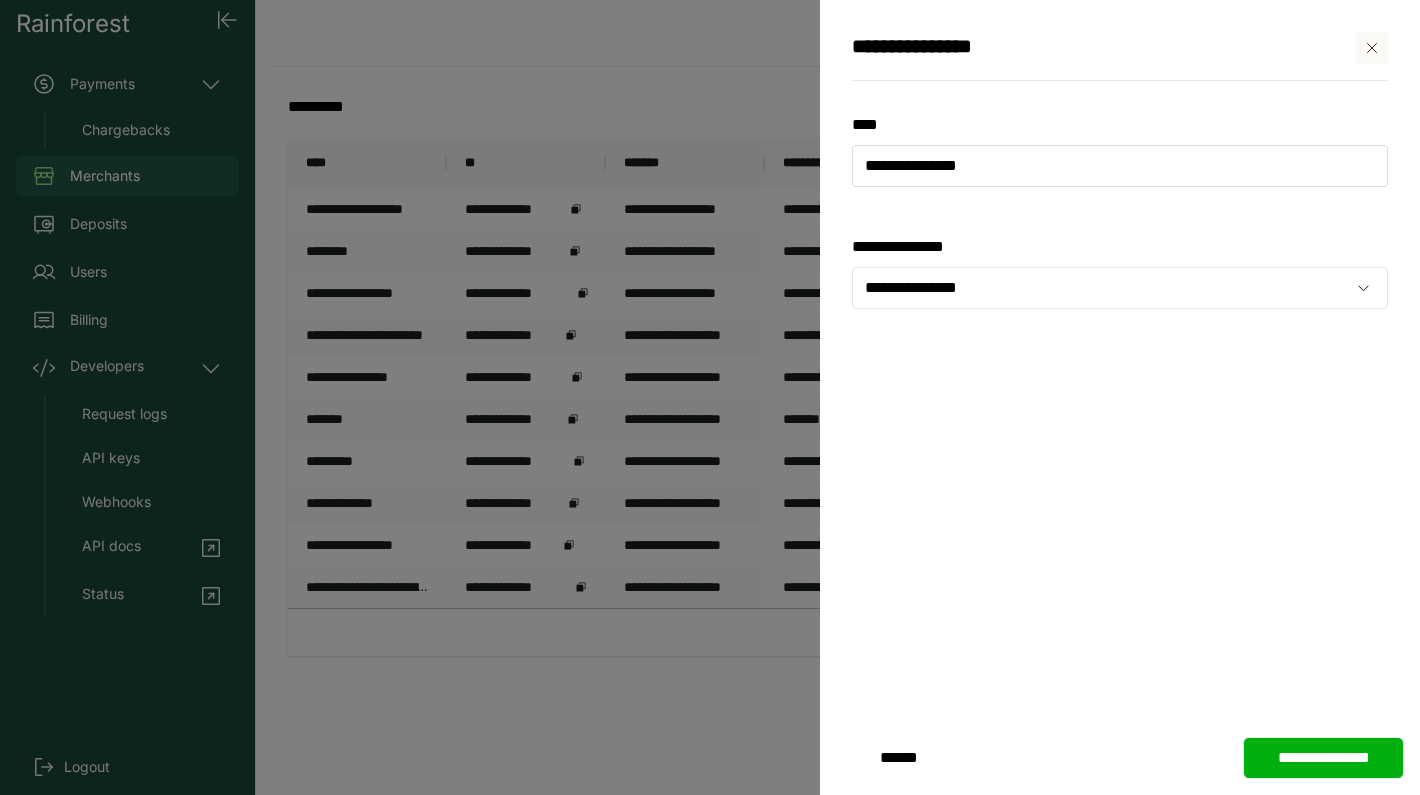 click on "**********" at bounding box center [1323, 758] 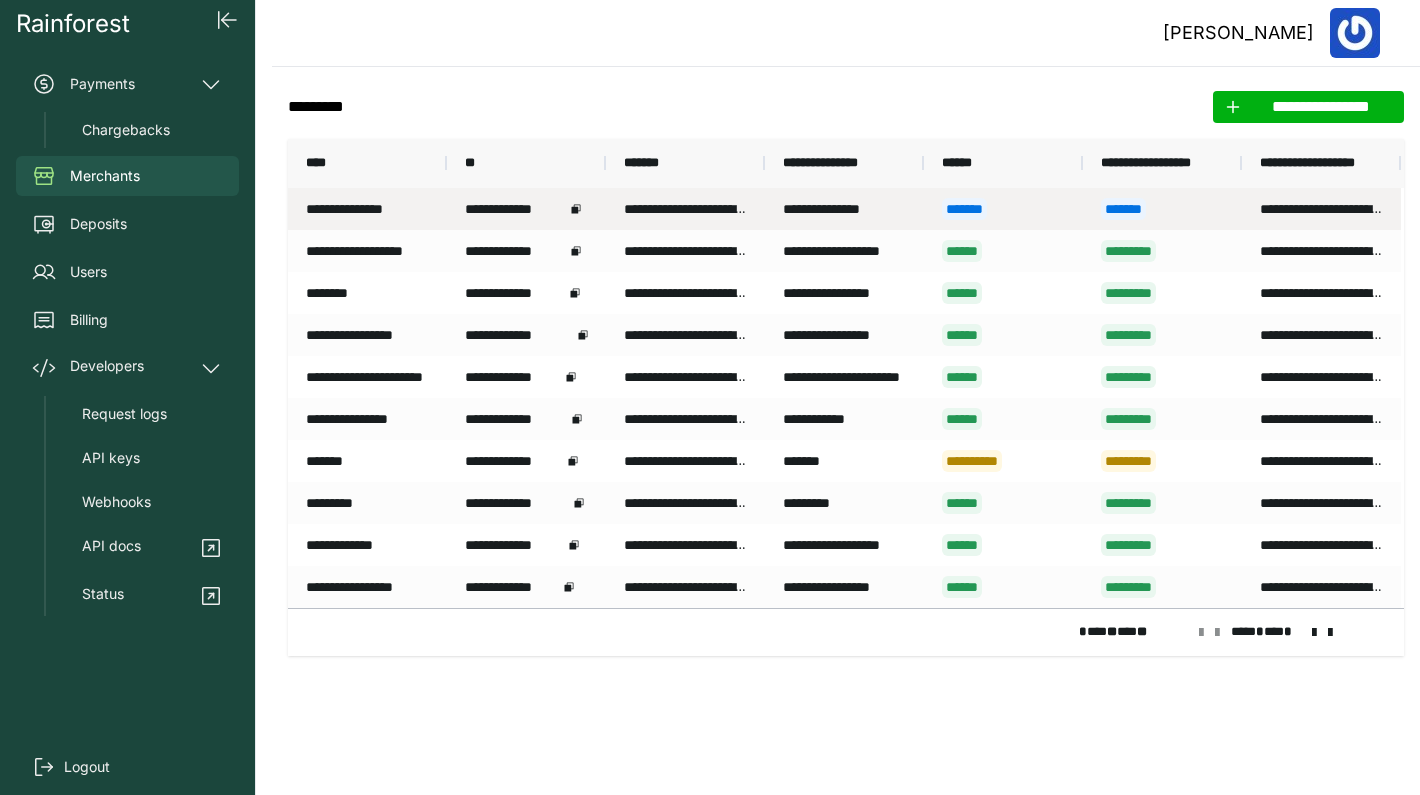 click on "*******" at bounding box center [1003, 209] 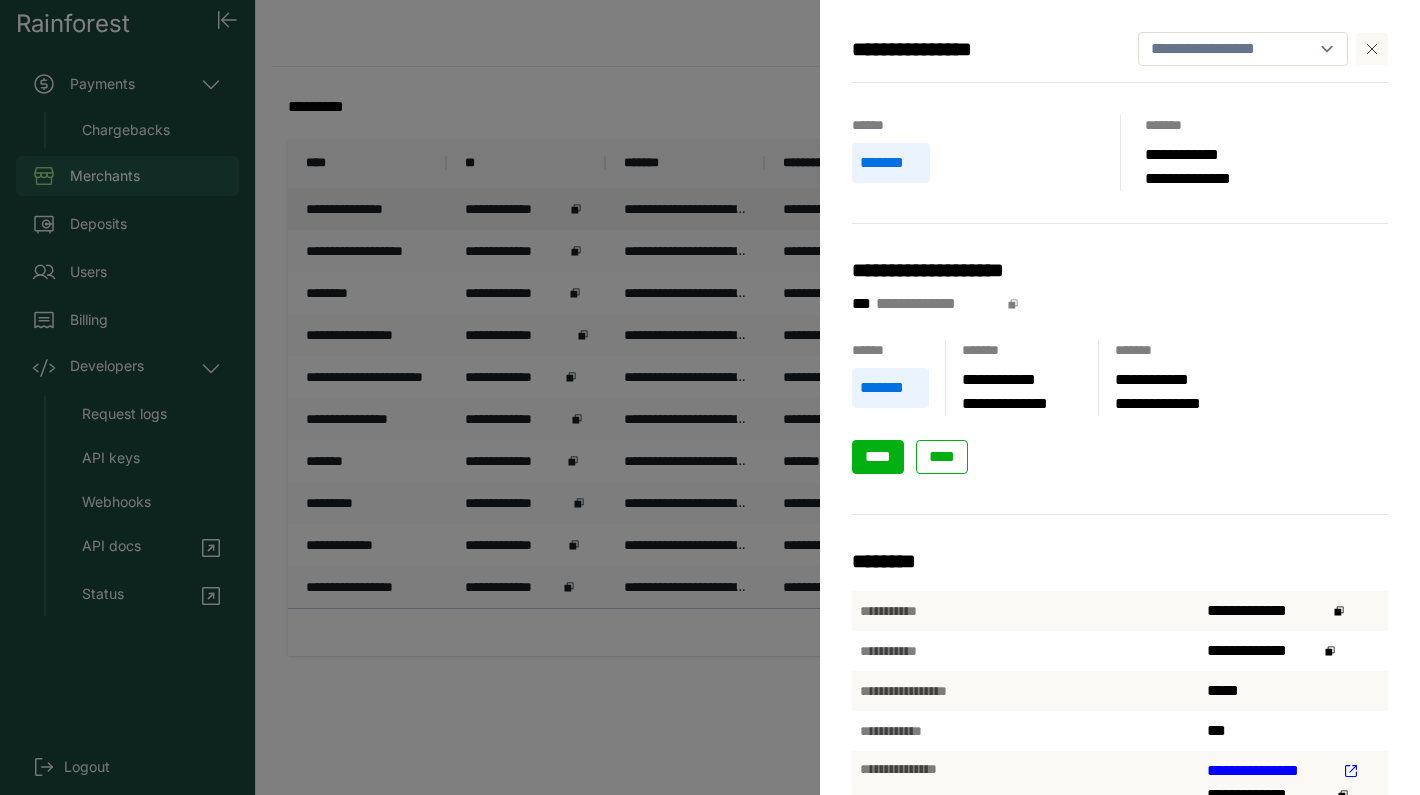 click on "****" at bounding box center (878, 456) 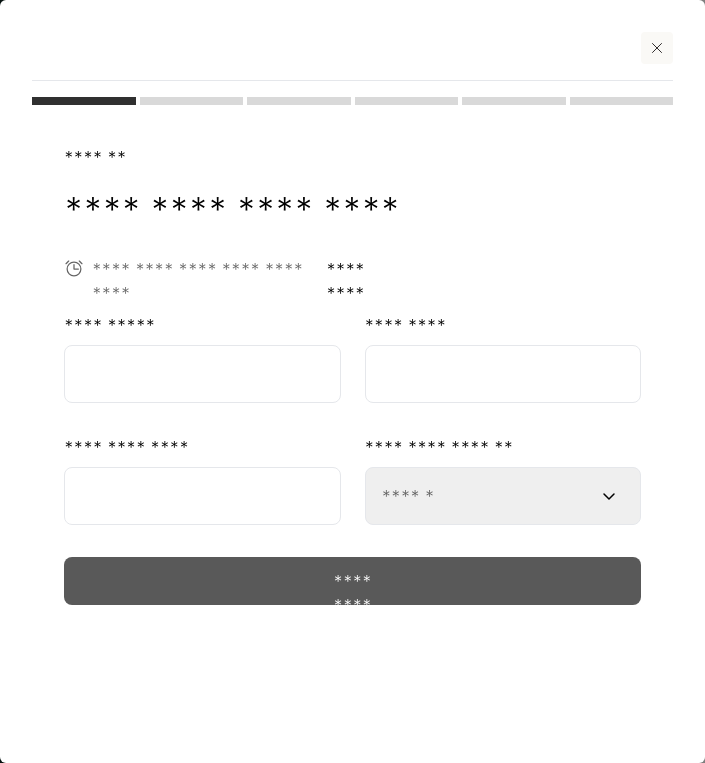 click at bounding box center (202, 374) 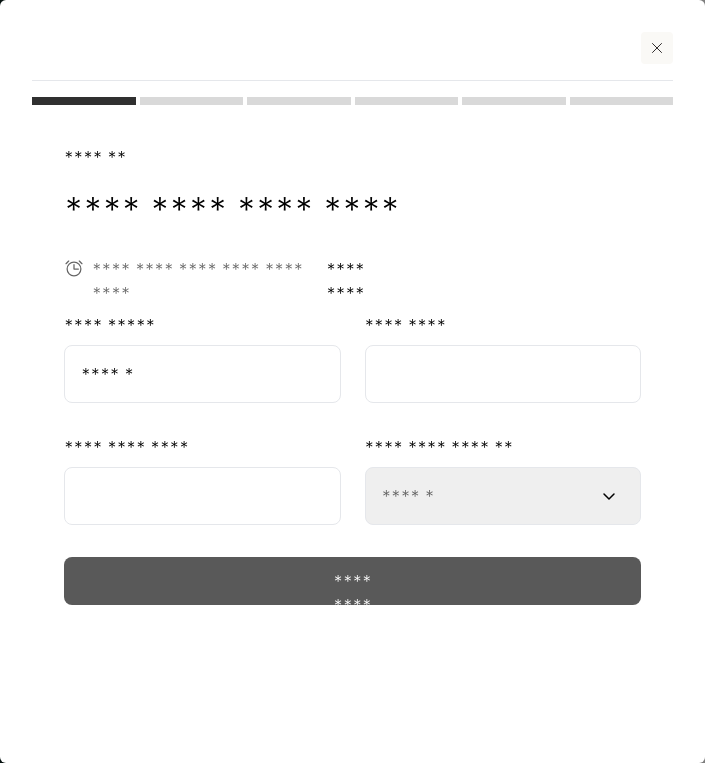 type on "******" 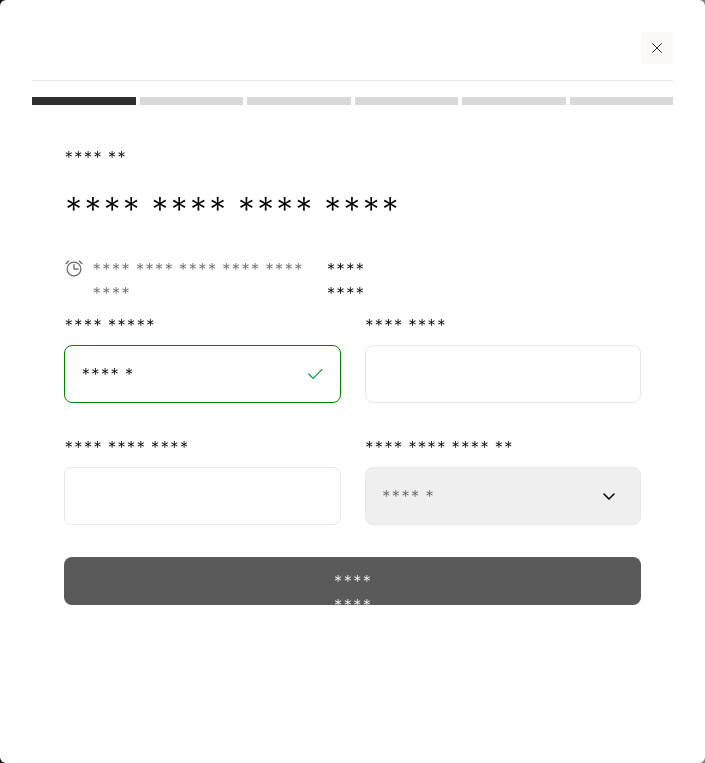click at bounding box center [503, 374] 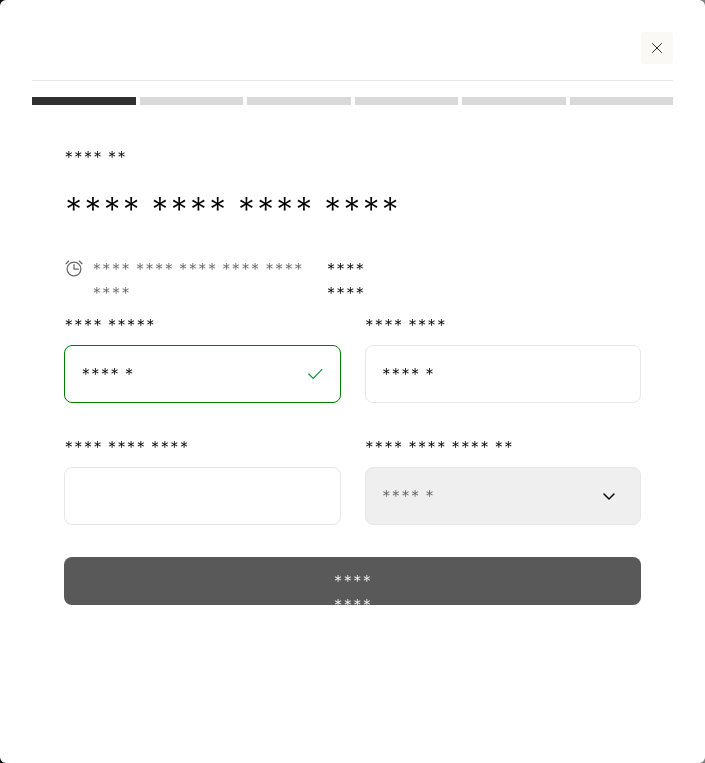 type on "******" 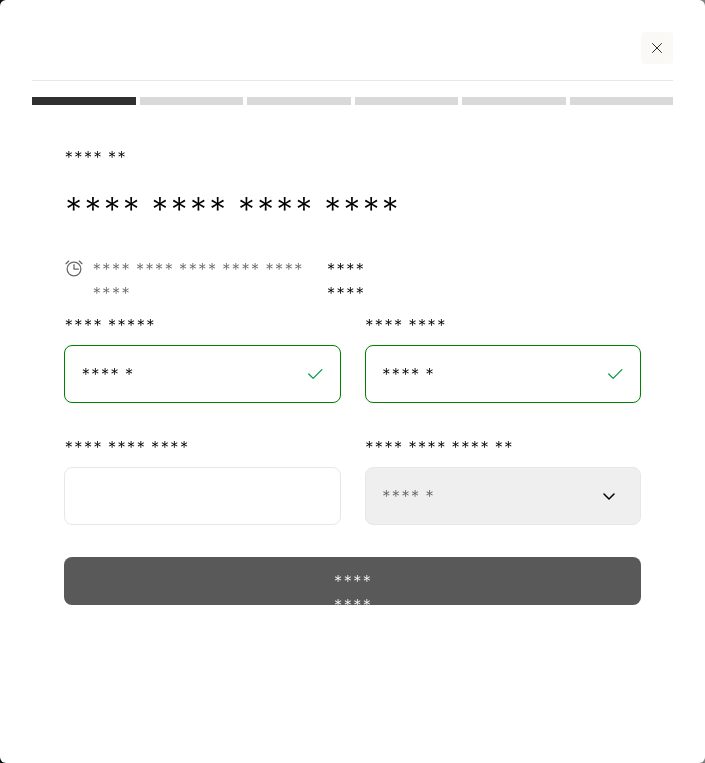 click at bounding box center (202, 496) 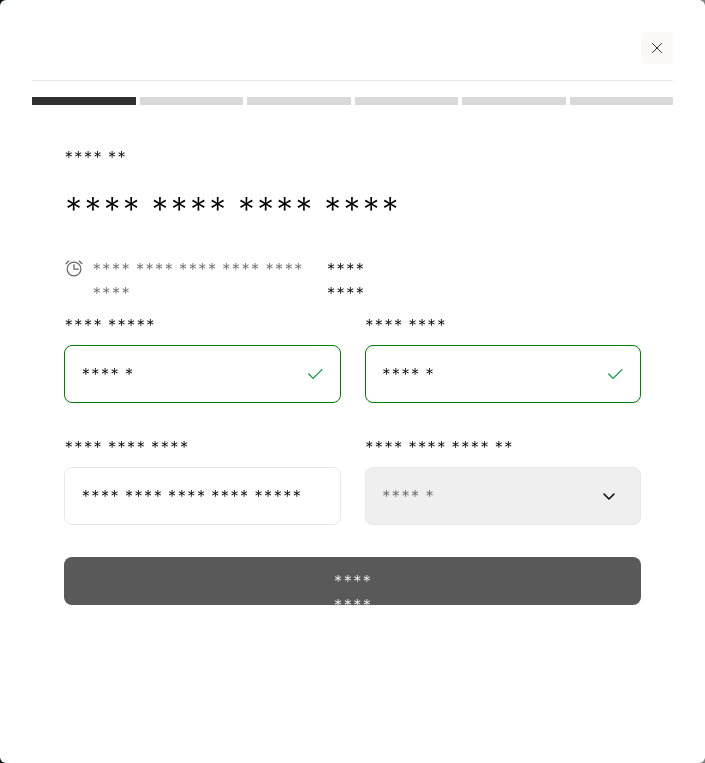 type on "**********" 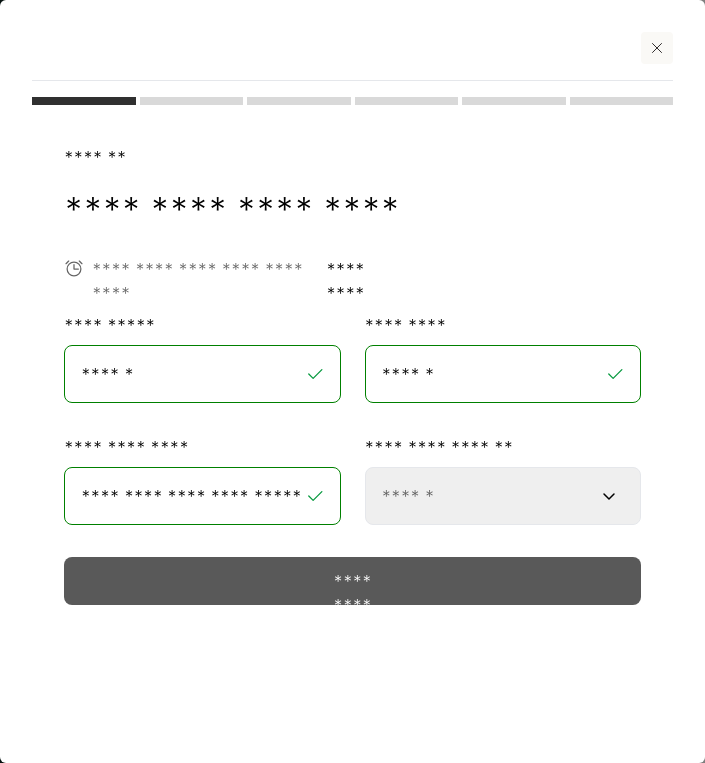 select on "***" 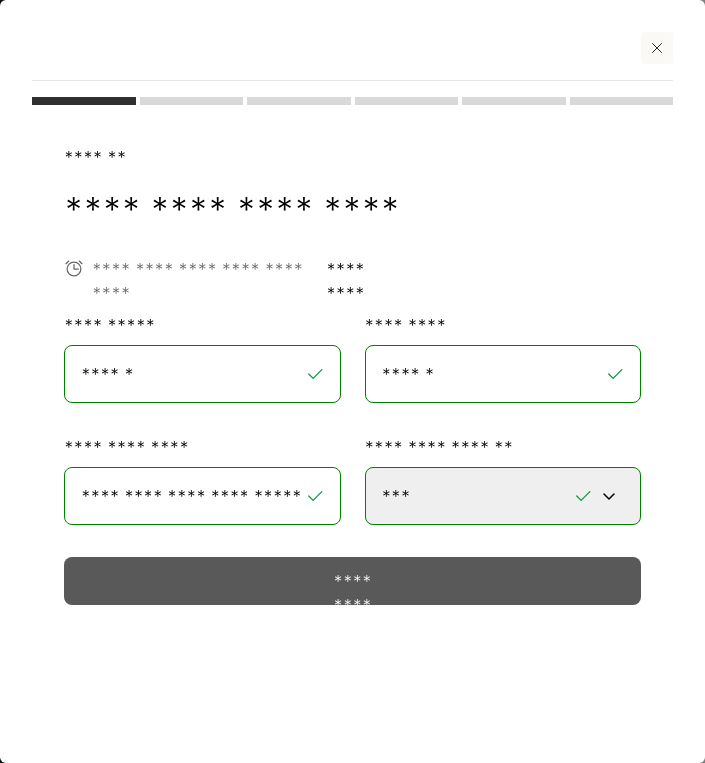 click on "*********" at bounding box center (352, 581) 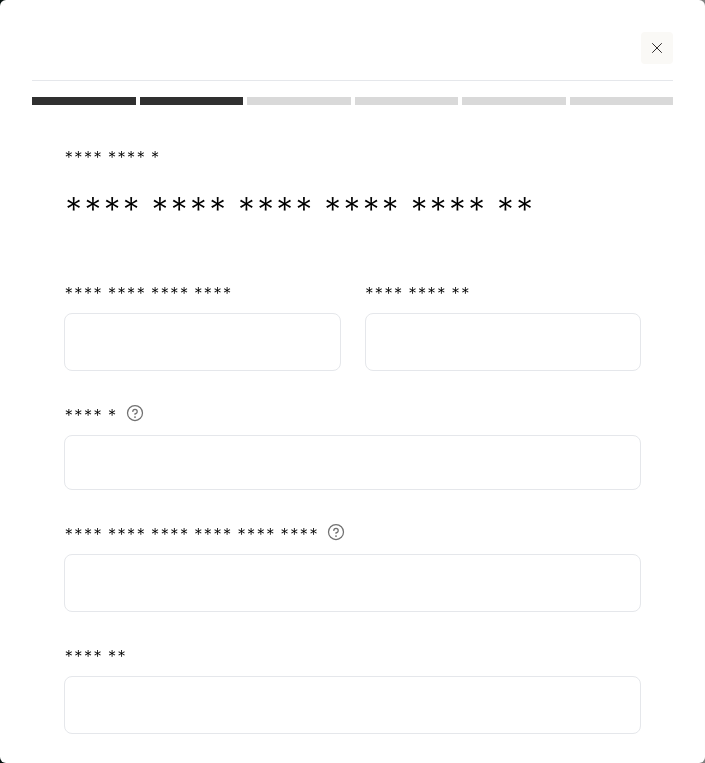 click at bounding box center (202, 342) 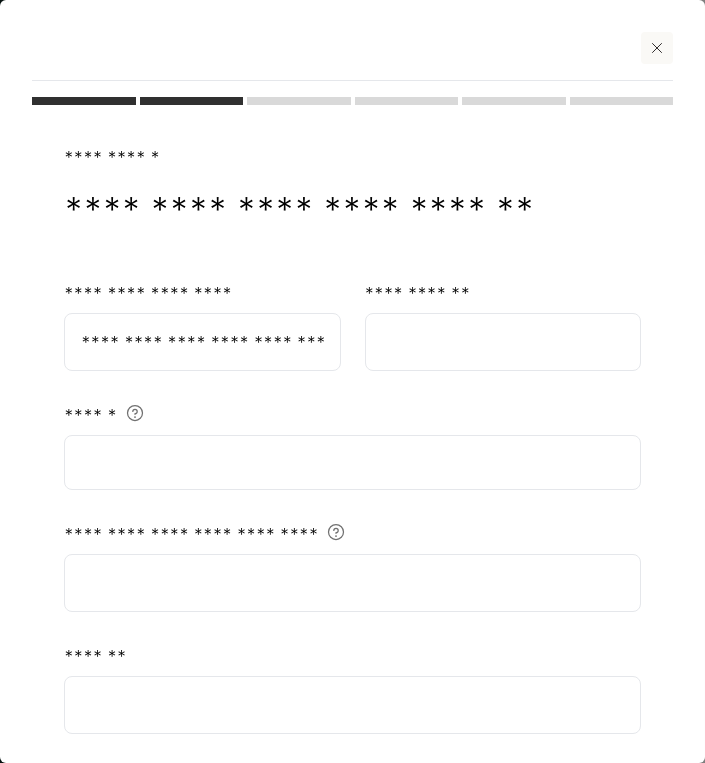 scroll, scrollTop: 0, scrollLeft: 48, axis: horizontal 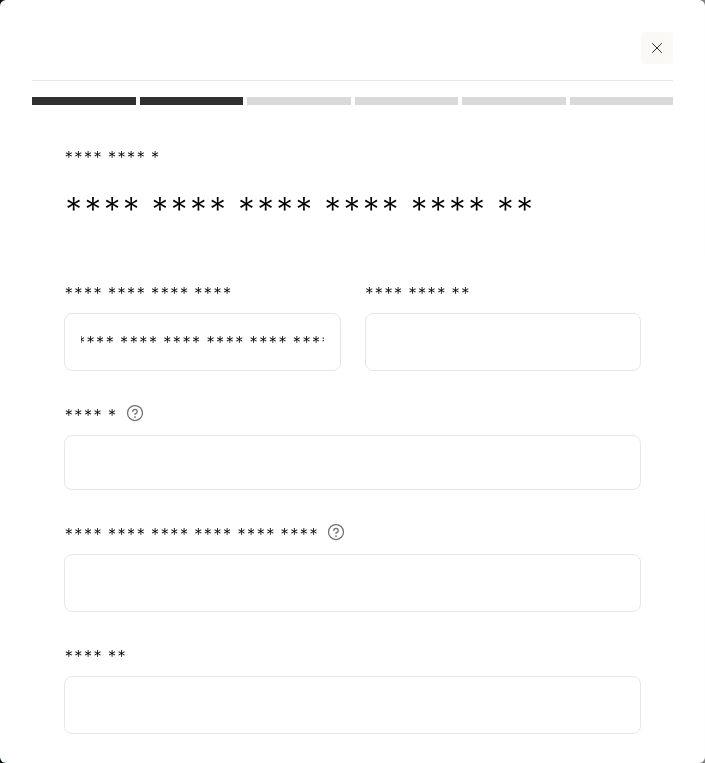 type on "**********" 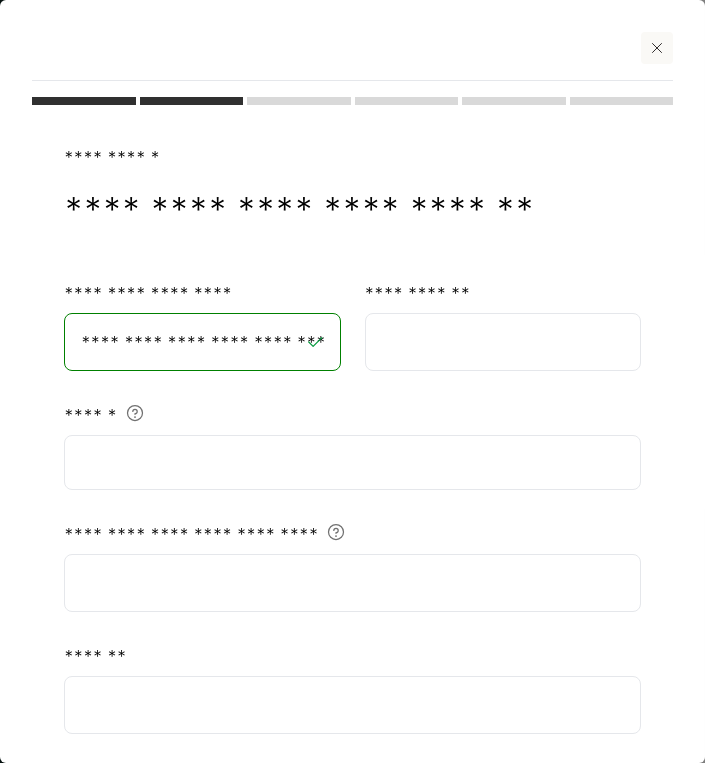 click at bounding box center [503, 342] 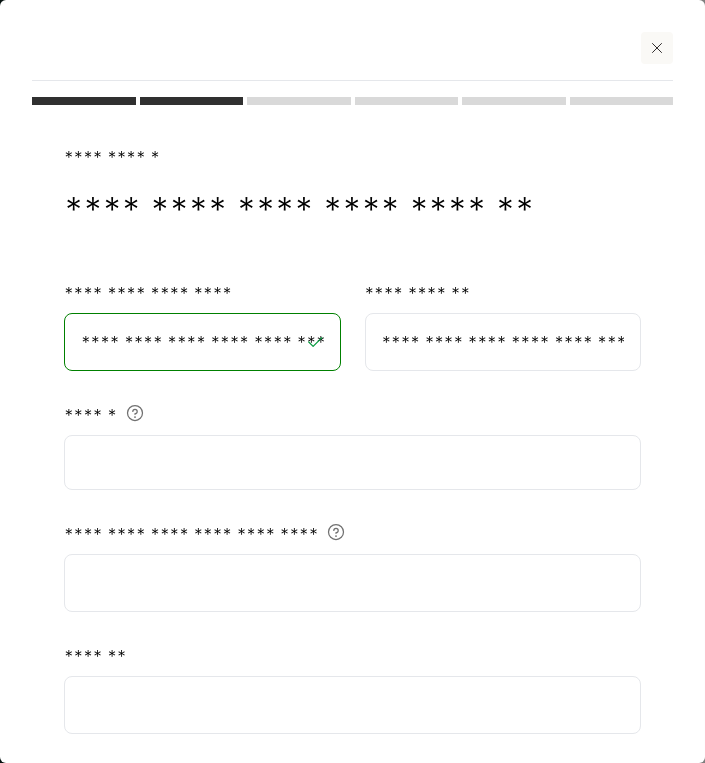 scroll, scrollTop: 0, scrollLeft: 32, axis: horizontal 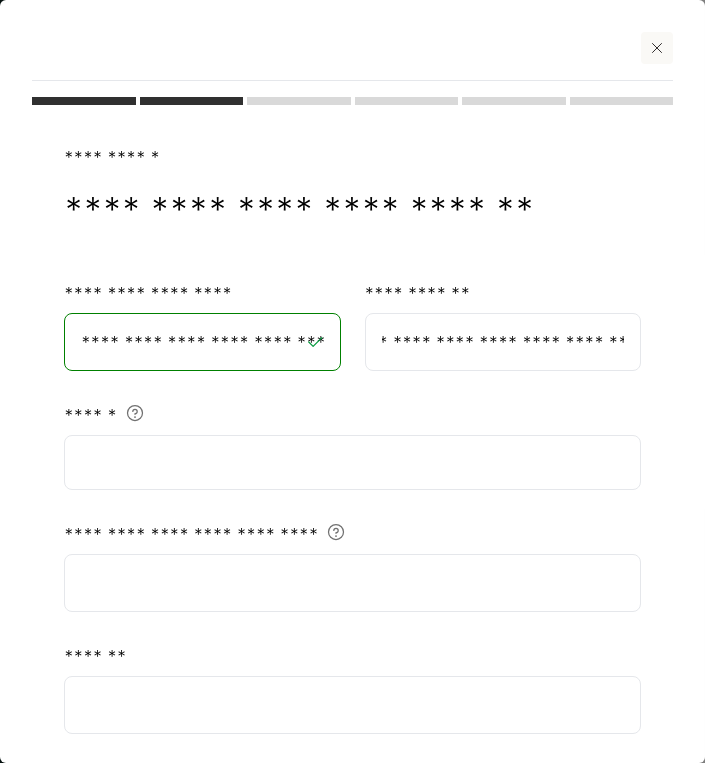 type on "**********" 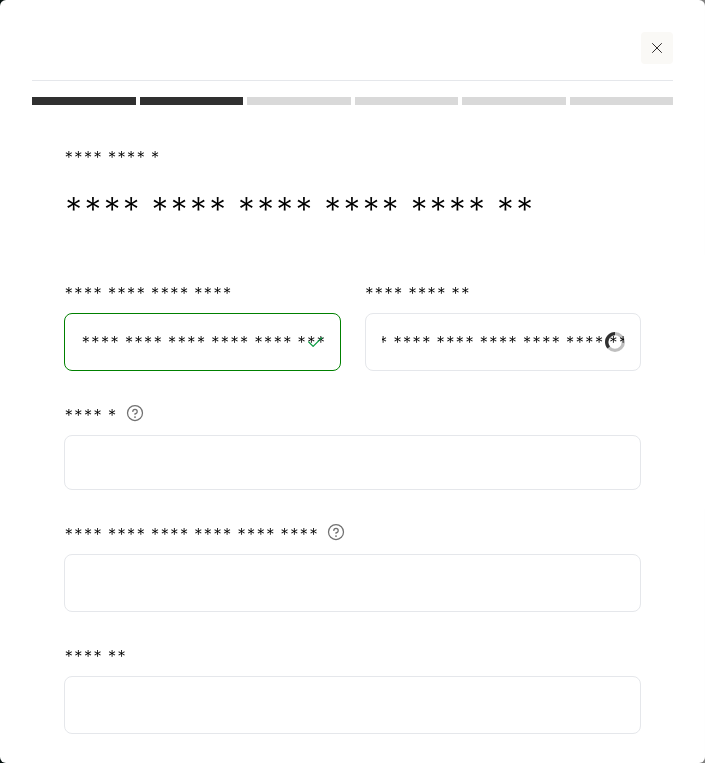 scroll, scrollTop: 0, scrollLeft: 0, axis: both 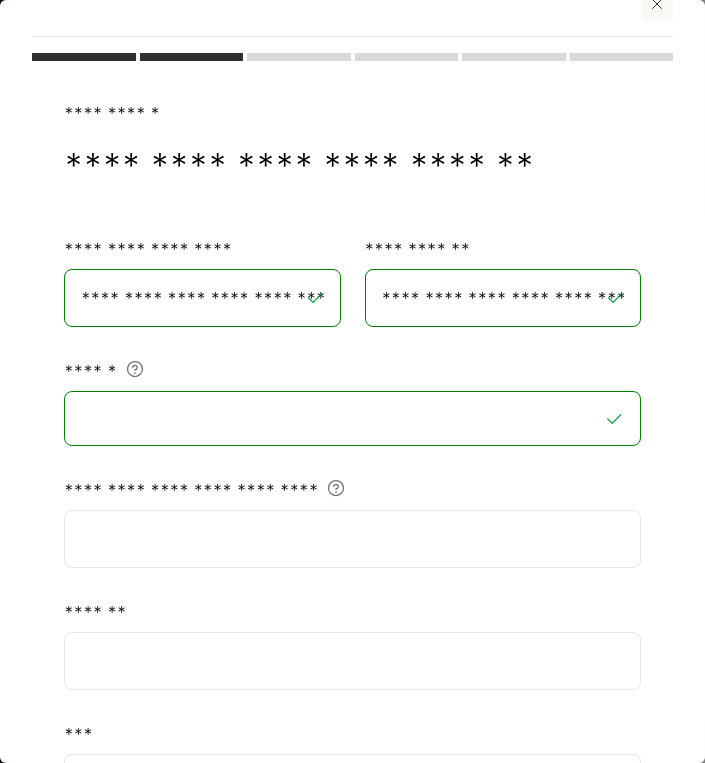 click at bounding box center [352, 539] 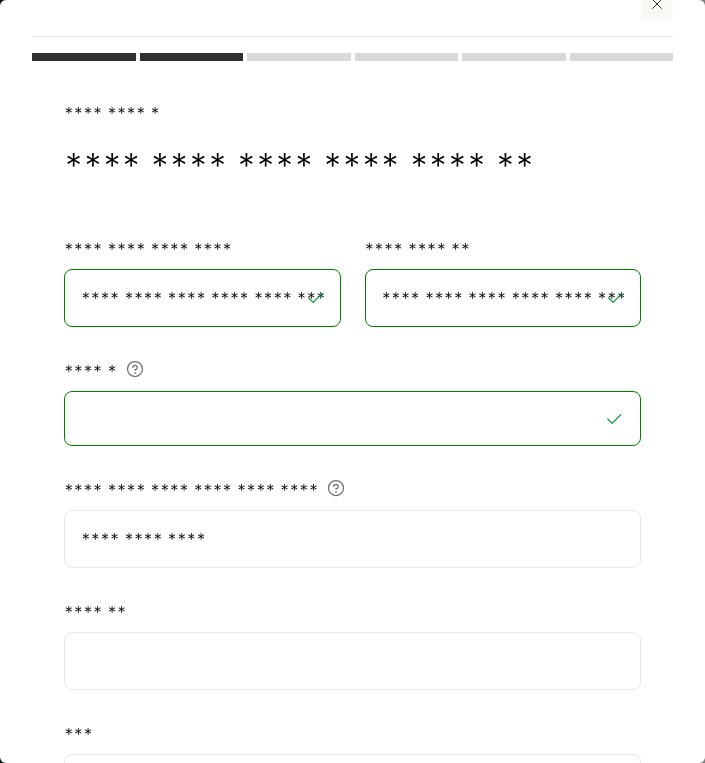 click at bounding box center (352, 661) 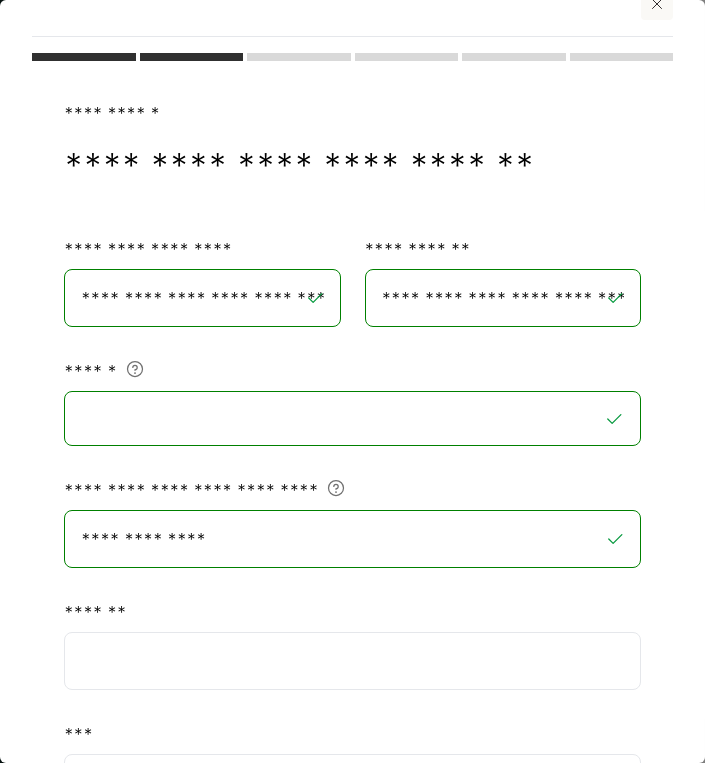 paste on "**********" 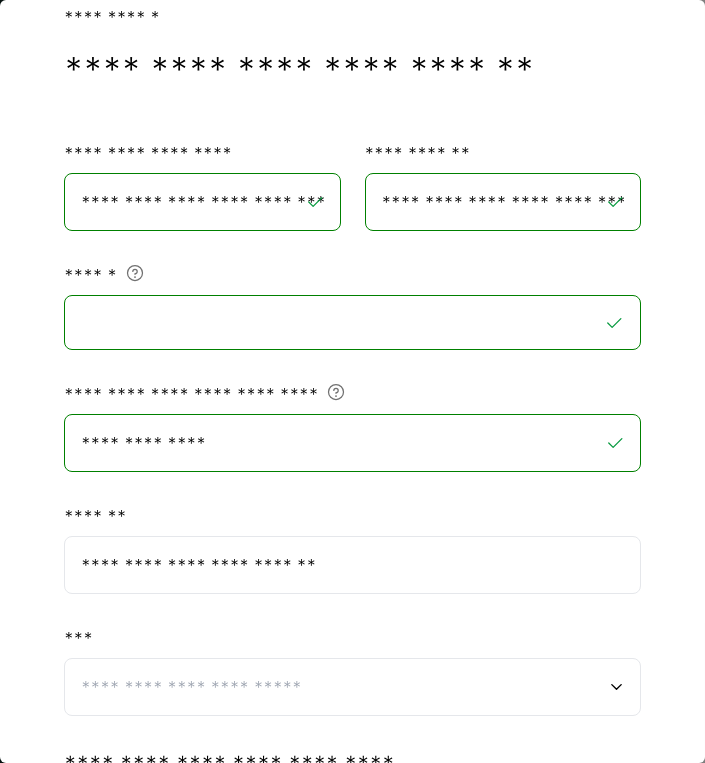 scroll, scrollTop: 153, scrollLeft: 0, axis: vertical 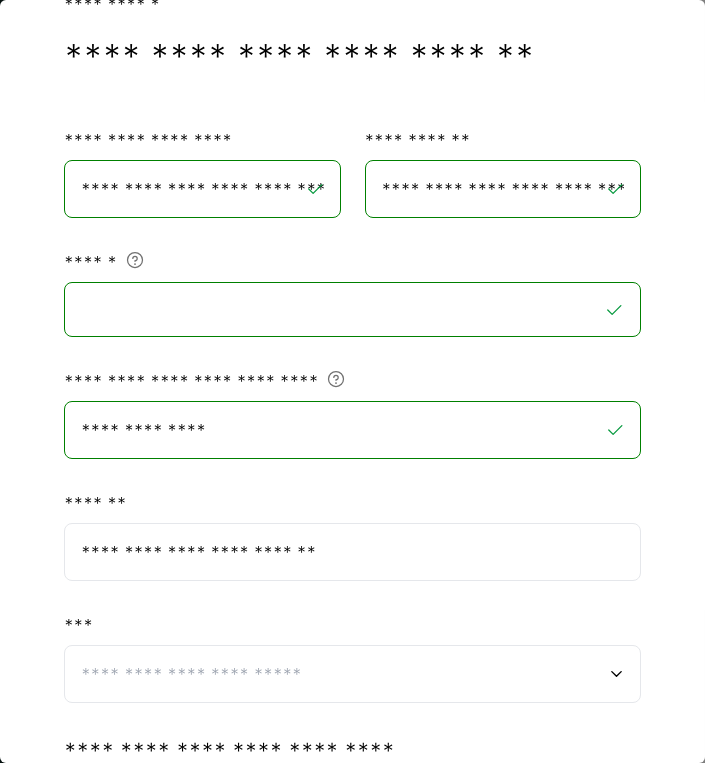 type on "**********" 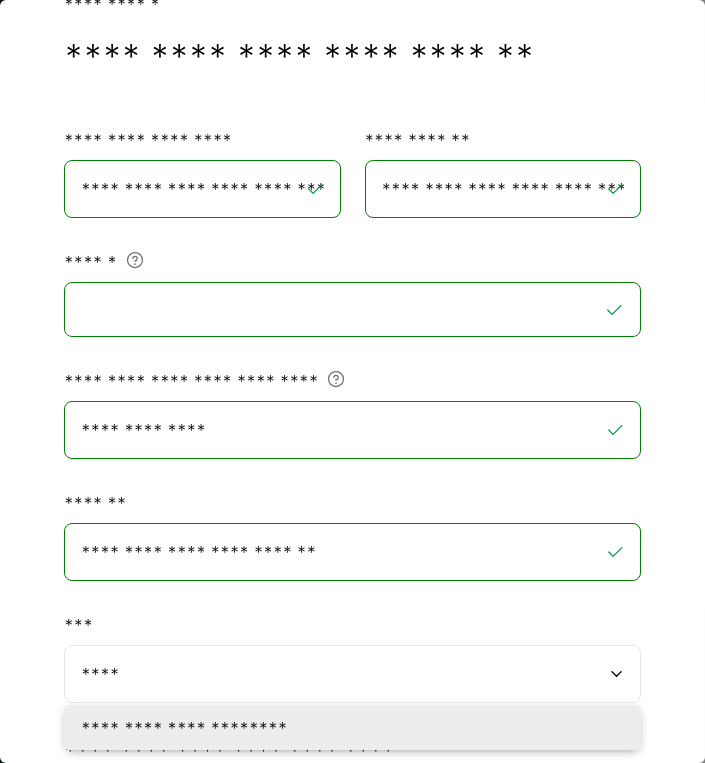 click on "****" at bounding box center [258, 728] 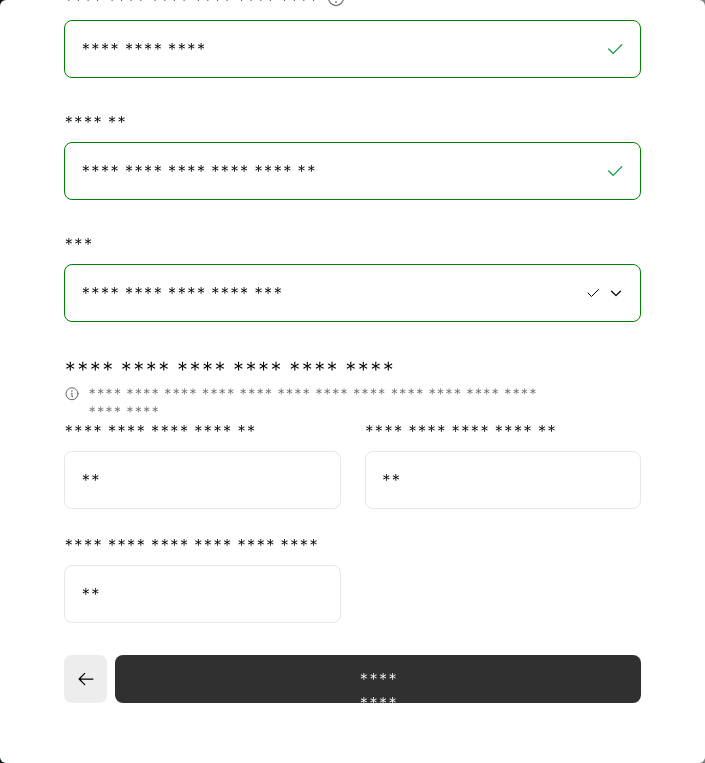 scroll, scrollTop: 537, scrollLeft: 0, axis: vertical 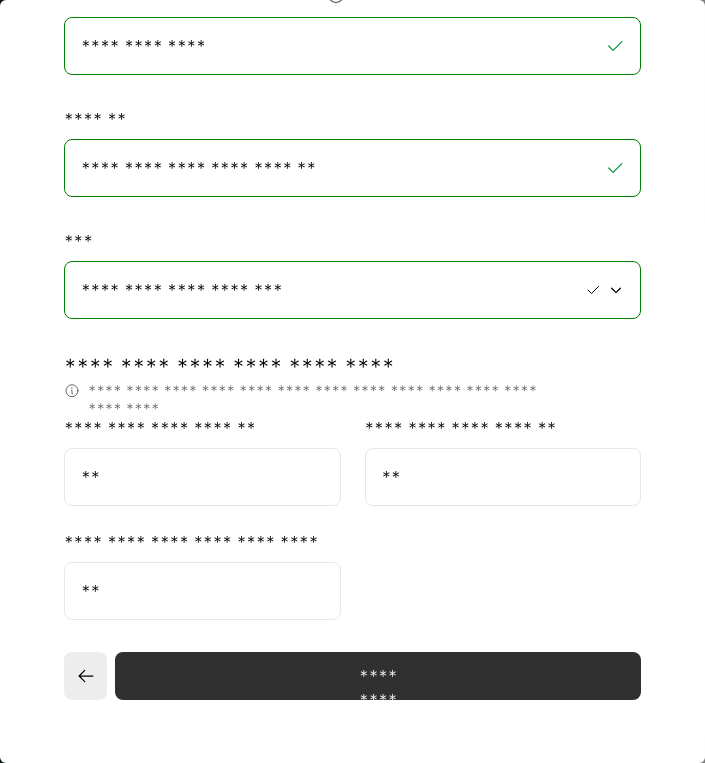 click on "**" at bounding box center [202, 477] 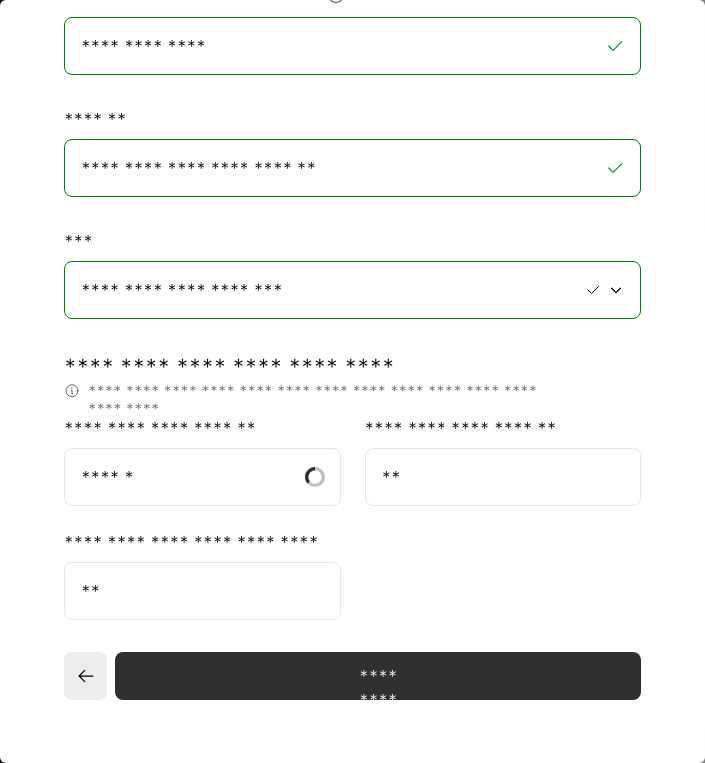 click on "**" at bounding box center [503, 477] 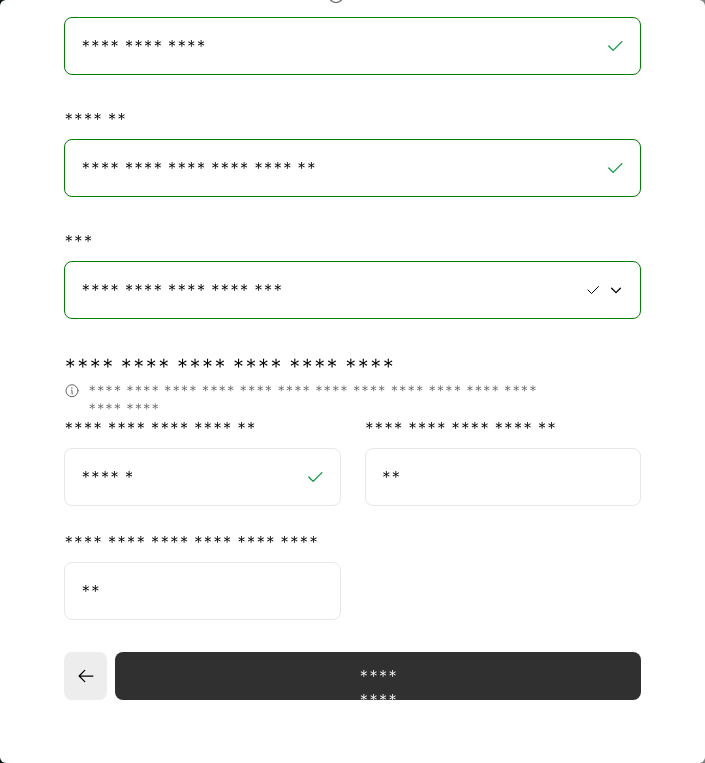 type on "******" 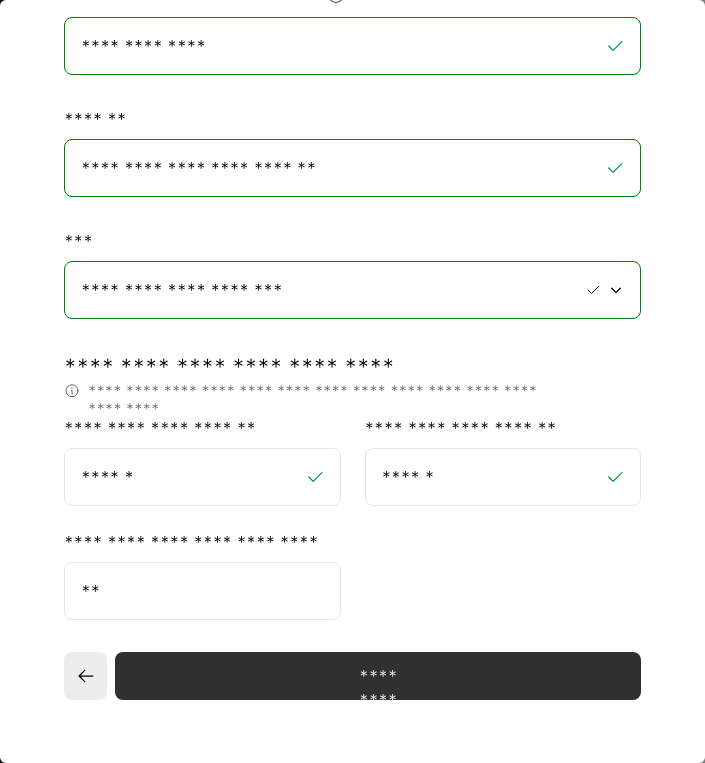 click on "**" at bounding box center (202, 591) 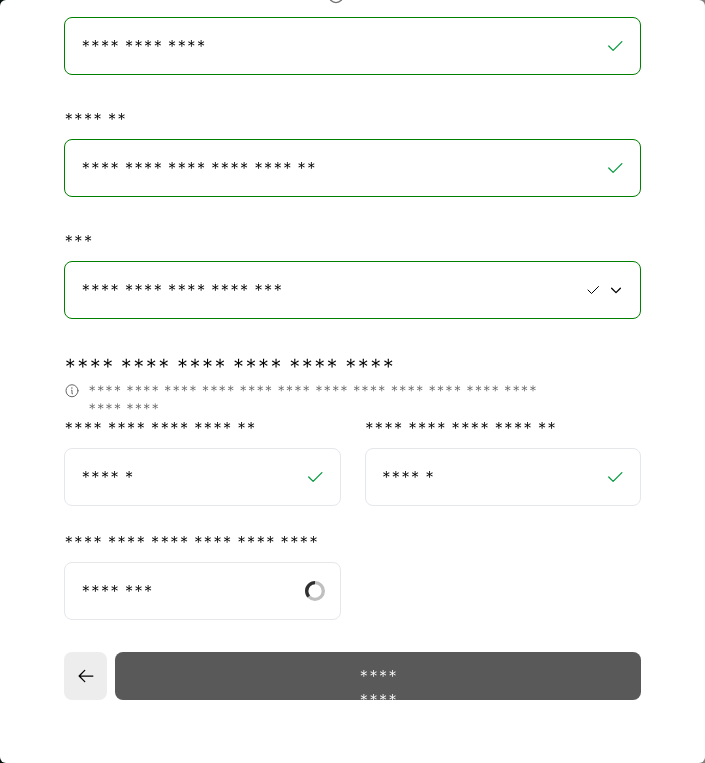 click on "*********" at bounding box center [378, 676] 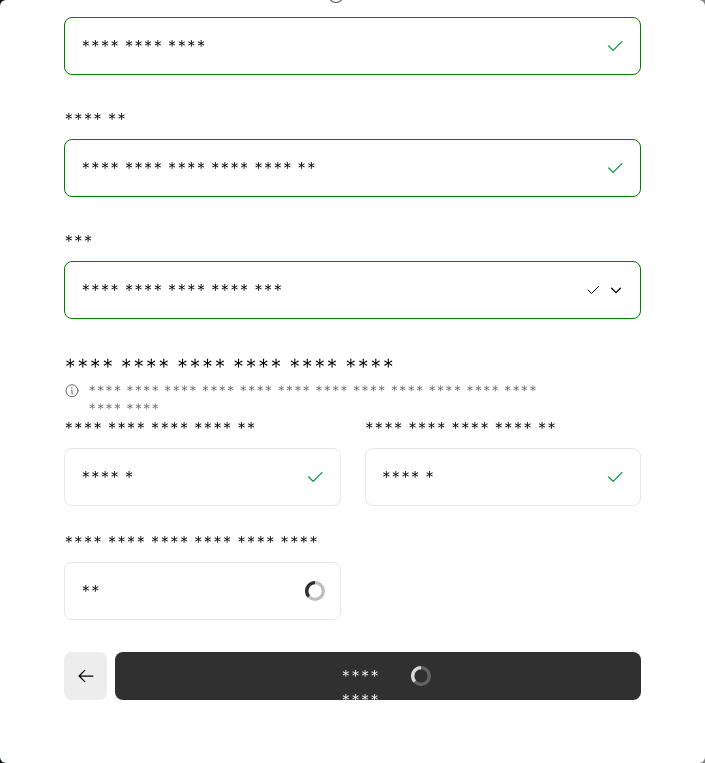 select on "**" 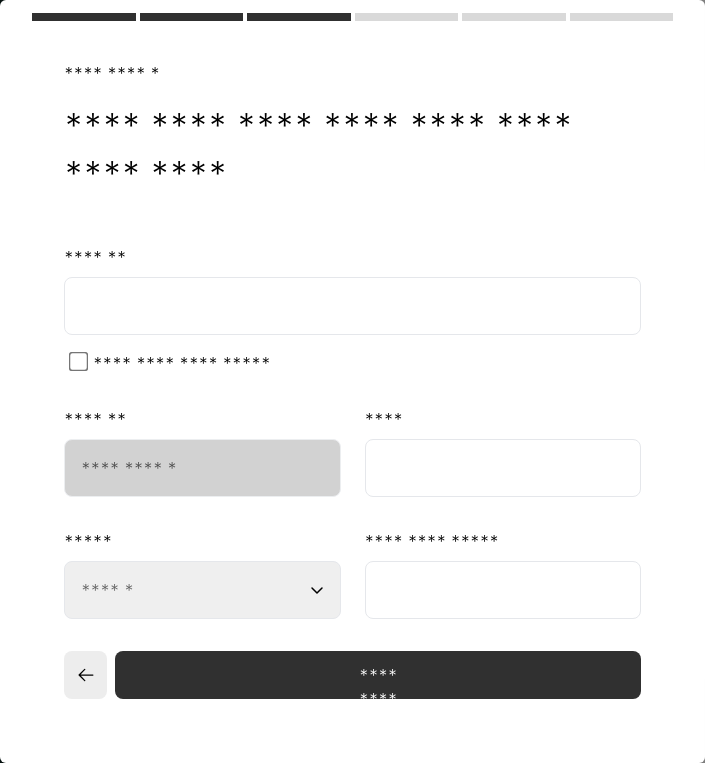 scroll, scrollTop: 36, scrollLeft: 0, axis: vertical 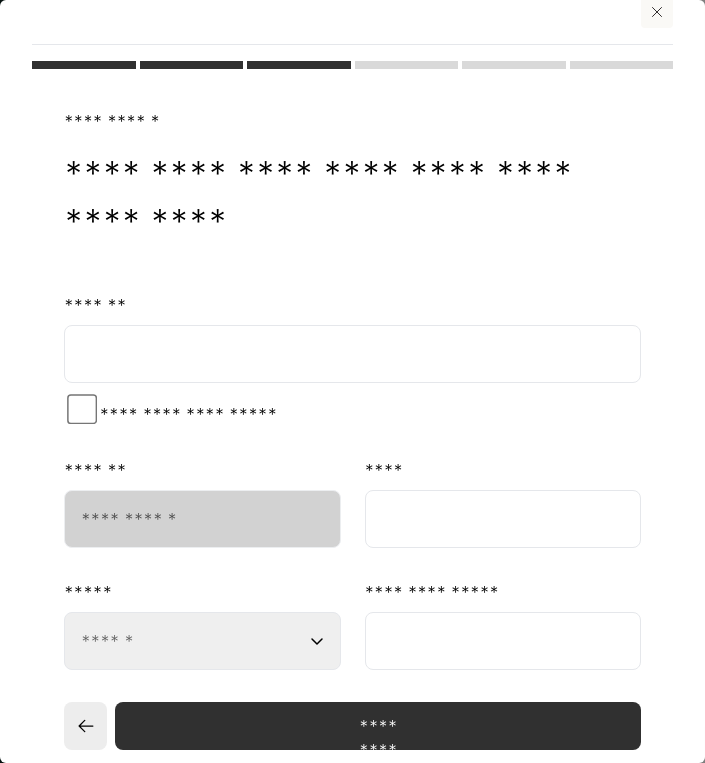 click at bounding box center (352, 354) 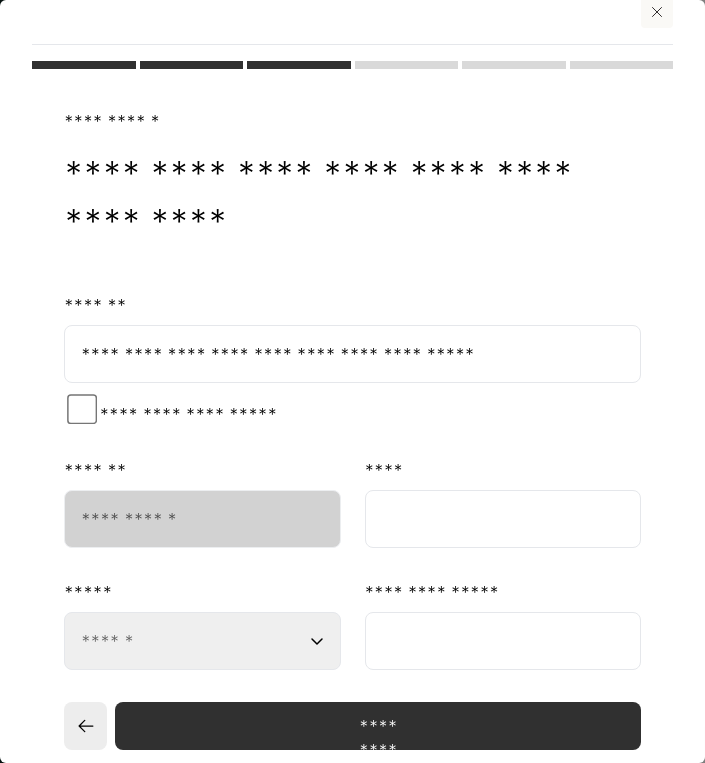 click on "**********" at bounding box center [352, 354] 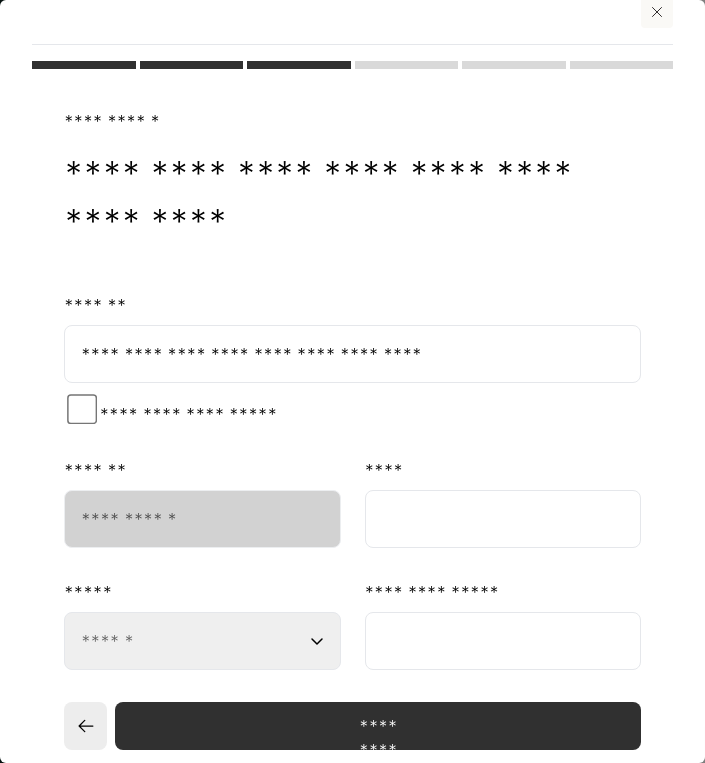 type on "**********" 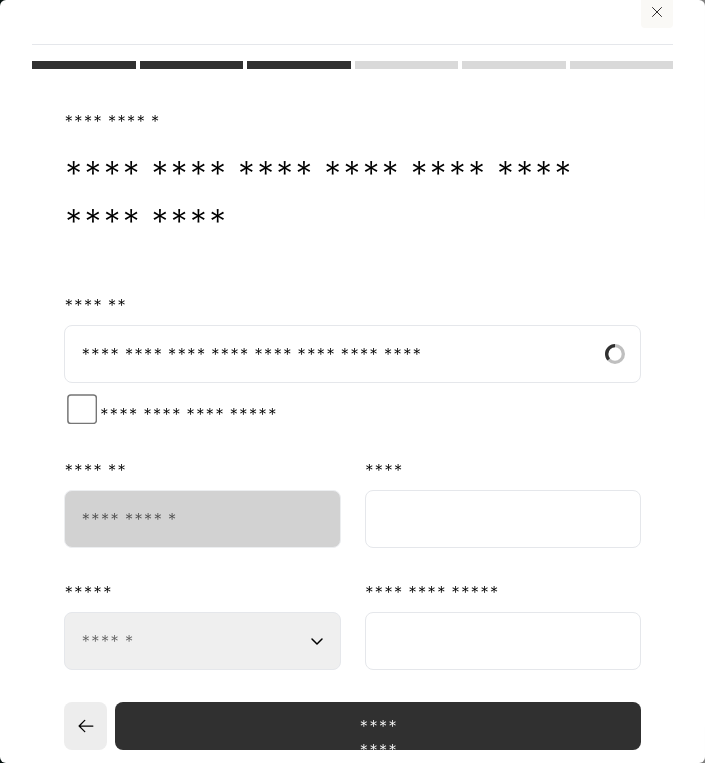 type on "*****" 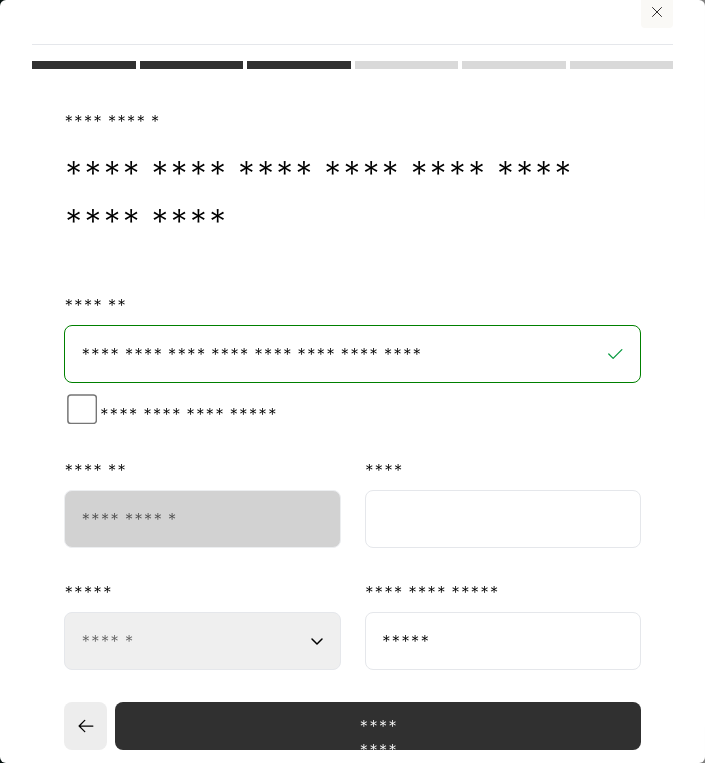 click on "**********" at bounding box center (352, 354) 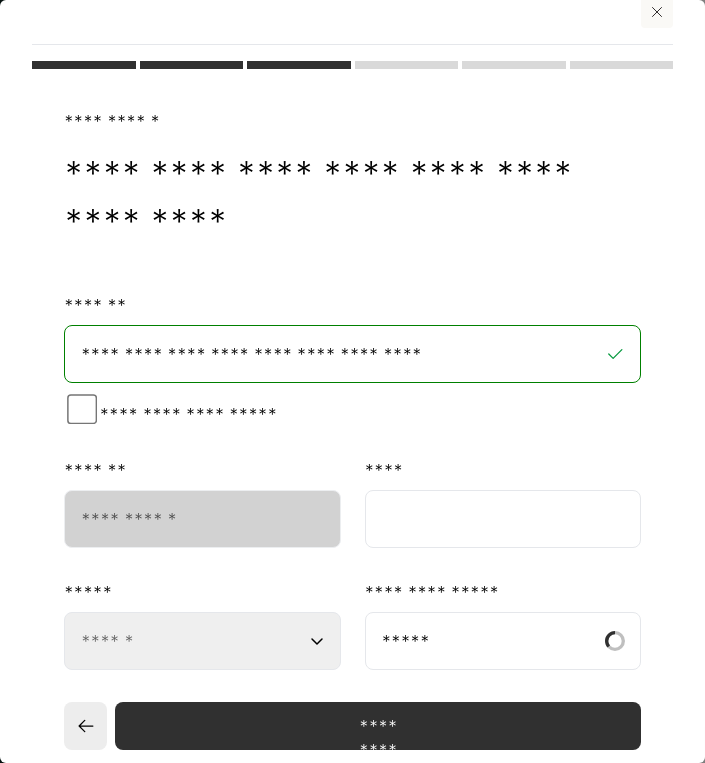click on "**********" at bounding box center [352, 354] 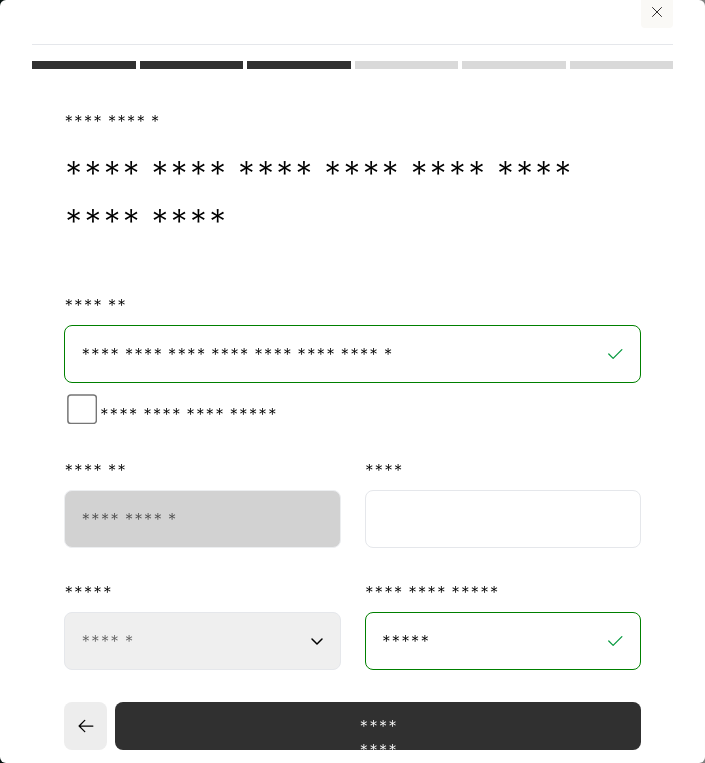 type on "**********" 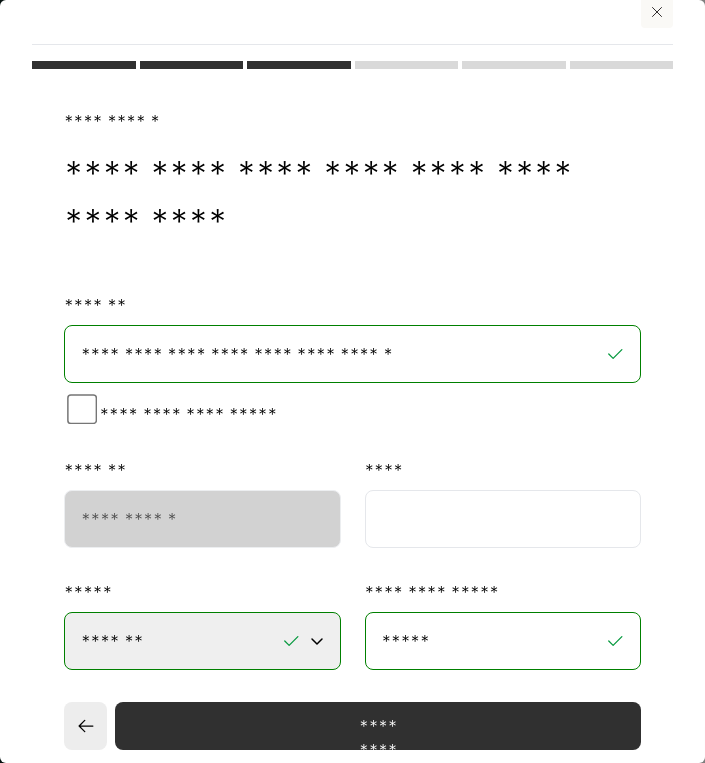 click on "**********" at bounding box center [352, 354] 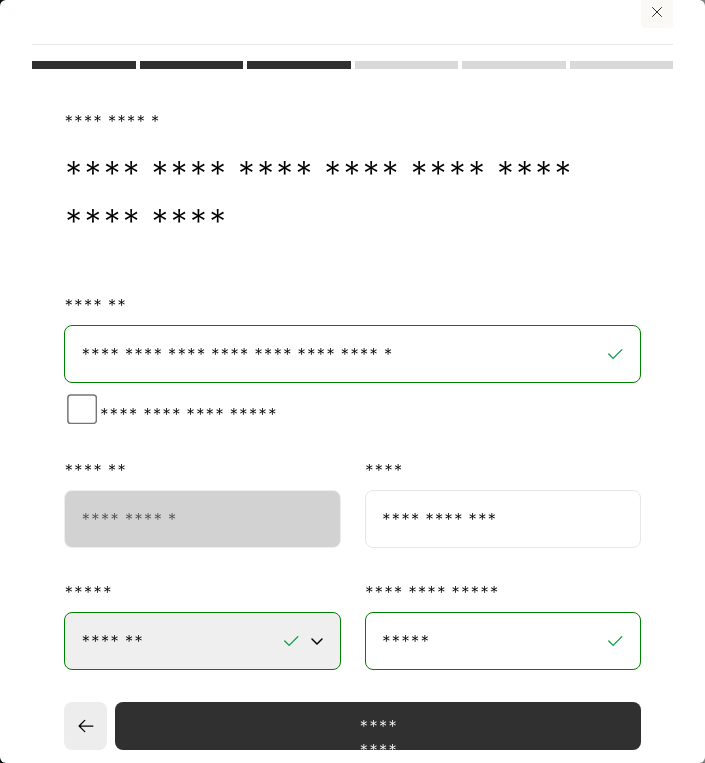 type on "**********" 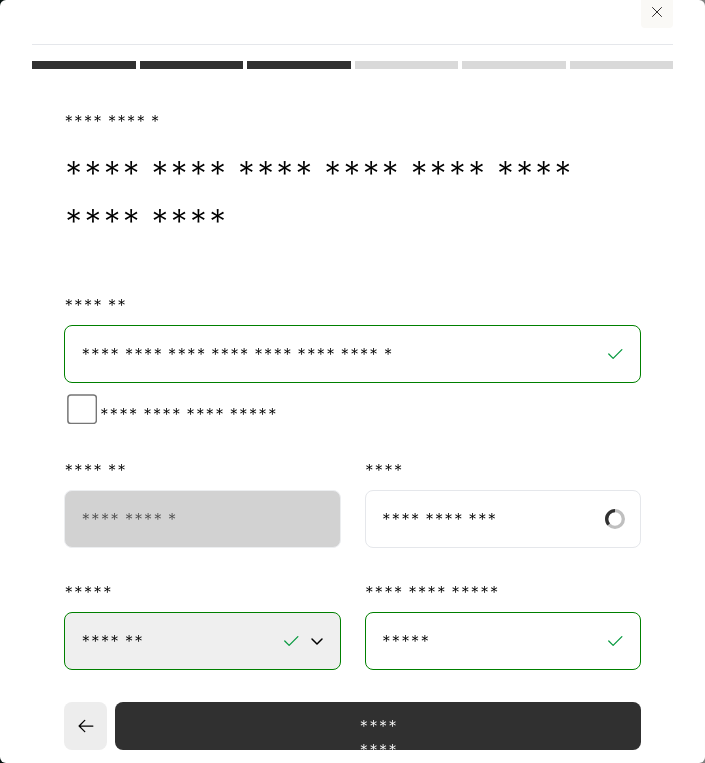 drag, startPoint x: 361, startPoint y: 311, endPoint x: 247, endPoint y: 310, distance: 114.00439 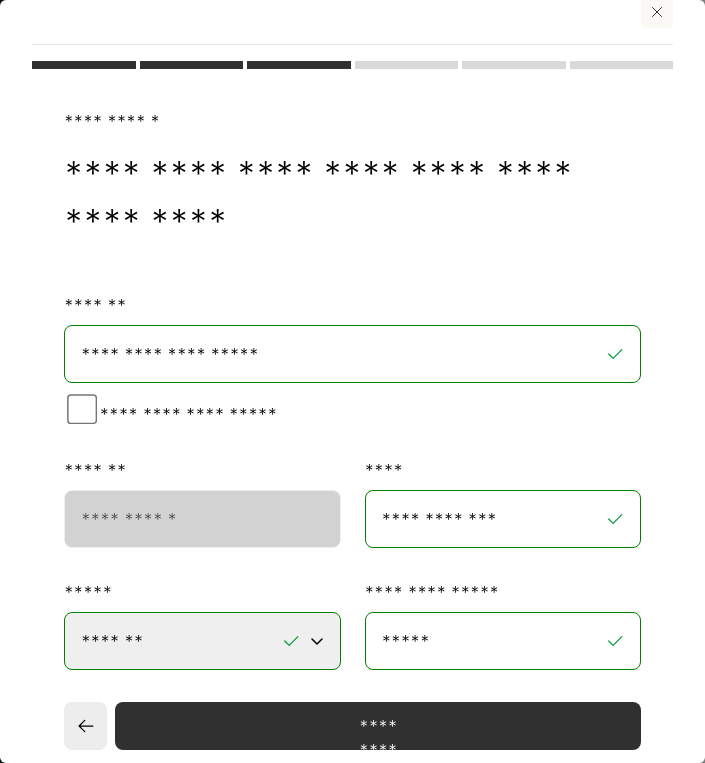 type on "**********" 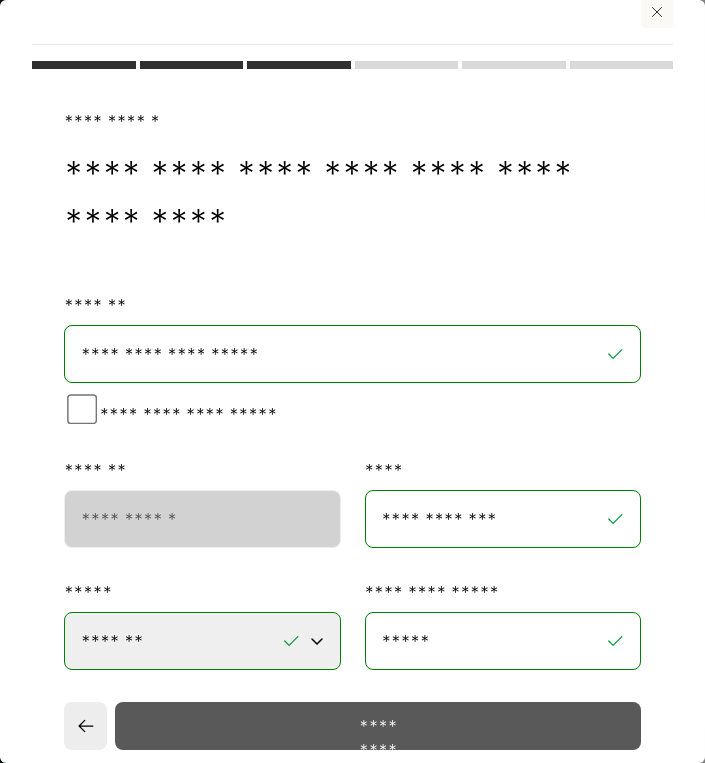 click on "*********" at bounding box center [378, 726] 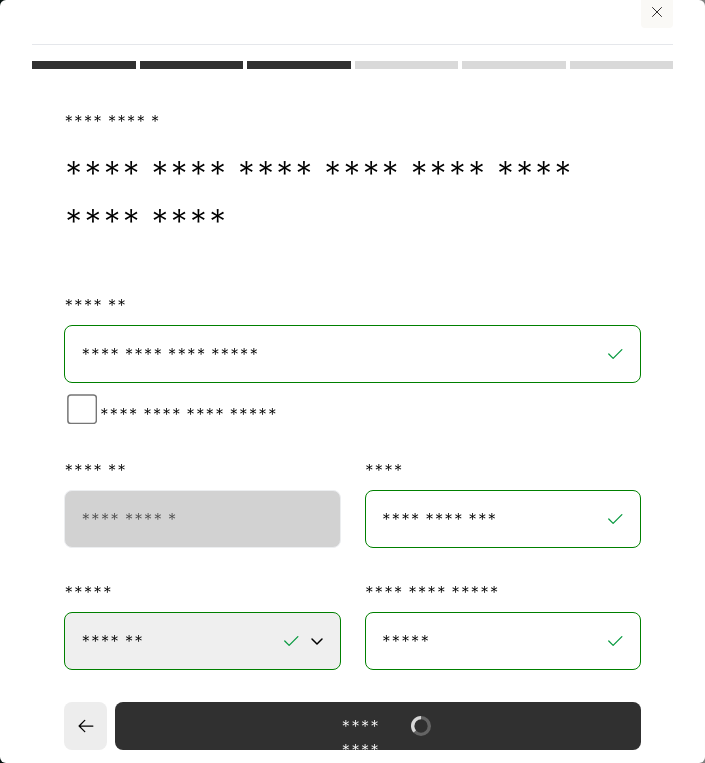 select on "**" 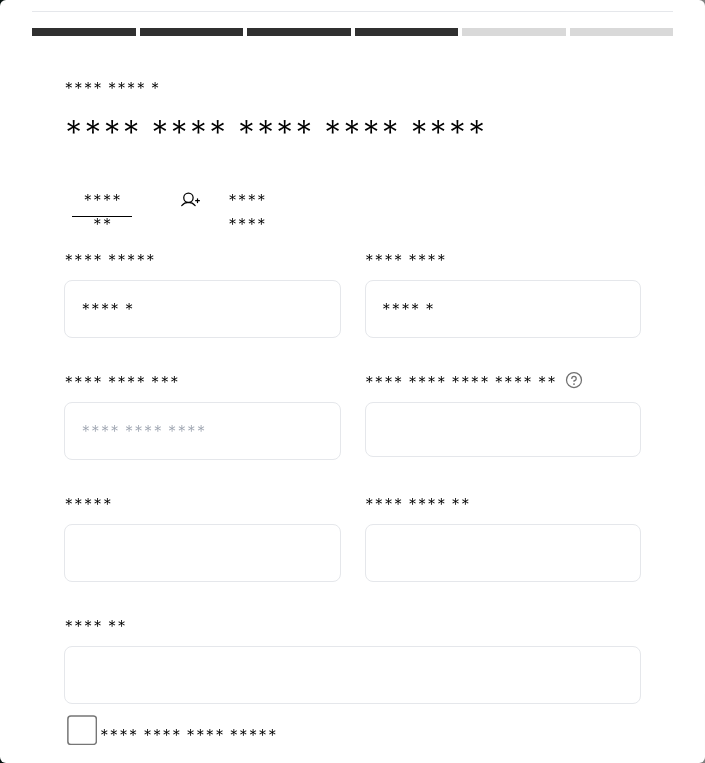 scroll, scrollTop: 599, scrollLeft: 0, axis: vertical 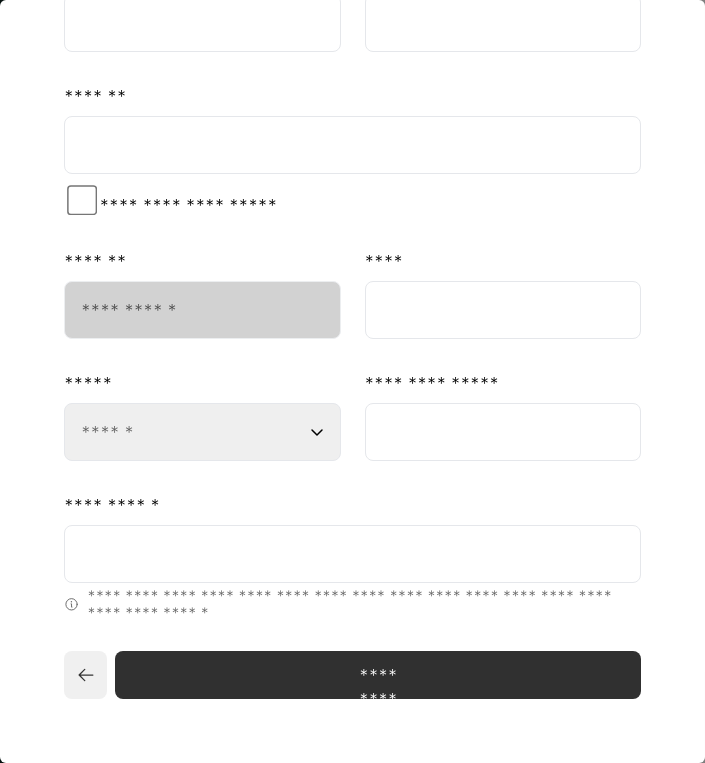 click 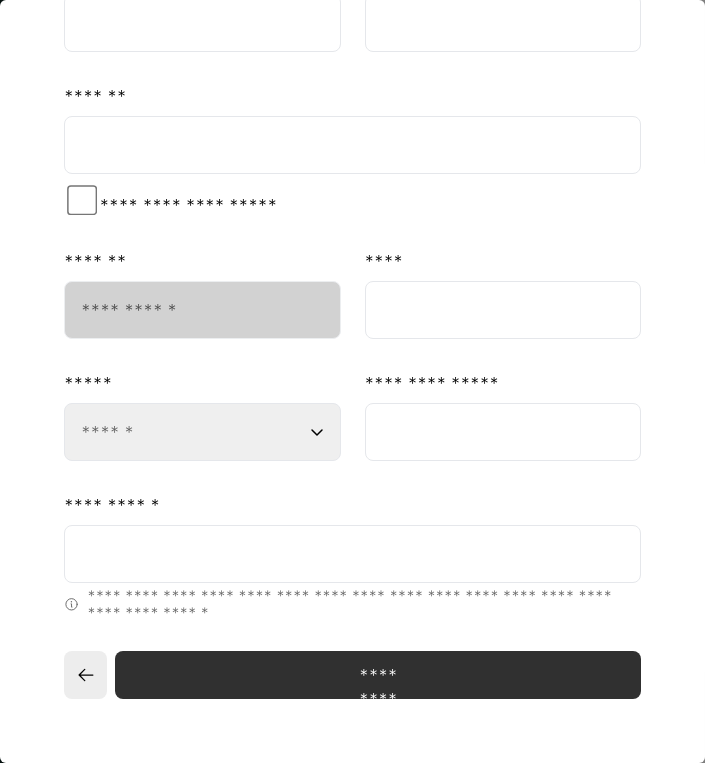select on "**" 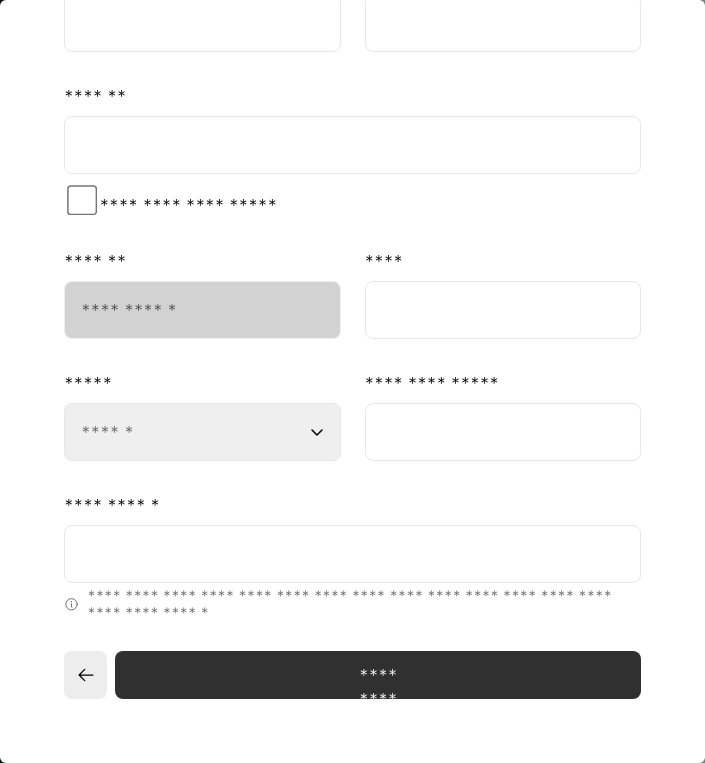 select on "**" 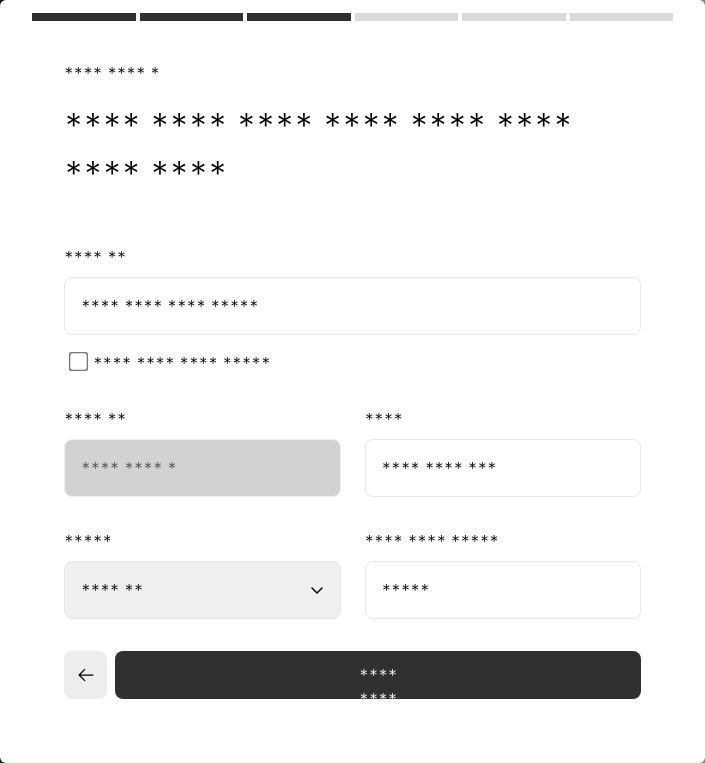 scroll, scrollTop: 36, scrollLeft: 0, axis: vertical 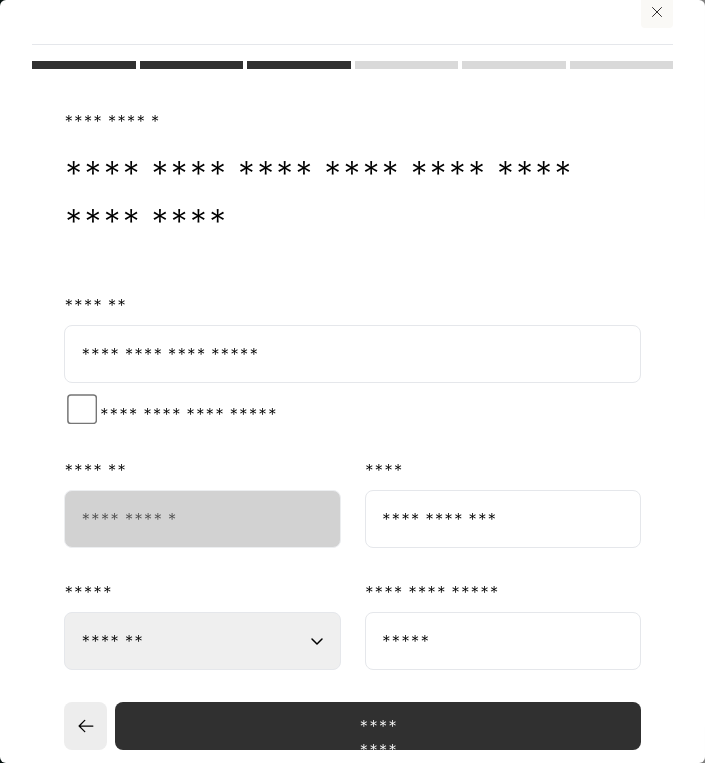 click on "**********" at bounding box center (503, 519) 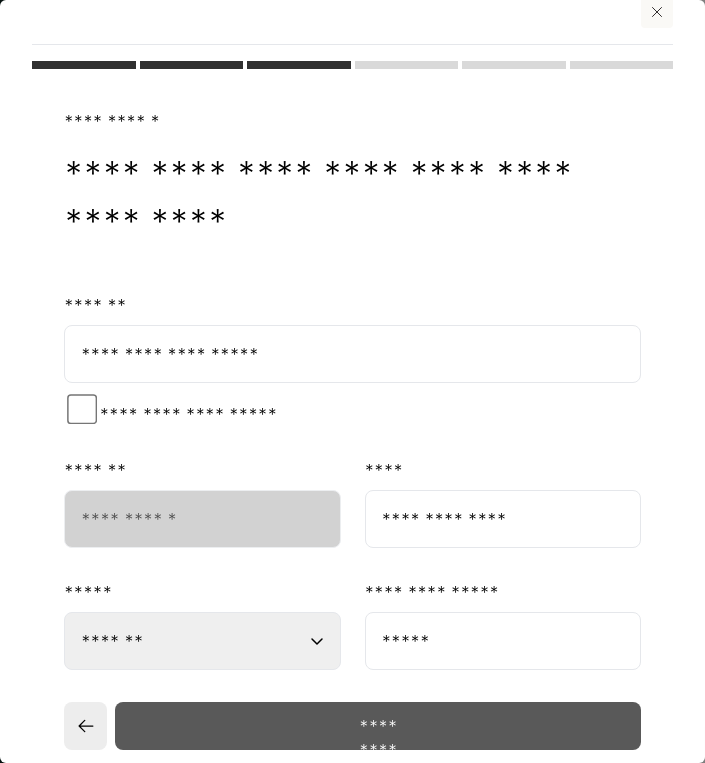 type on "**********" 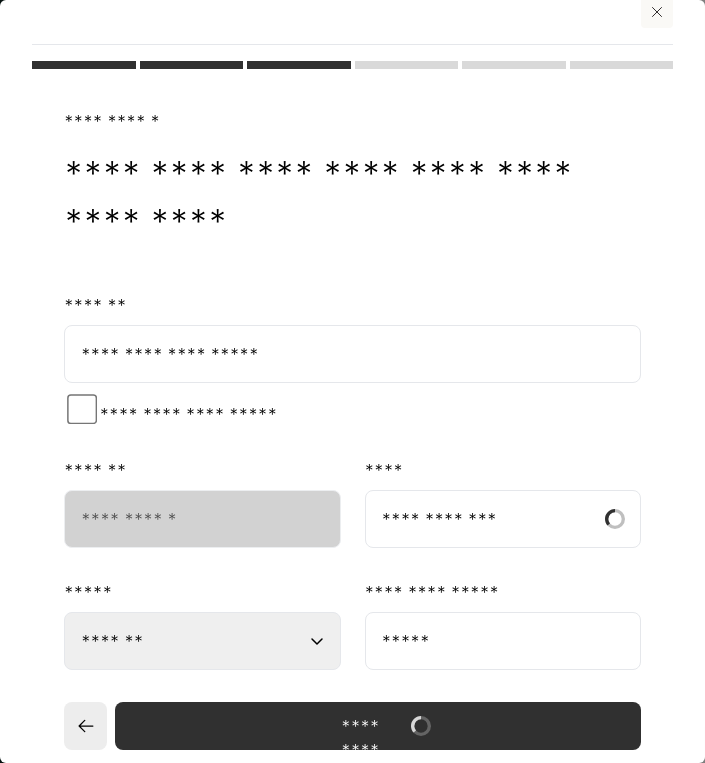 select on "**" 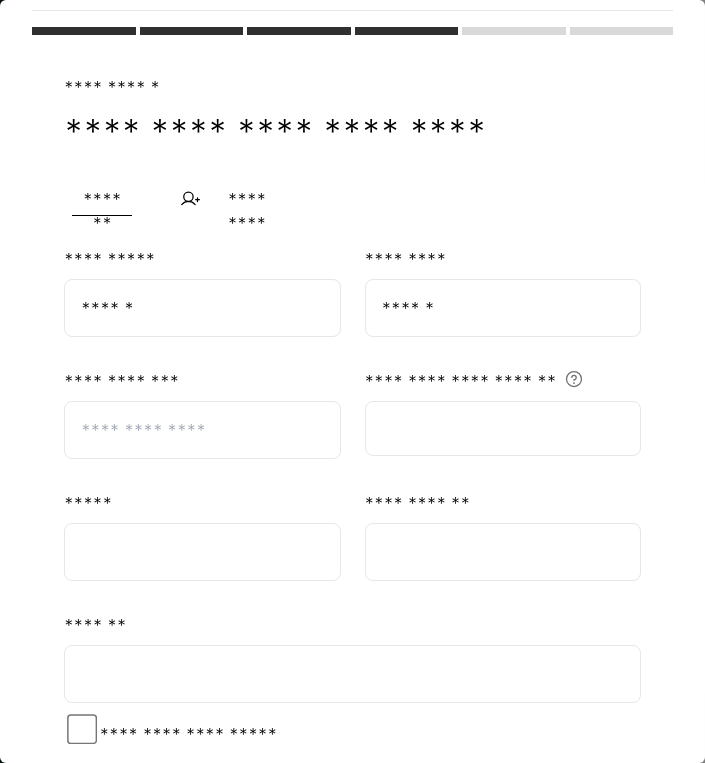 scroll, scrollTop: 80, scrollLeft: 0, axis: vertical 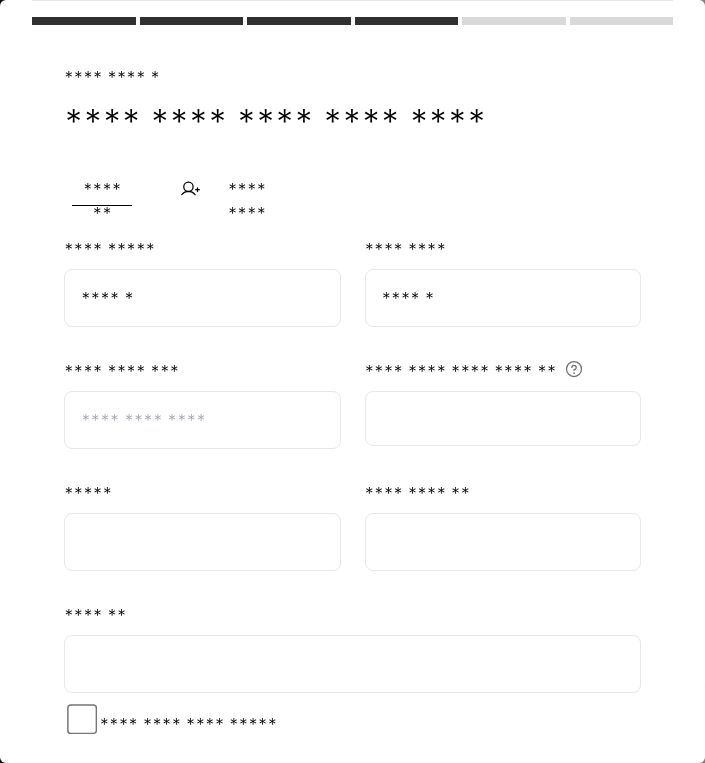 click at bounding box center [202, 420] 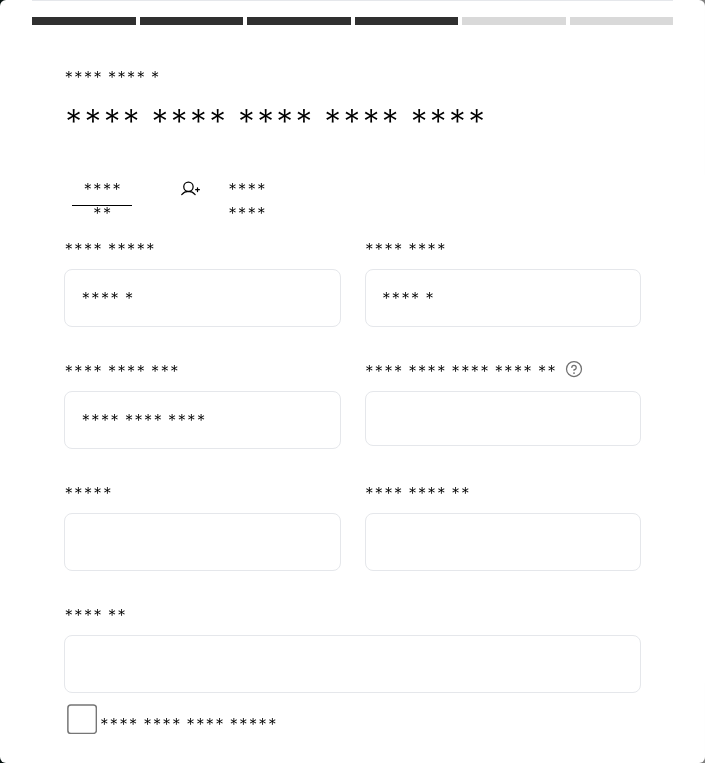 type on "**********" 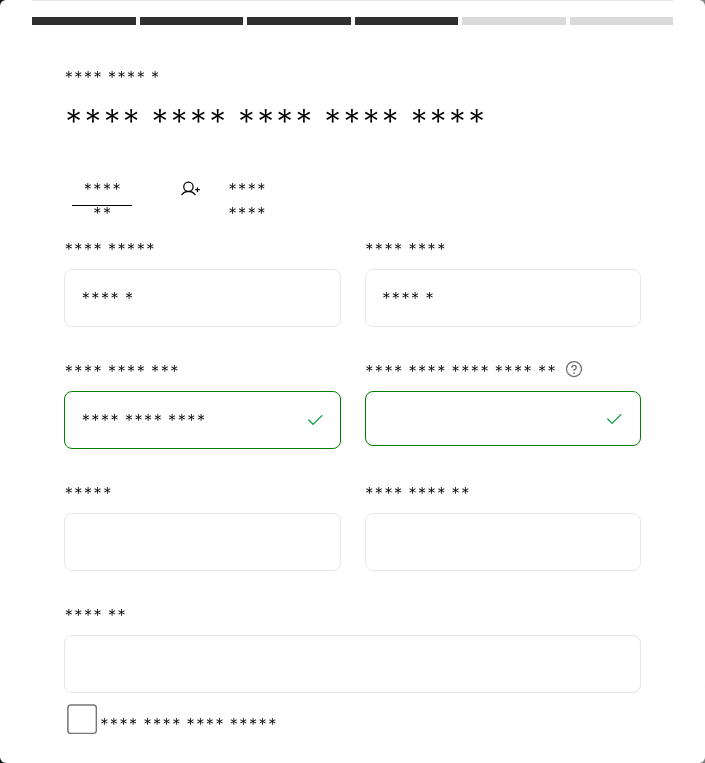 click at bounding box center (202, 542) 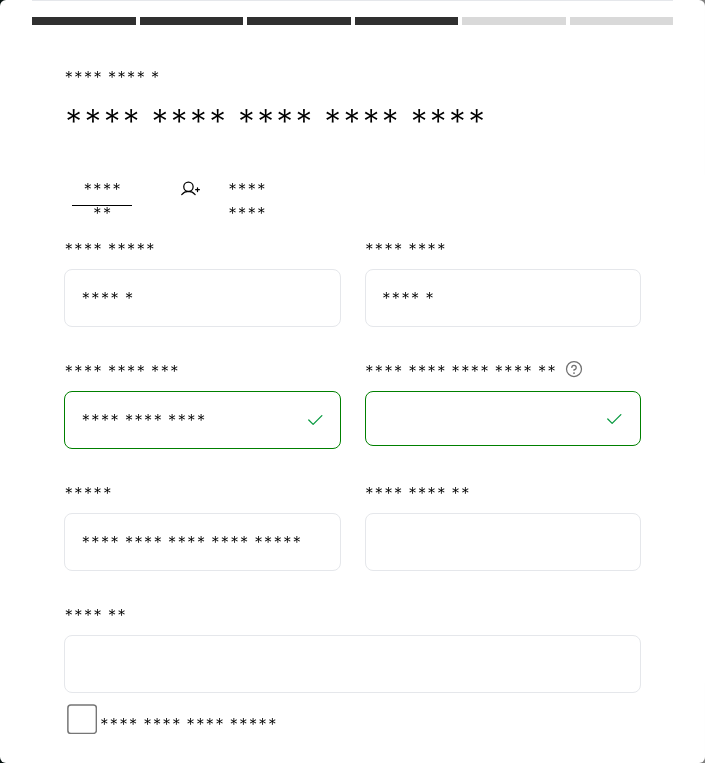 type on "**********" 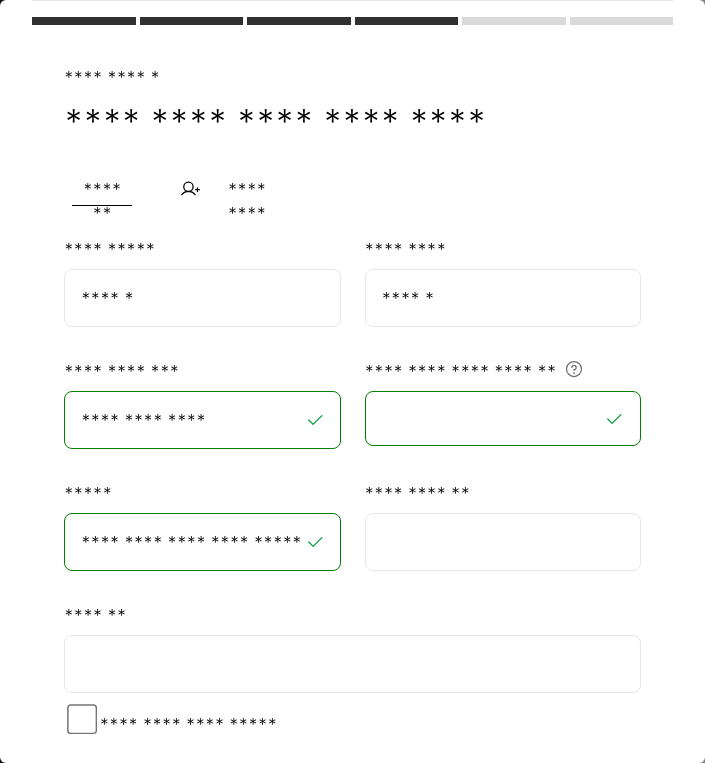 click at bounding box center (503, 542) 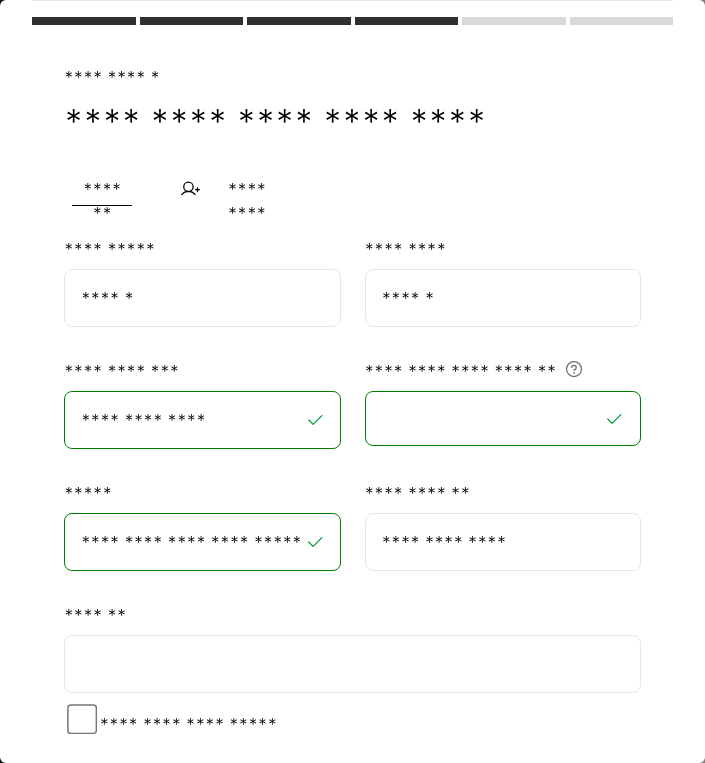 click on "**********" at bounding box center [352, 653] 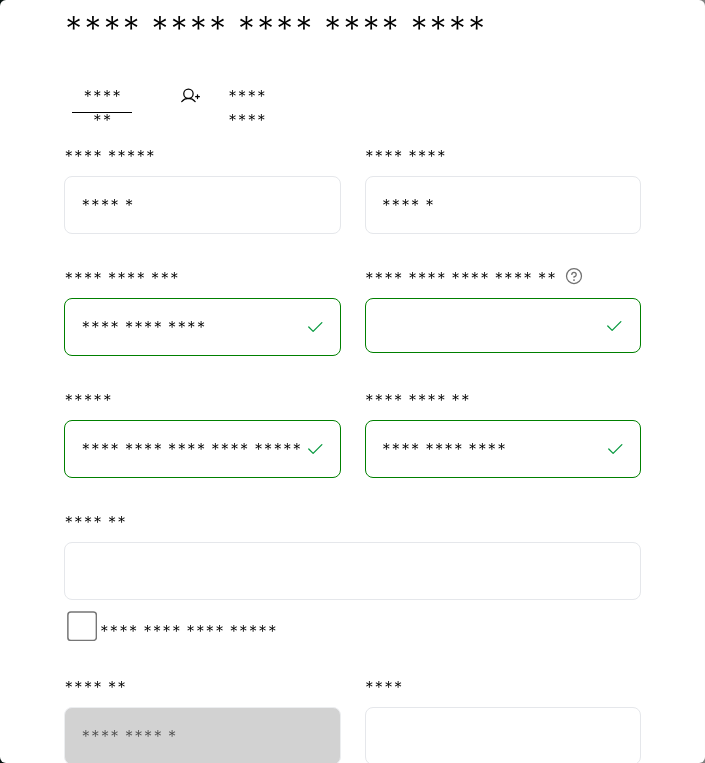 scroll, scrollTop: 193, scrollLeft: 0, axis: vertical 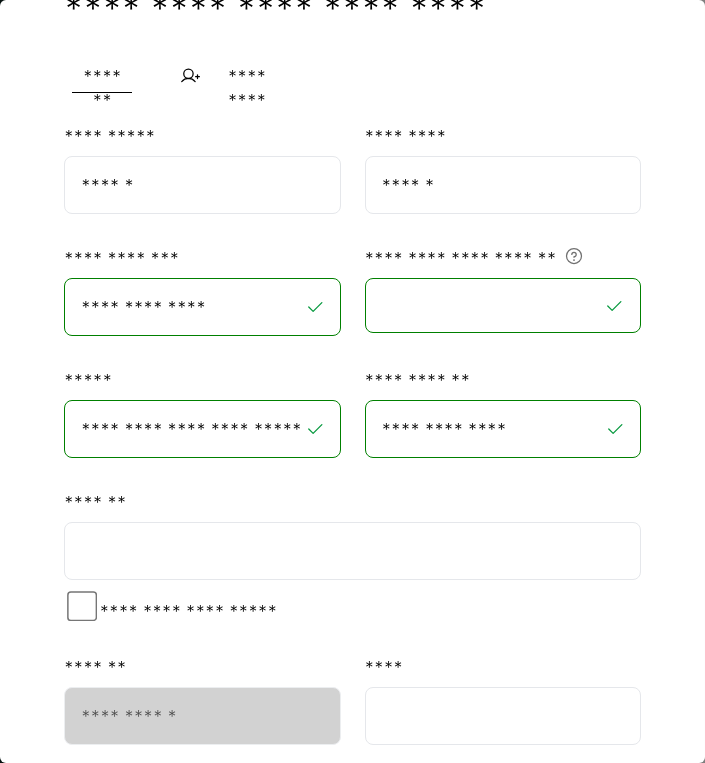 click at bounding box center (352, 551) 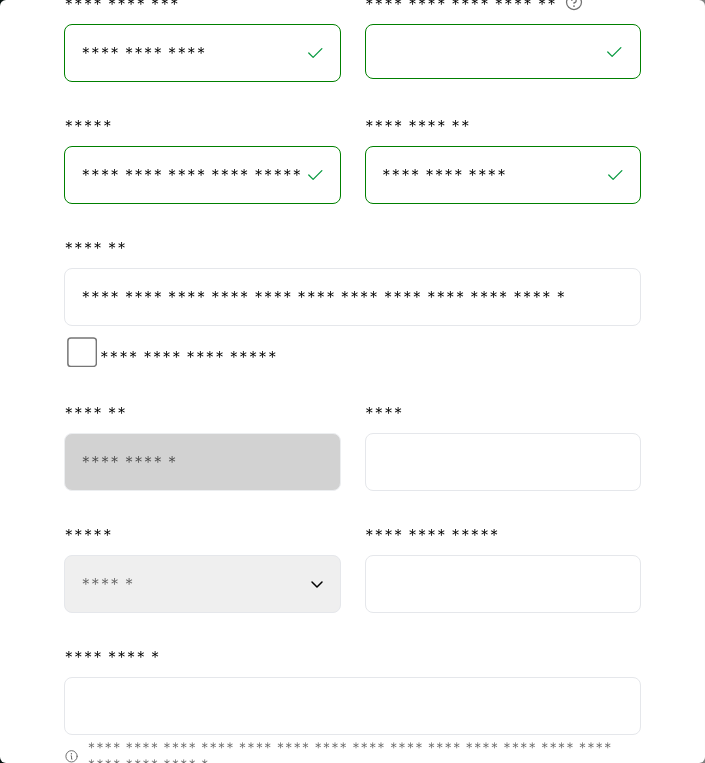 scroll, scrollTop: 484, scrollLeft: 0, axis: vertical 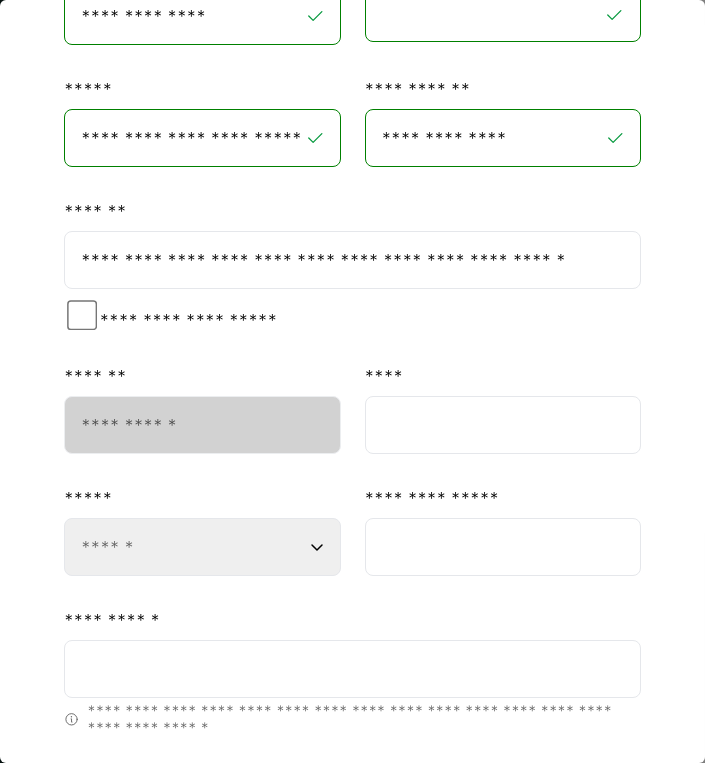 click on "**********" at bounding box center [352, 260] 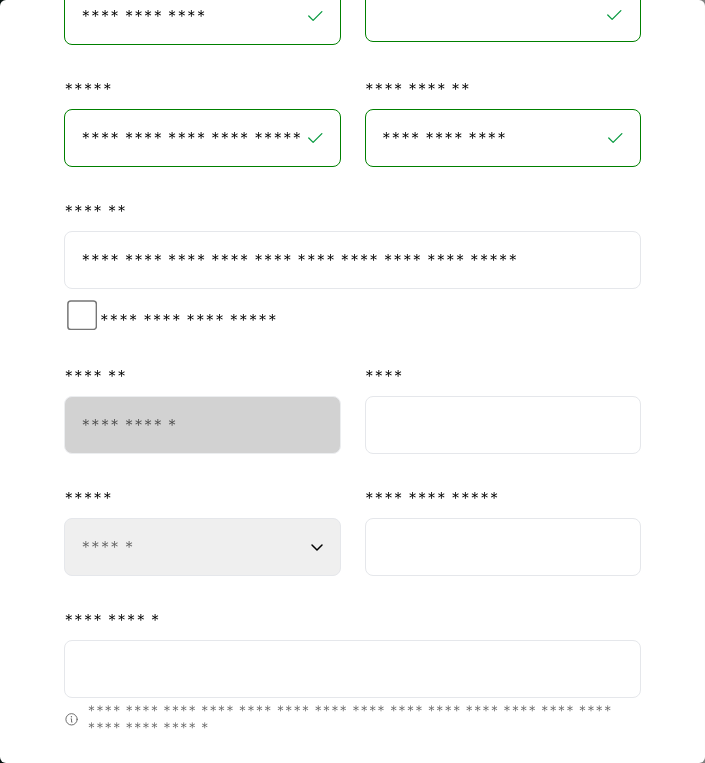 type on "**********" 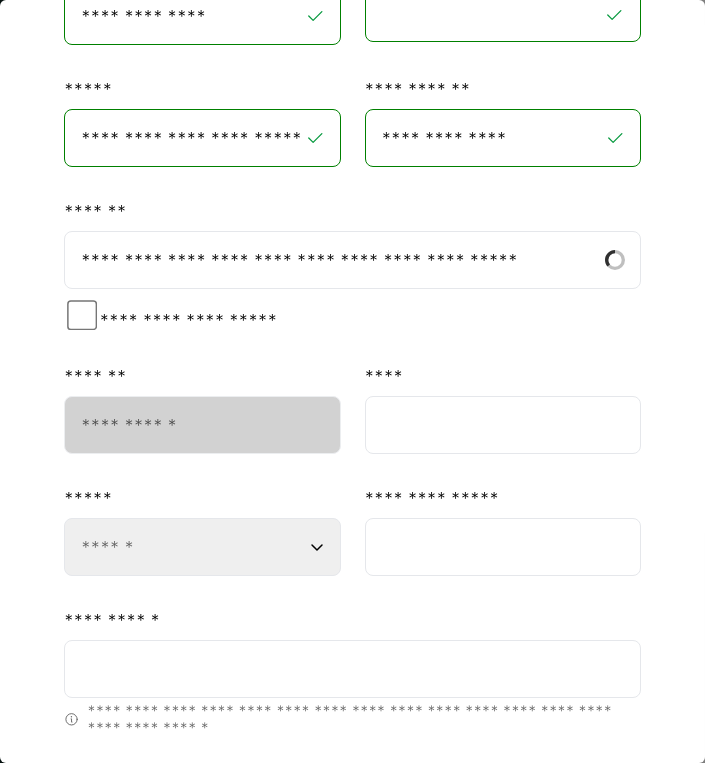 click at bounding box center [503, 547] 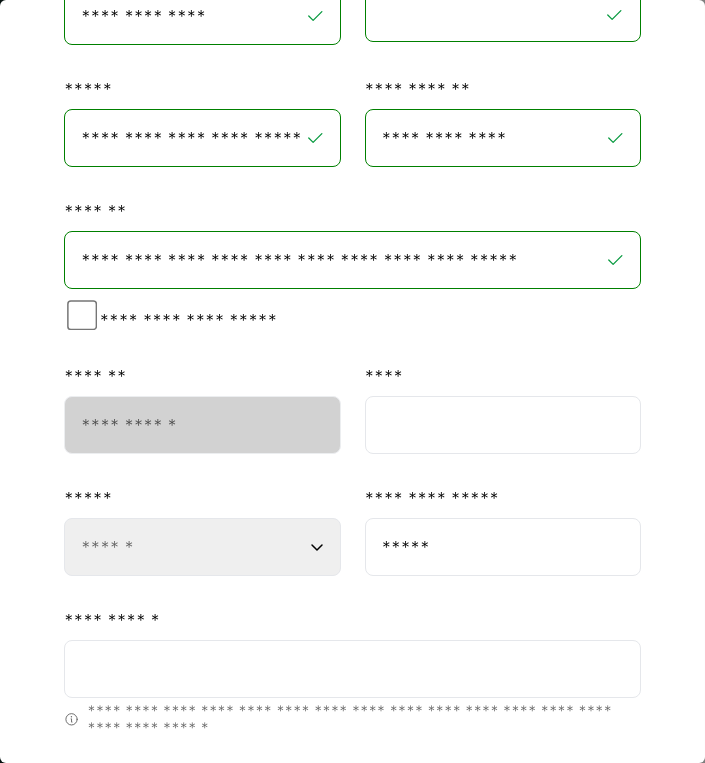 click on "**********" at bounding box center [202, 547] 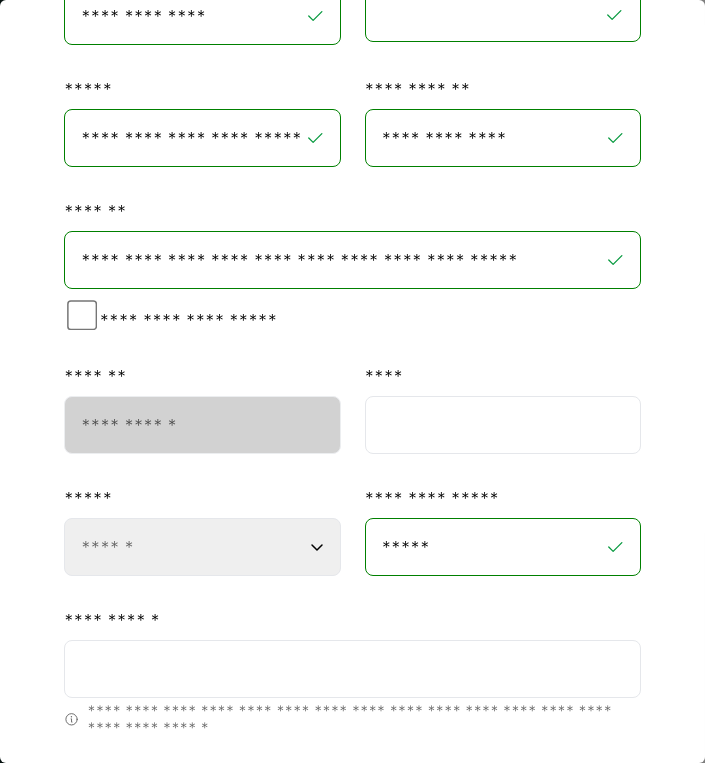 select on "**" 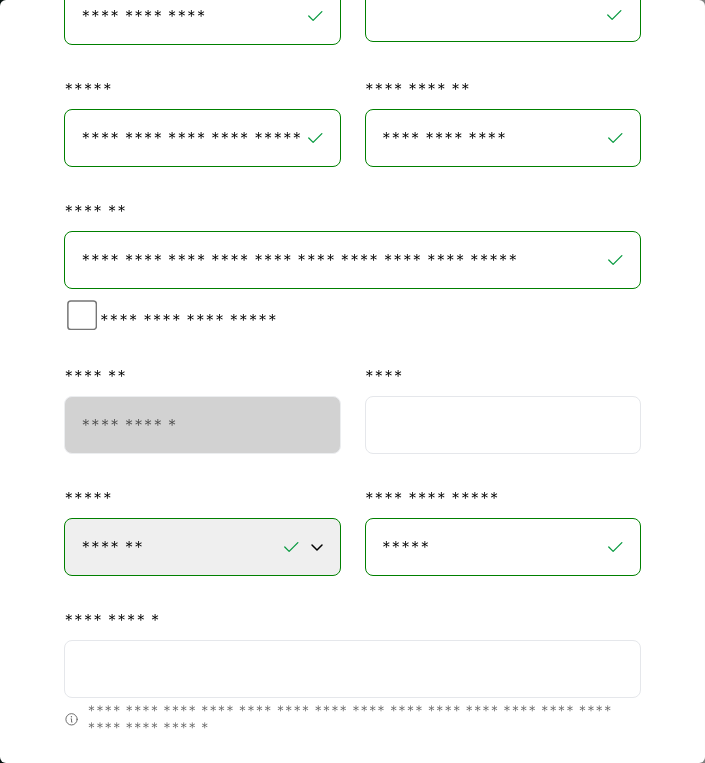 click on "**********" at bounding box center (352, 260) 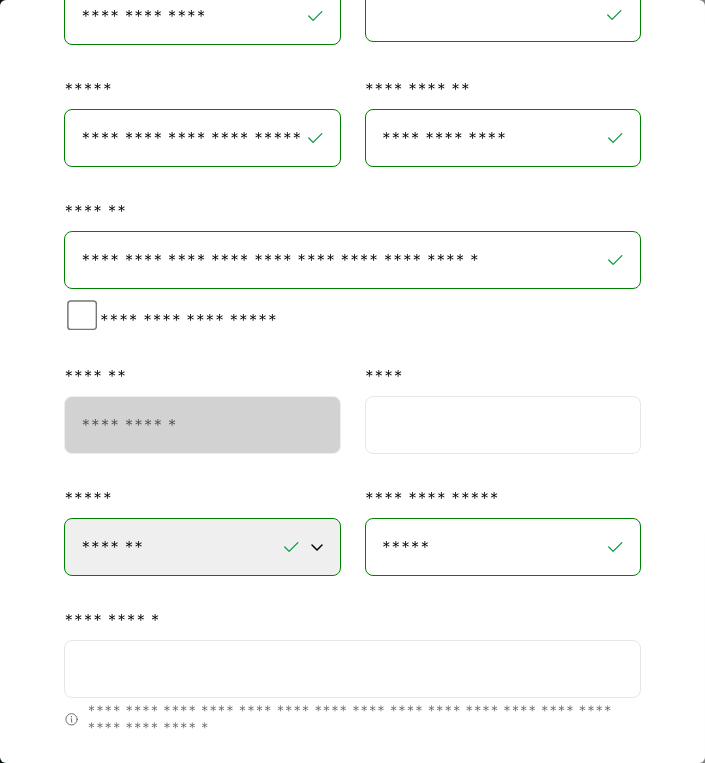 drag, startPoint x: 445, startPoint y: 260, endPoint x: 319, endPoint y: 262, distance: 126.01587 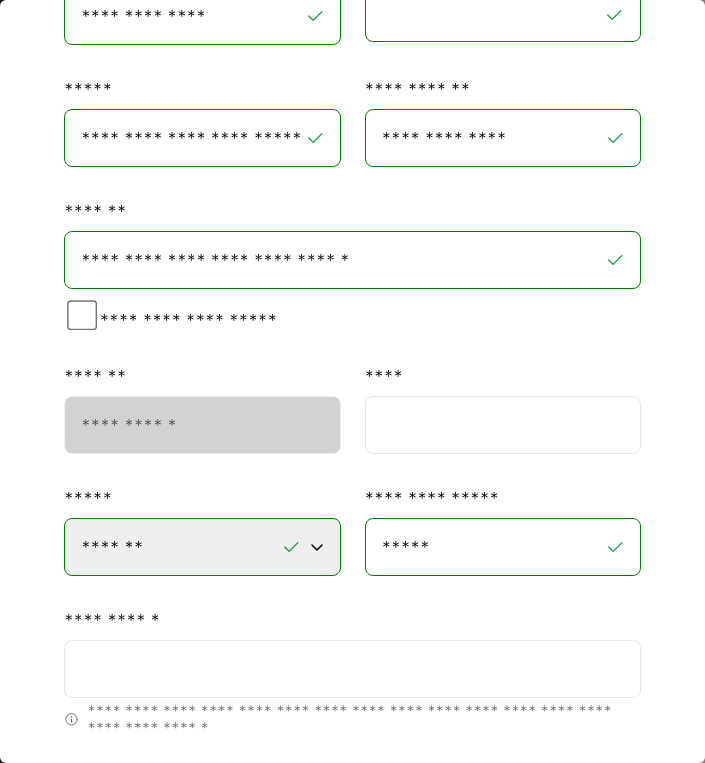 type on "**********" 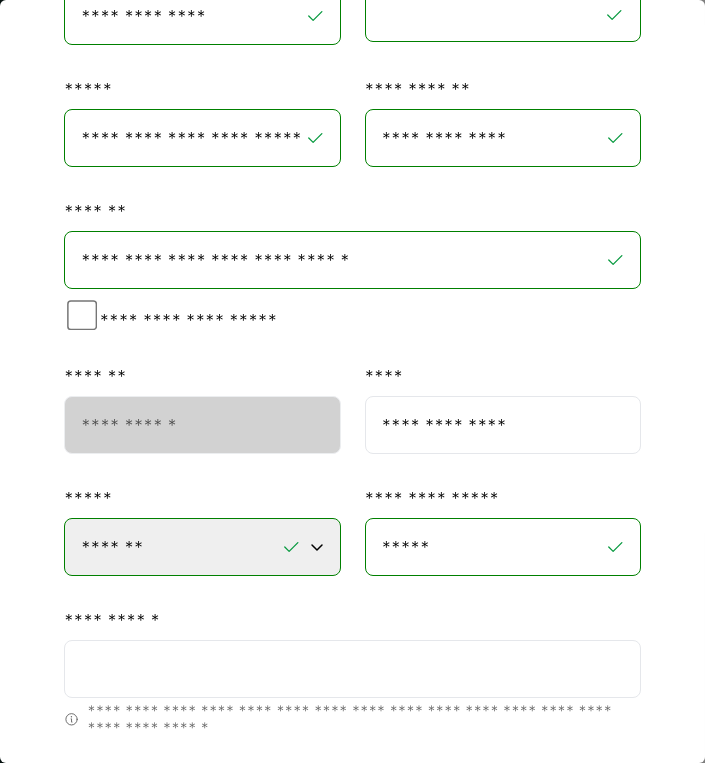 type on "**********" 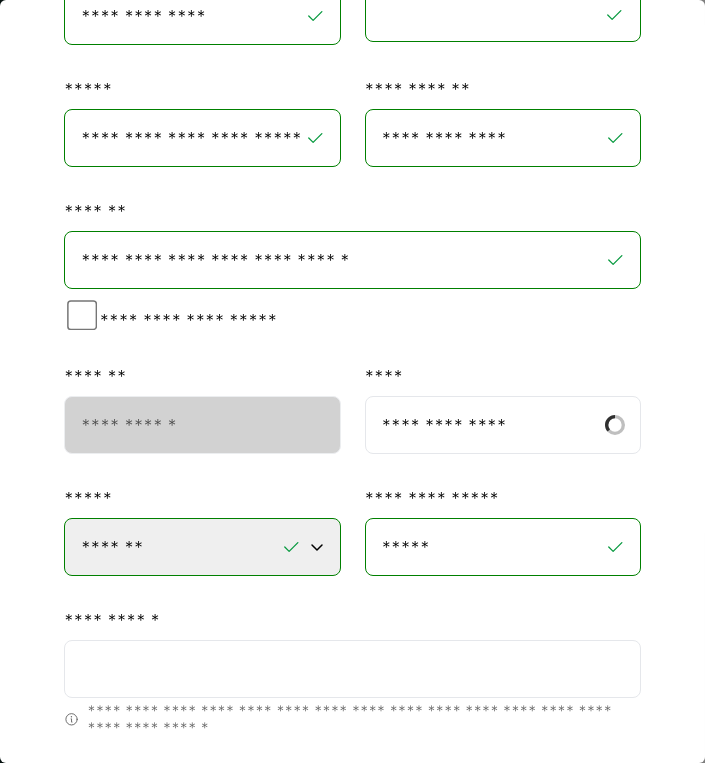 click on "**********" at bounding box center (184, 320) 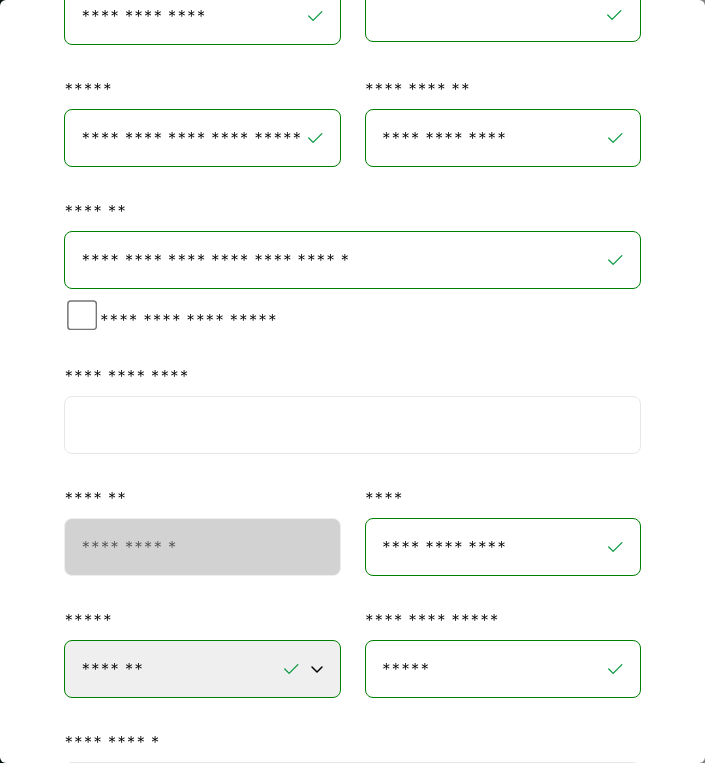 drag, startPoint x: 317, startPoint y: 258, endPoint x: 246, endPoint y: 255, distance: 71.063354 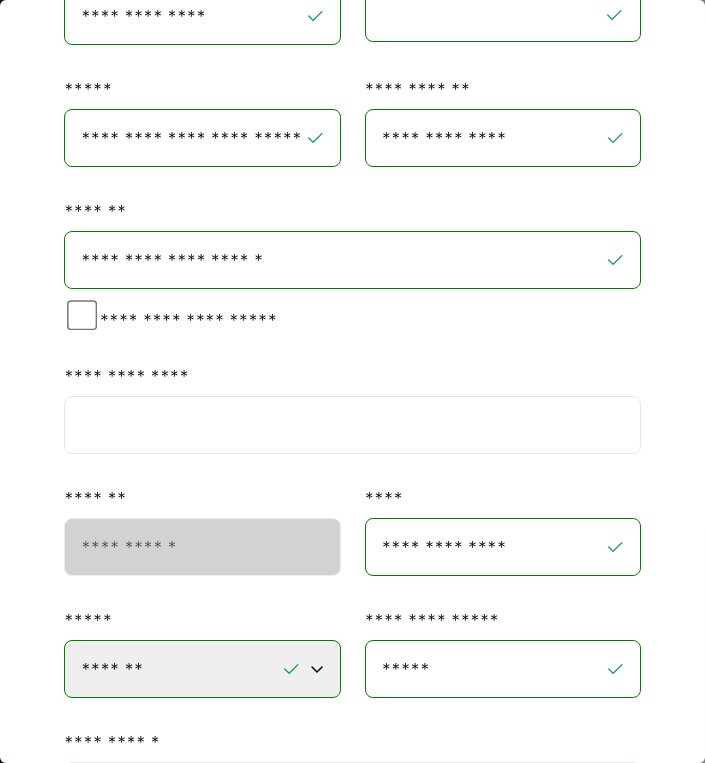 type on "**********" 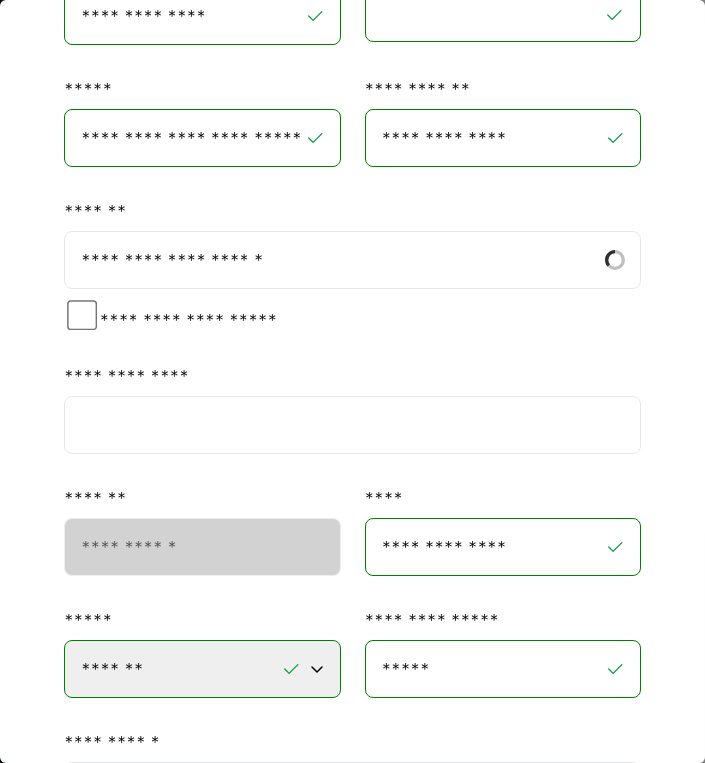 click at bounding box center [352, 425] 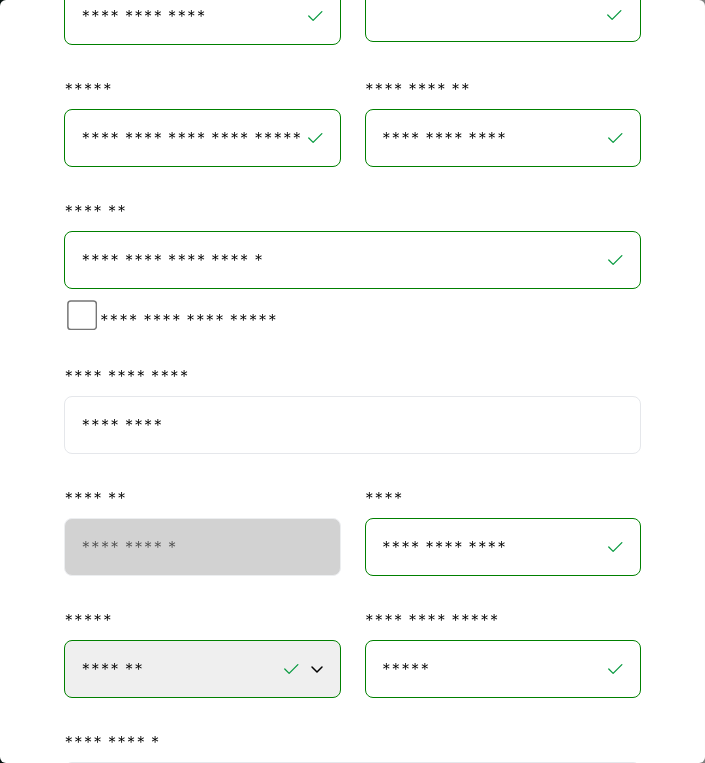 type on "*********" 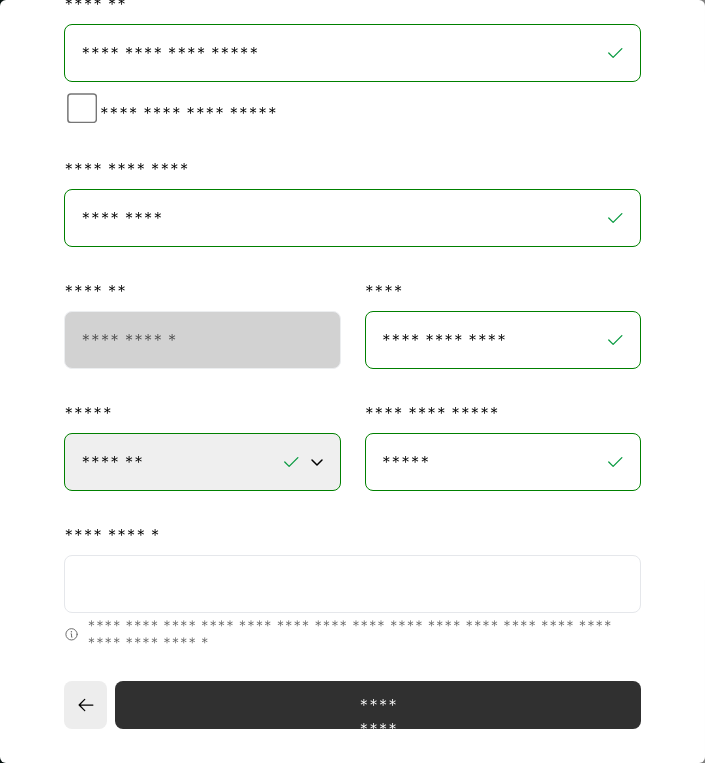 scroll, scrollTop: 721, scrollLeft: 0, axis: vertical 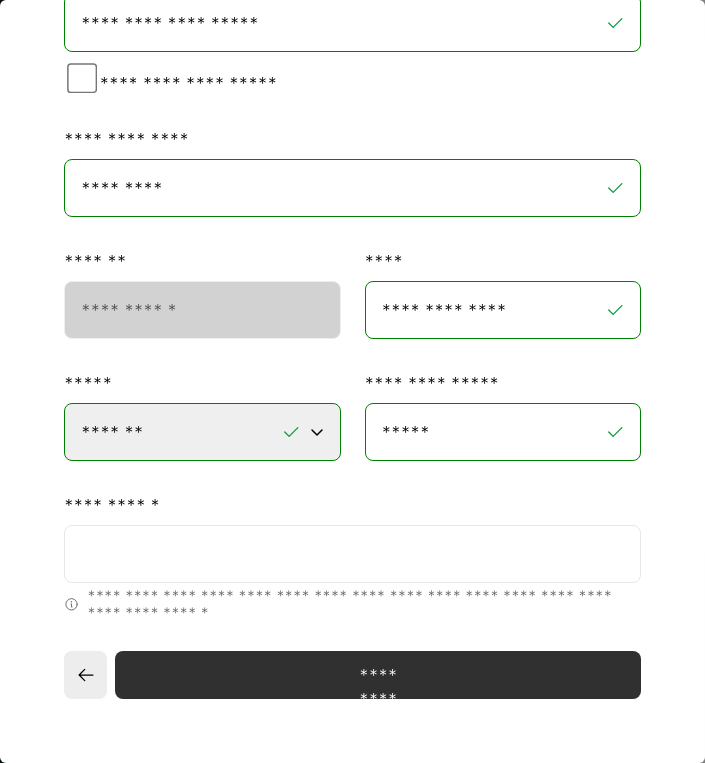 type on "**********" 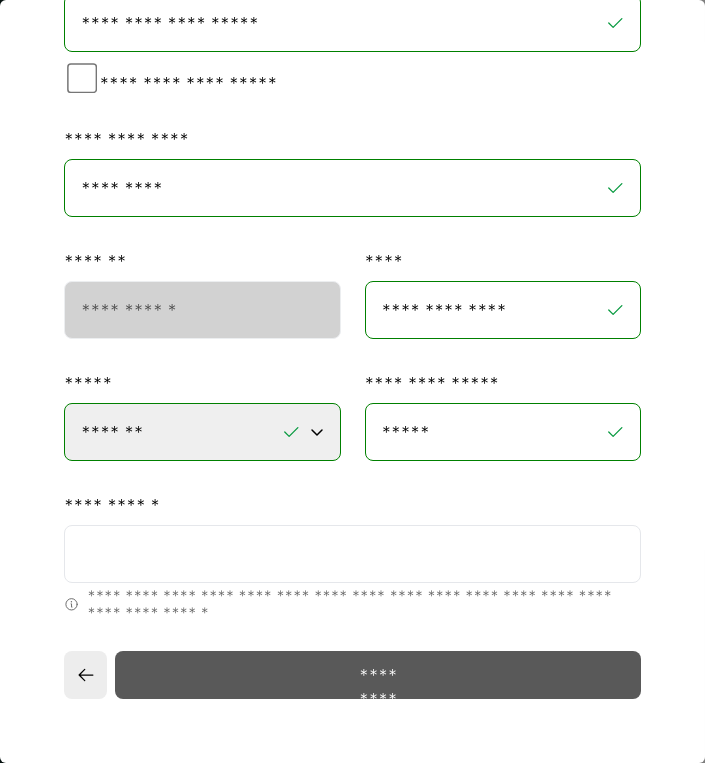 type on "***" 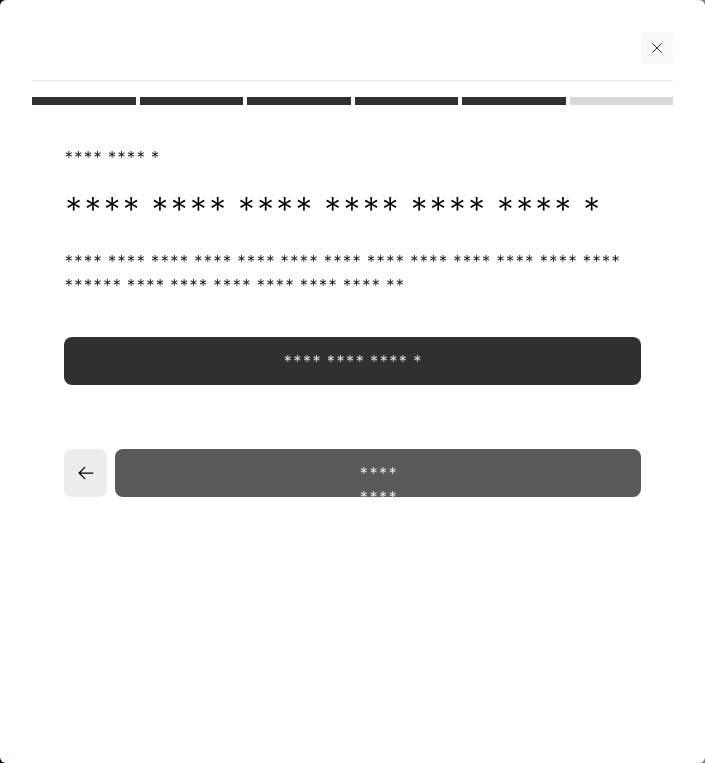 scroll, scrollTop: 0, scrollLeft: 0, axis: both 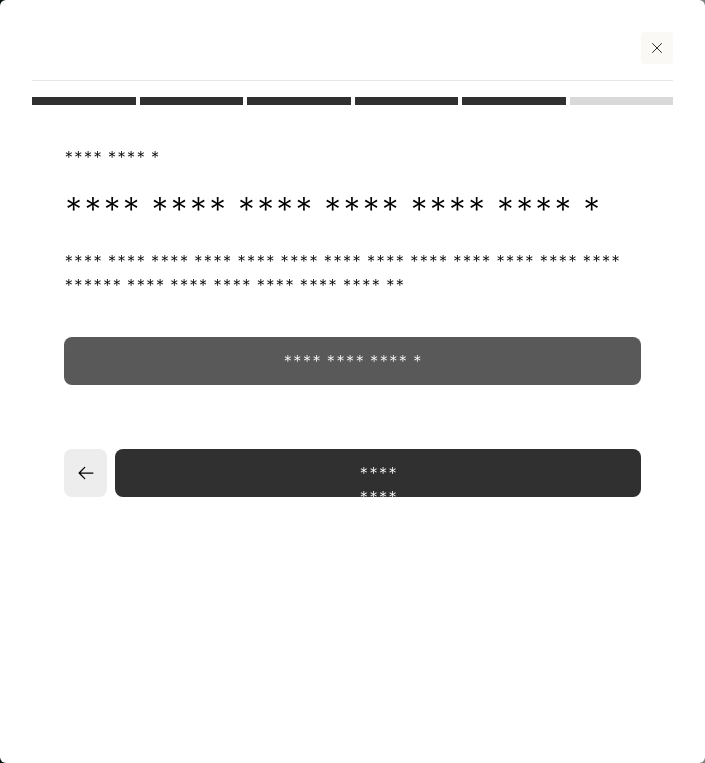 click on "**********" at bounding box center [352, 361] 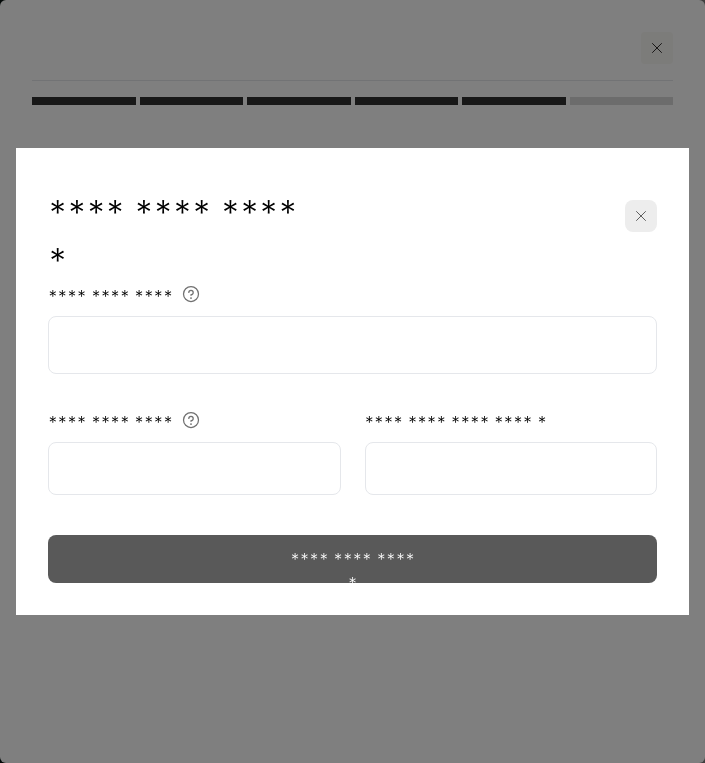 click at bounding box center [352, 345] 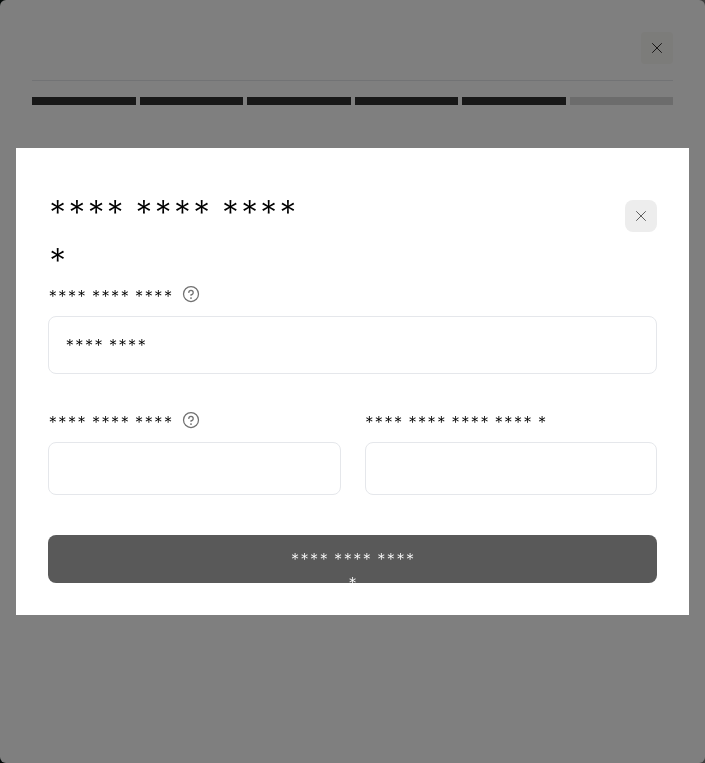 type on "*********" 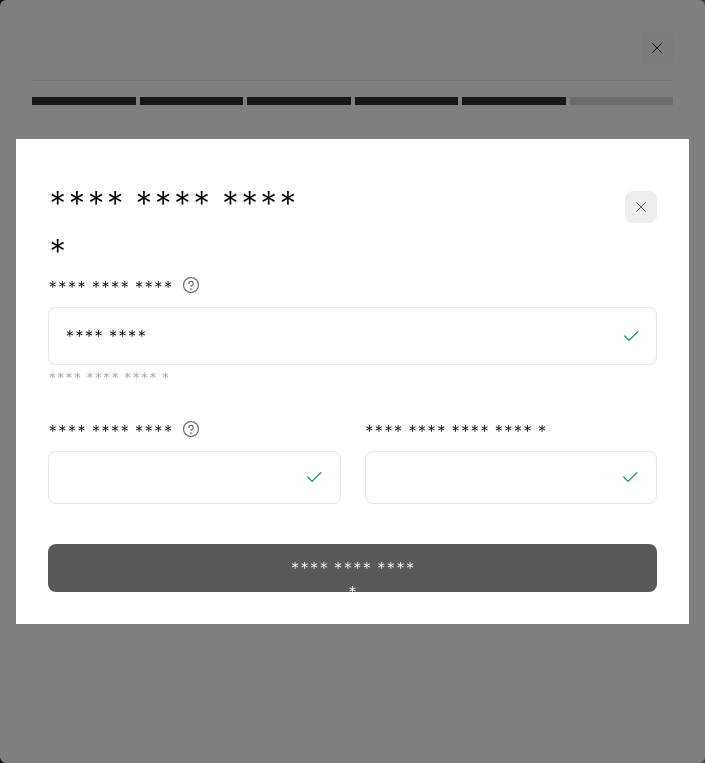 click on "**********" at bounding box center [352, 568] 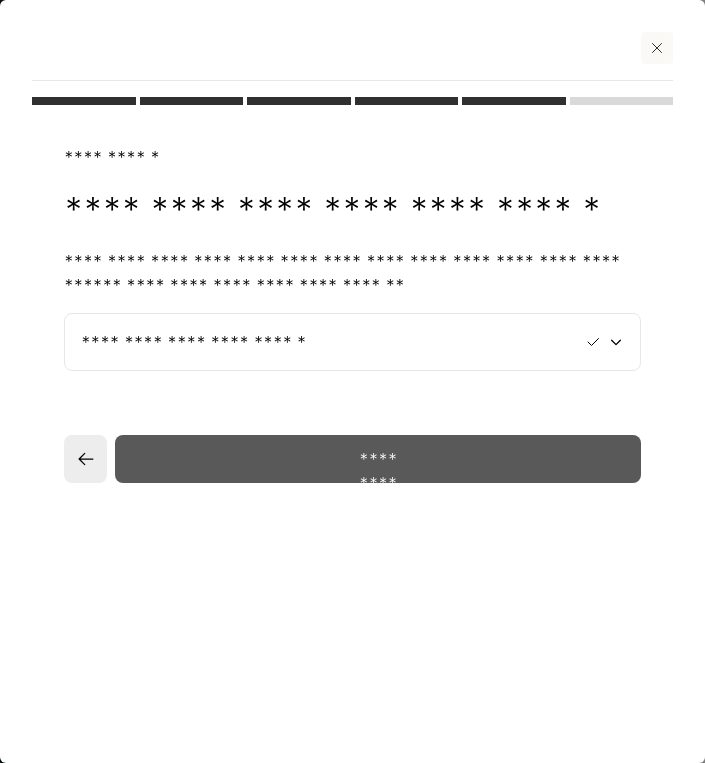 click on "*********" at bounding box center (378, 459) 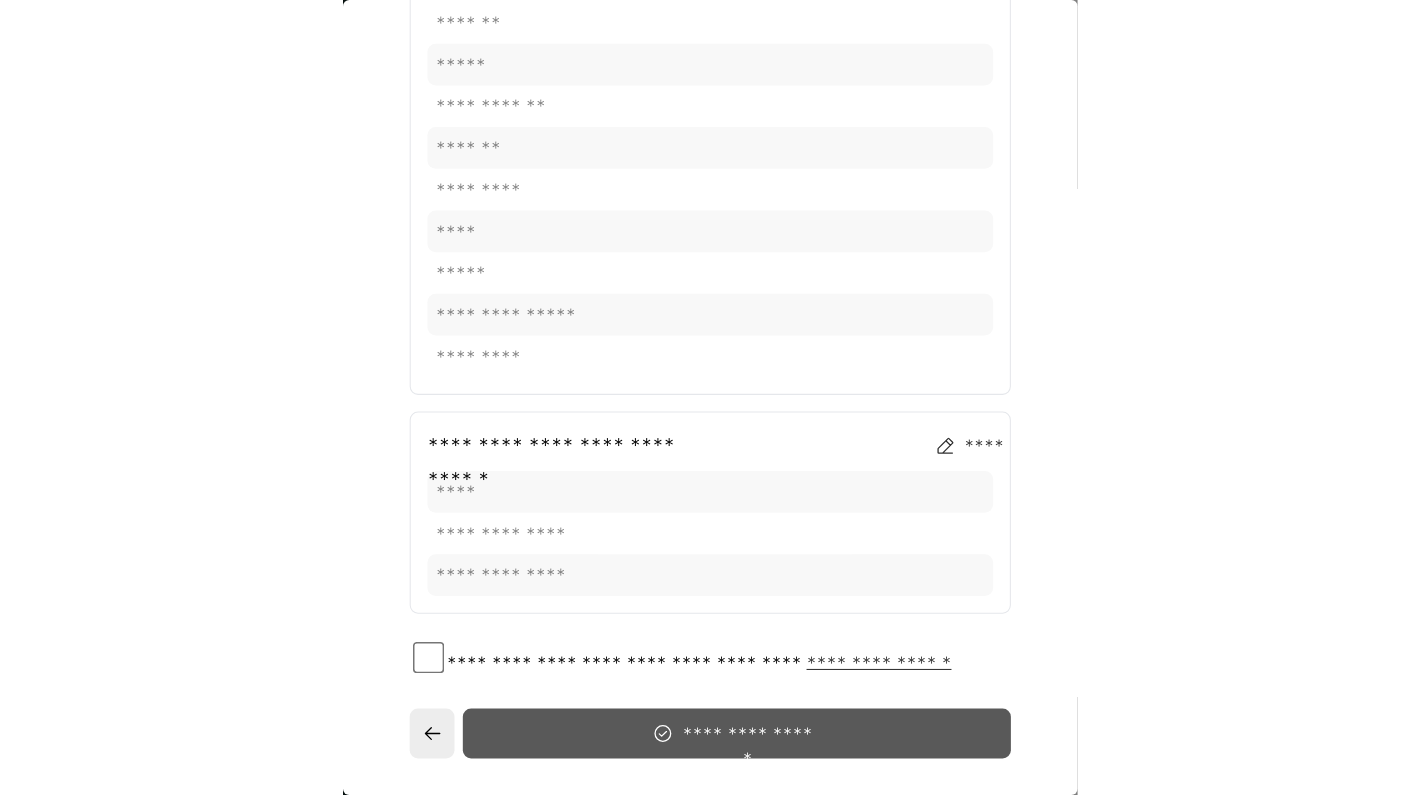 scroll, scrollTop: 1552, scrollLeft: 0, axis: vertical 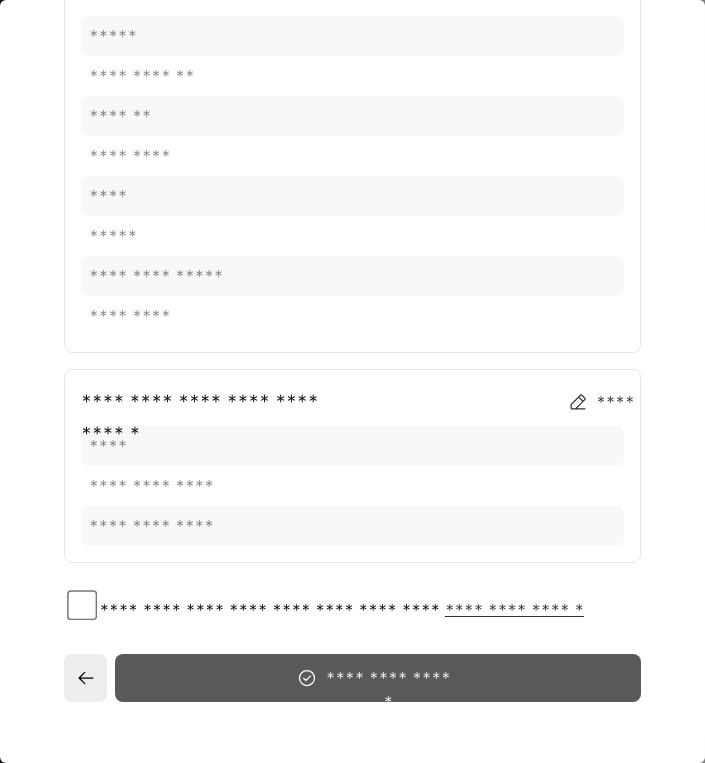 click on "**********" at bounding box center [378, 678] 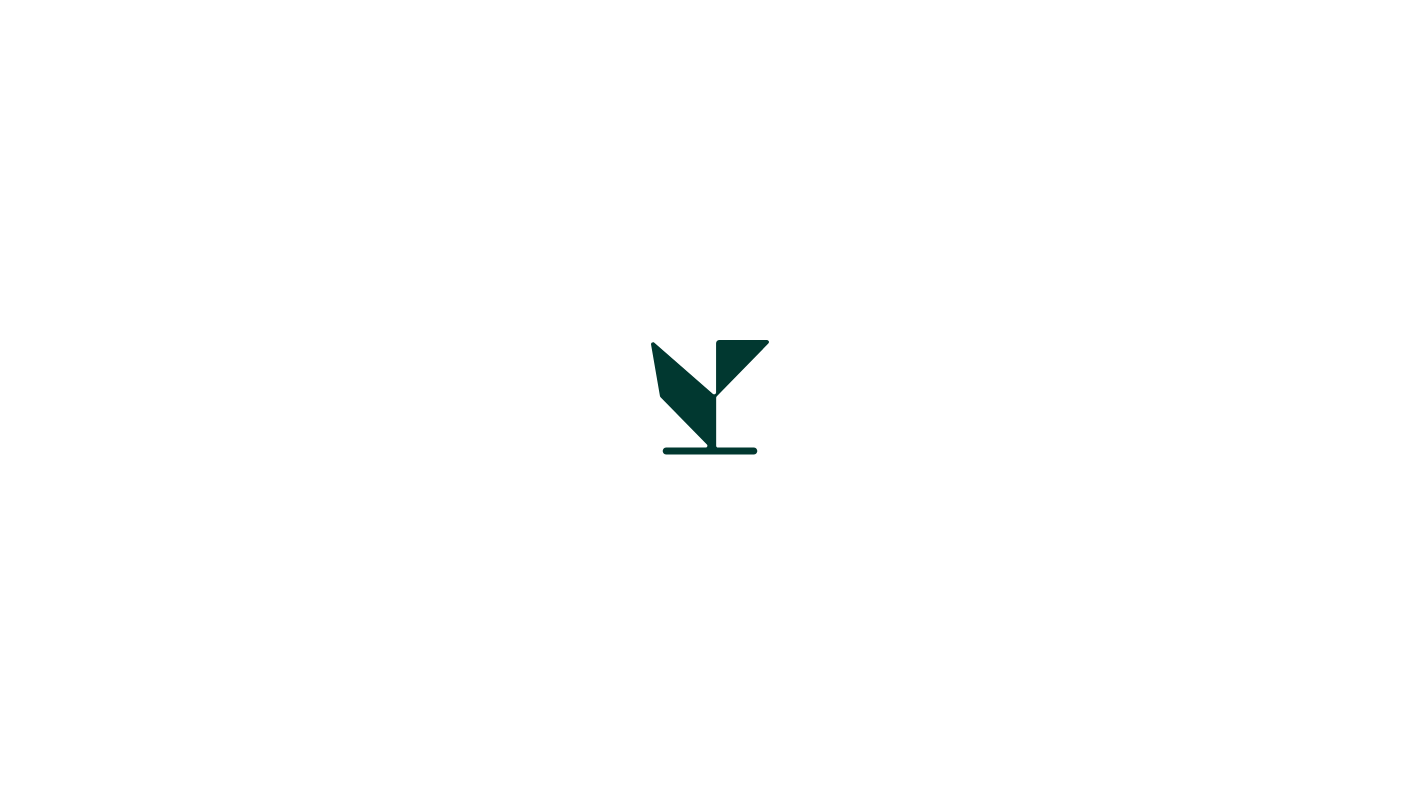 scroll, scrollTop: 0, scrollLeft: 0, axis: both 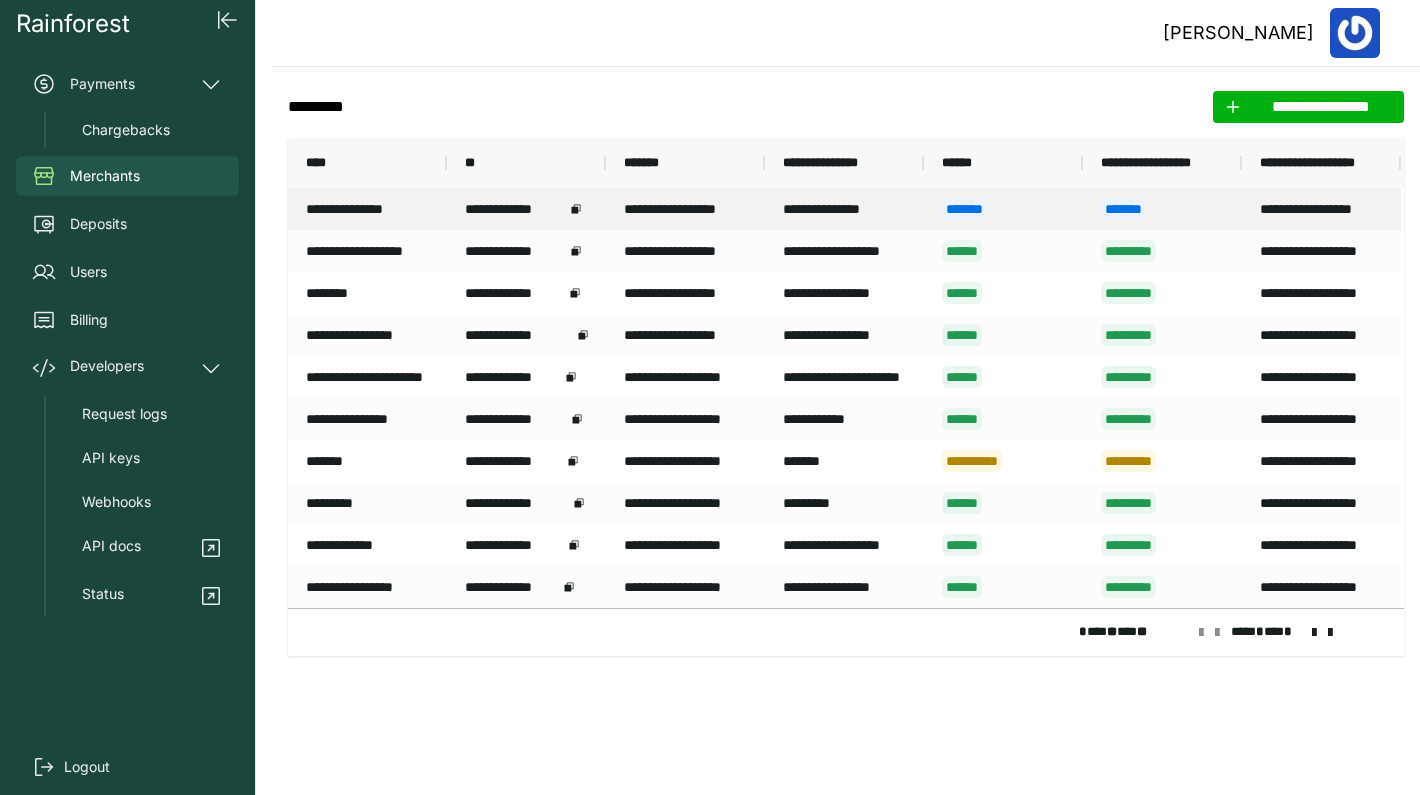 click on "**********" at bounding box center [685, 209] 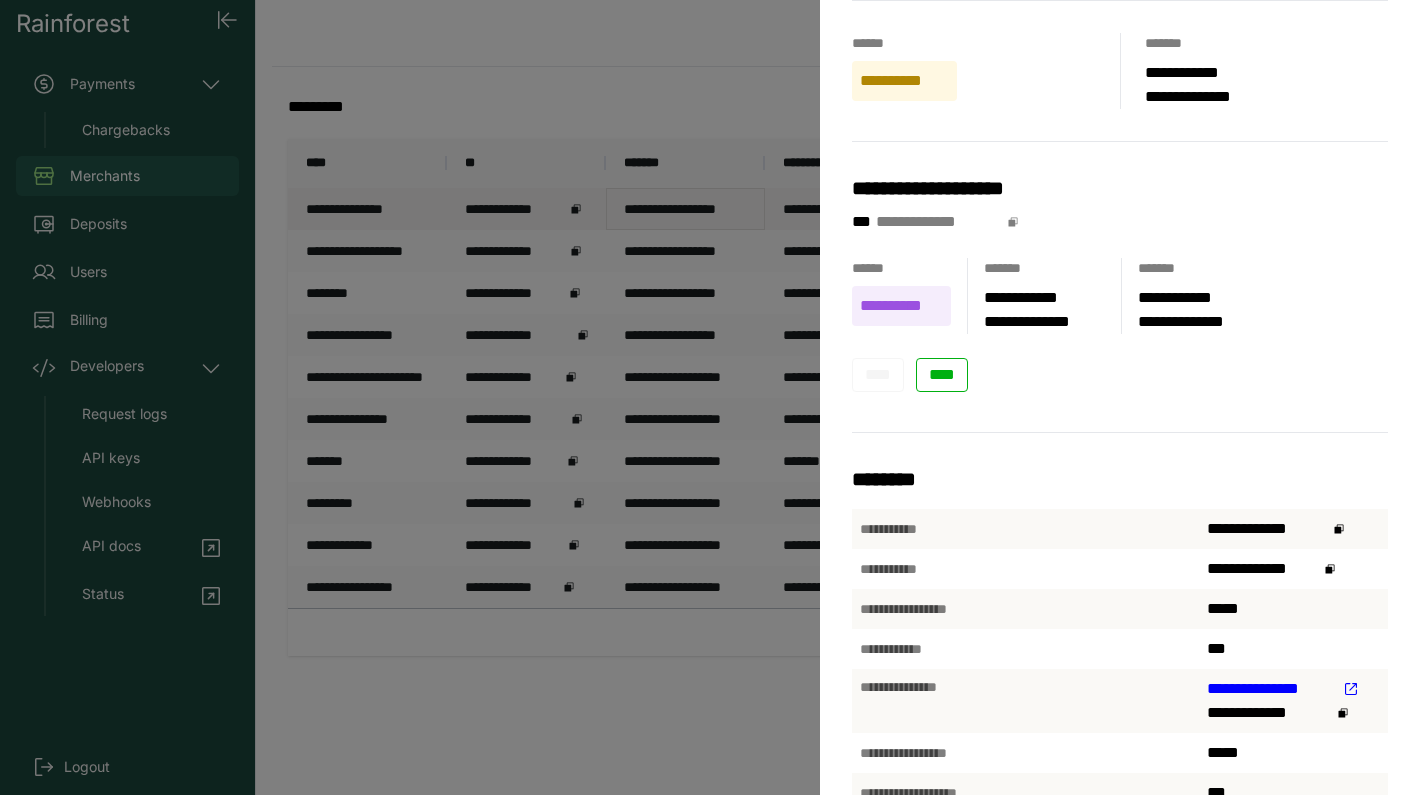 scroll, scrollTop: 106, scrollLeft: 0, axis: vertical 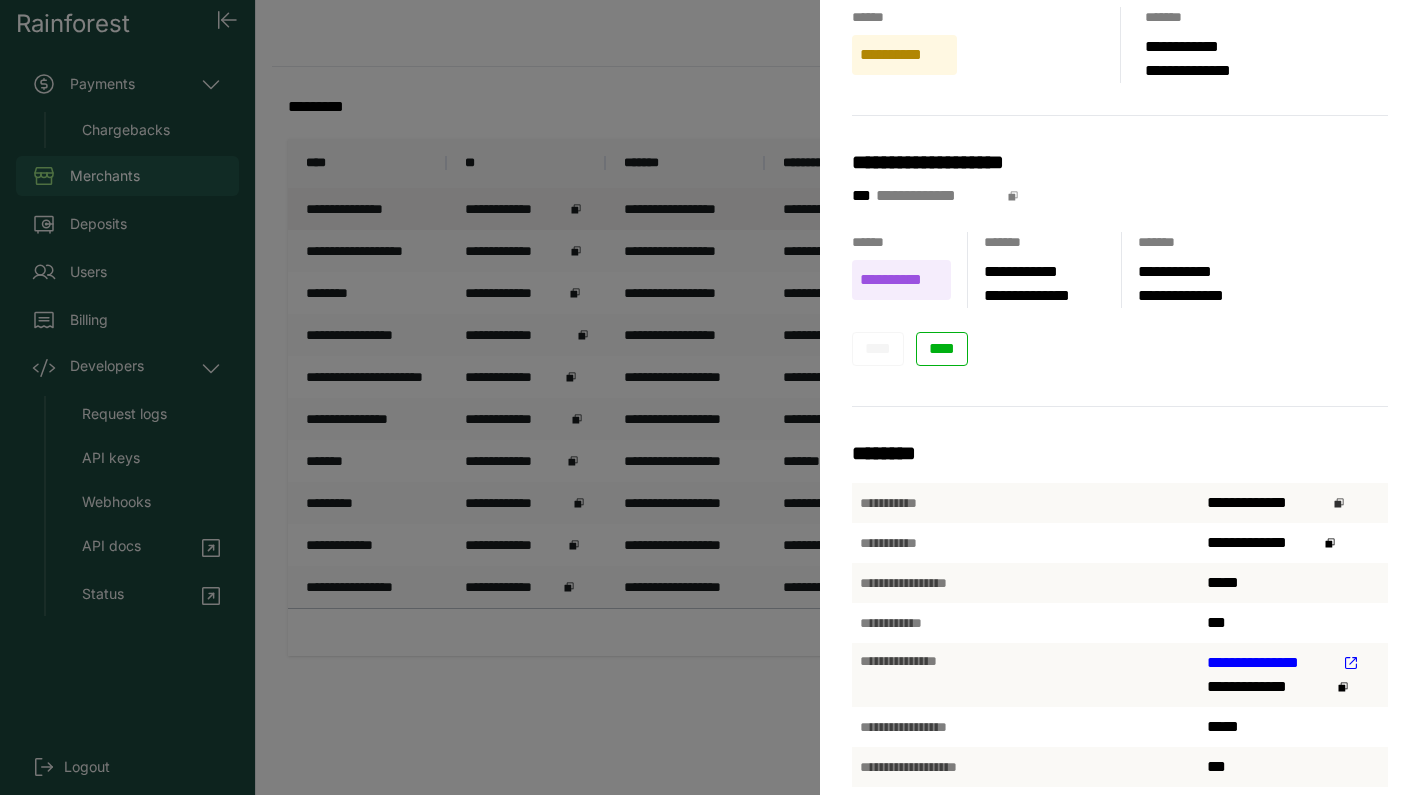 click 